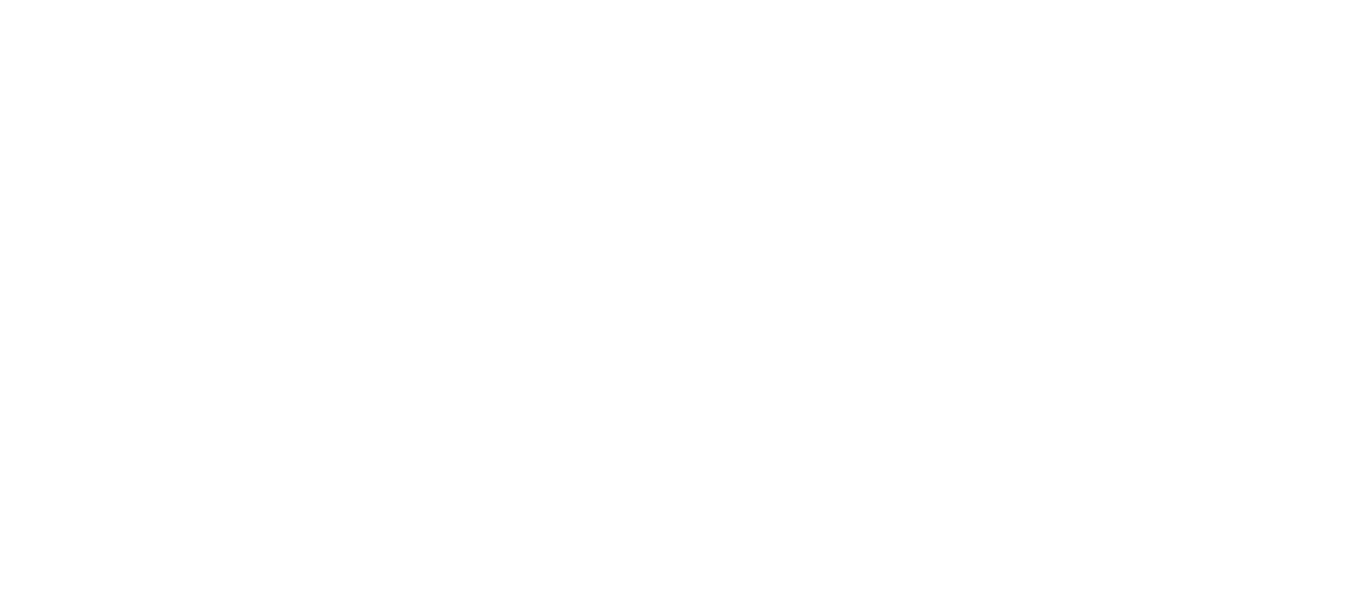 scroll, scrollTop: 0, scrollLeft: 0, axis: both 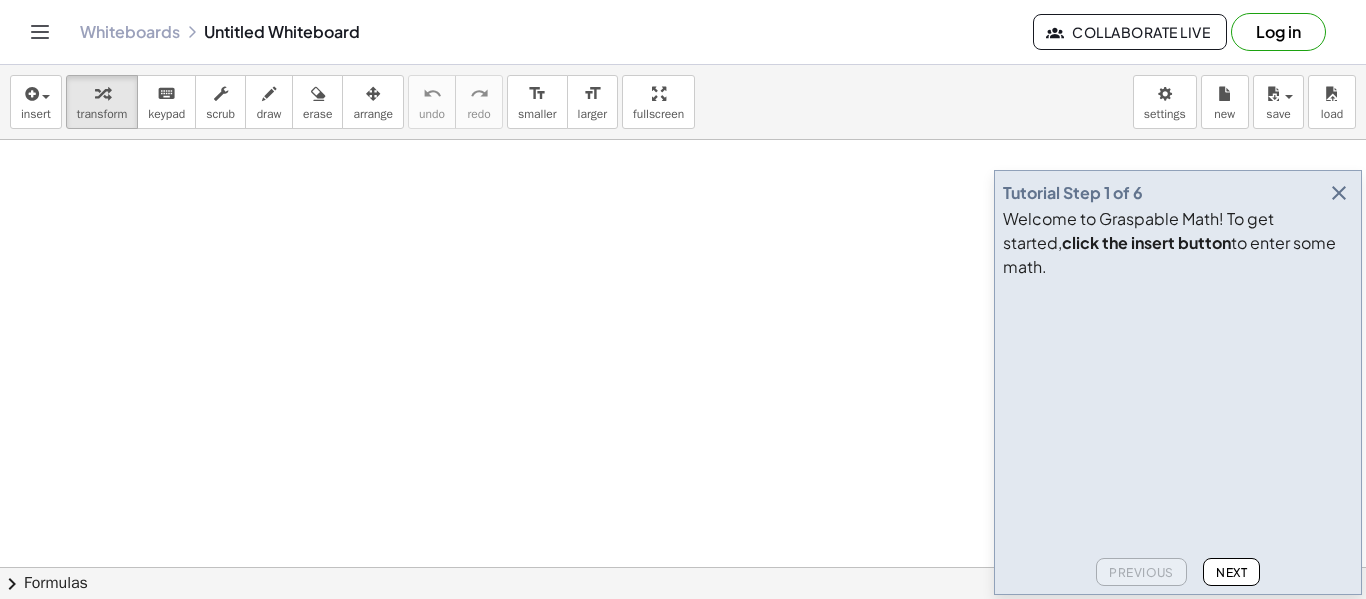 click on "Tutorial Step 1 of 6" at bounding box center (1178, 193) 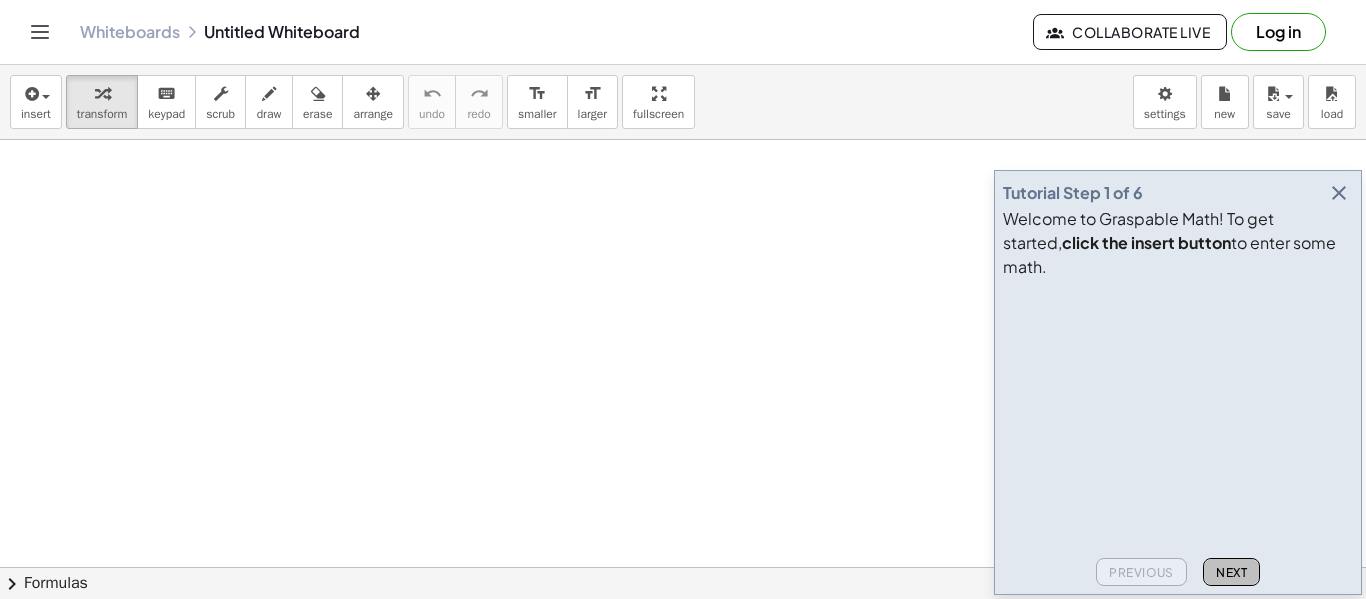 click on "Next" 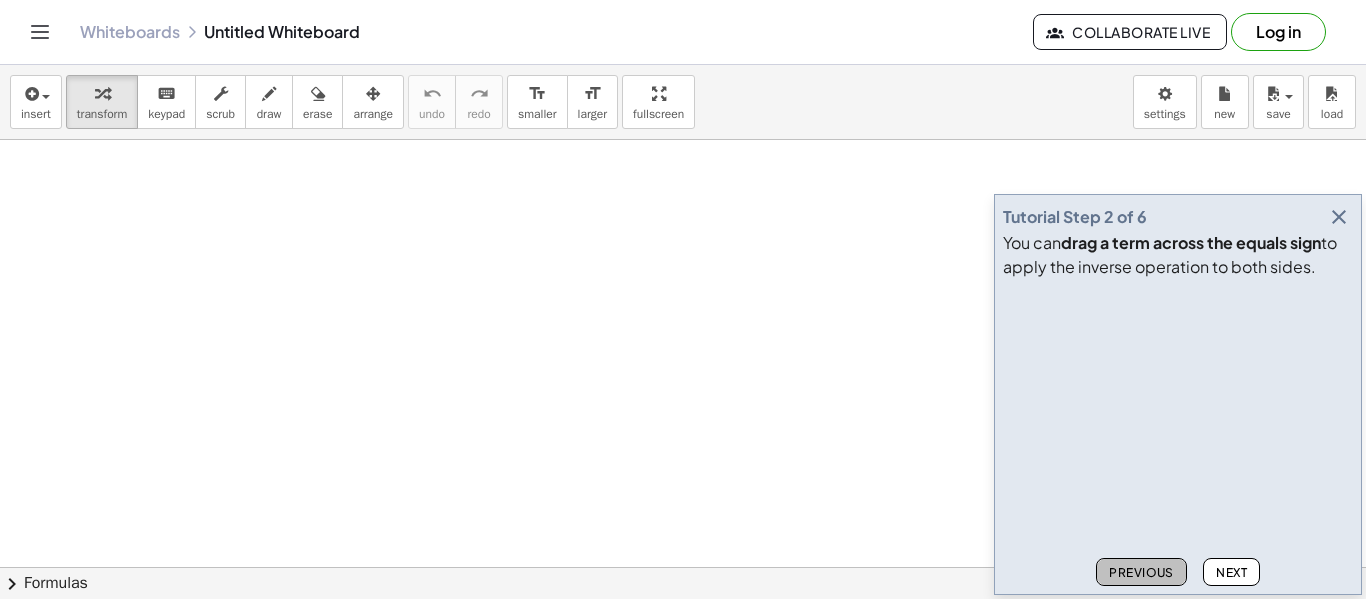 click on "Previous" at bounding box center (1141, 572) 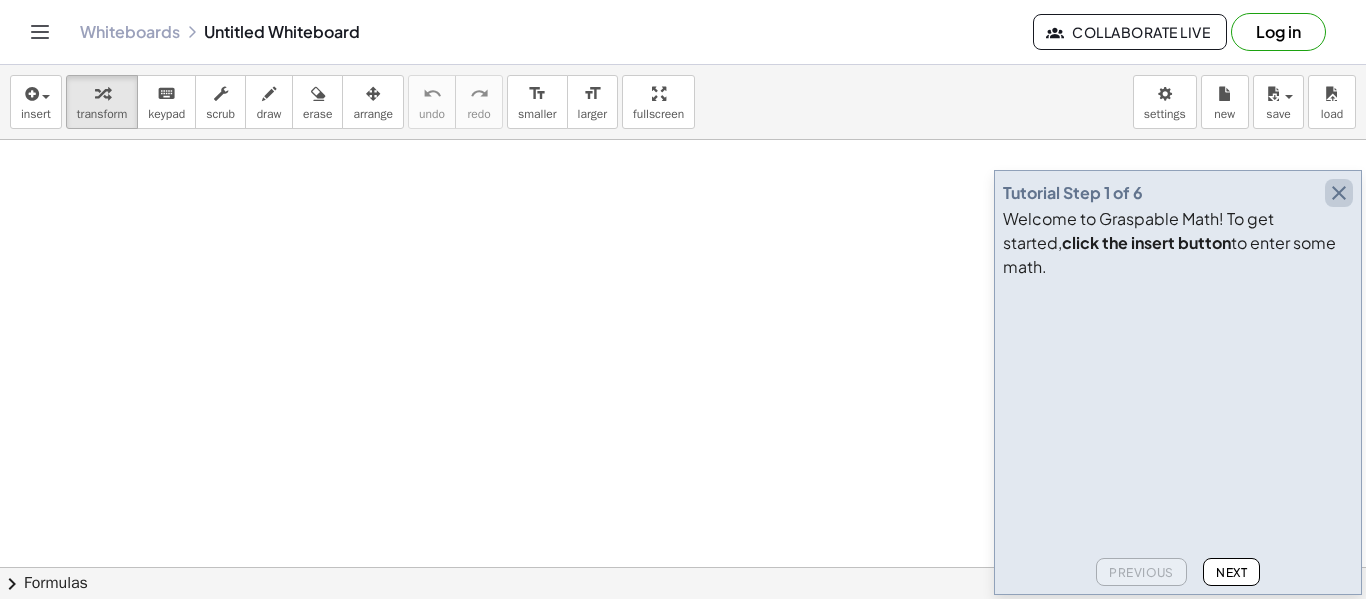click at bounding box center [1339, 193] 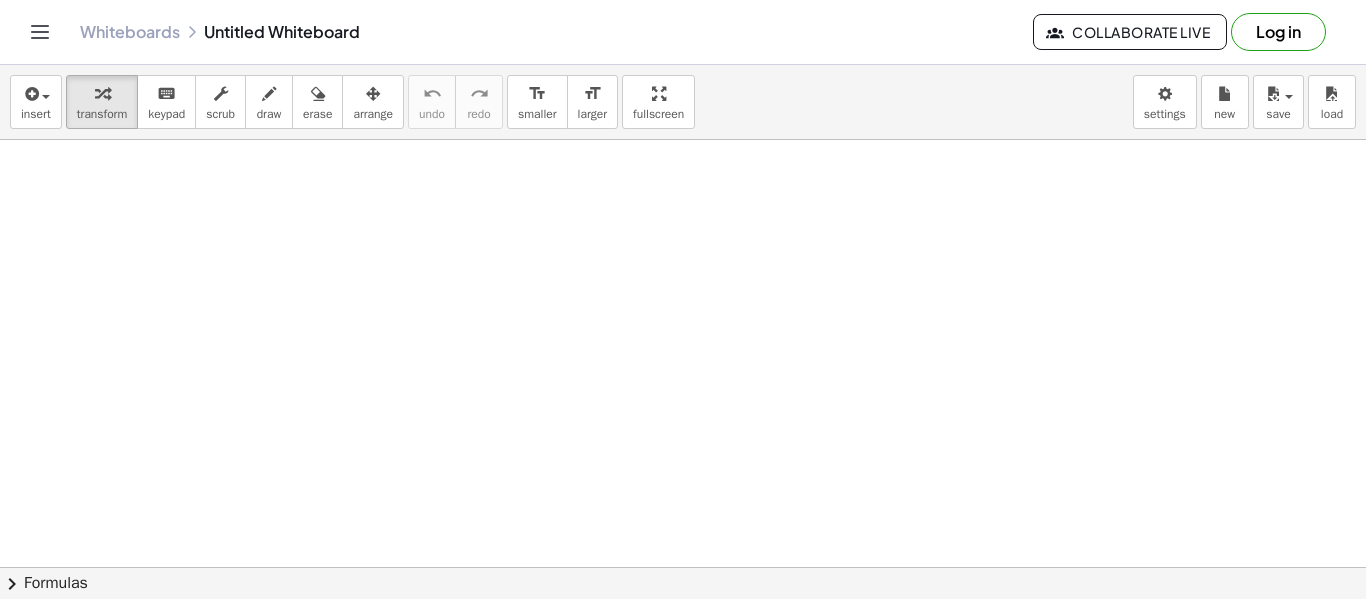 click 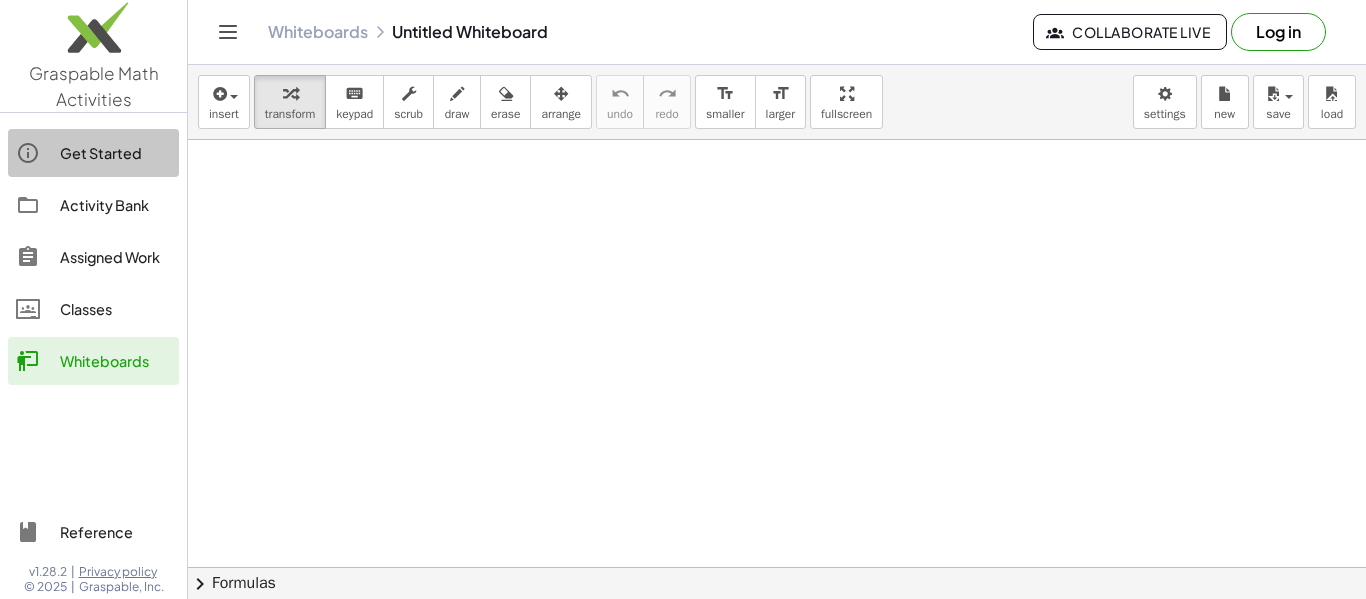 click on "Get Started" 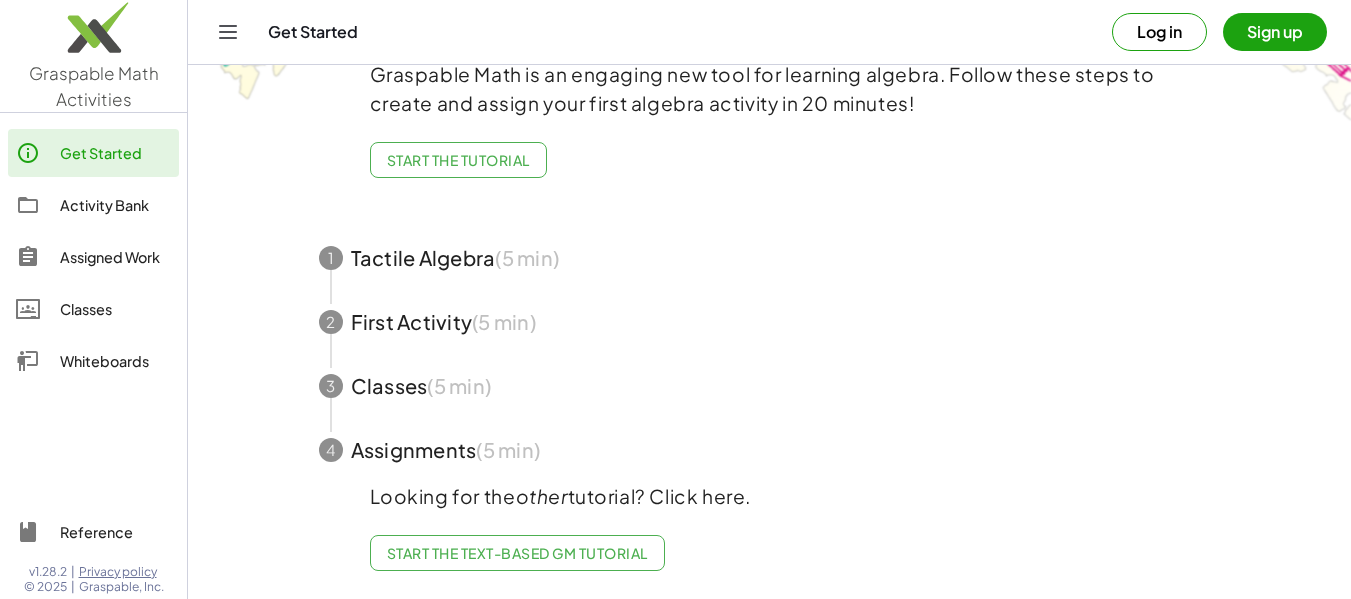 scroll, scrollTop: 0, scrollLeft: 0, axis: both 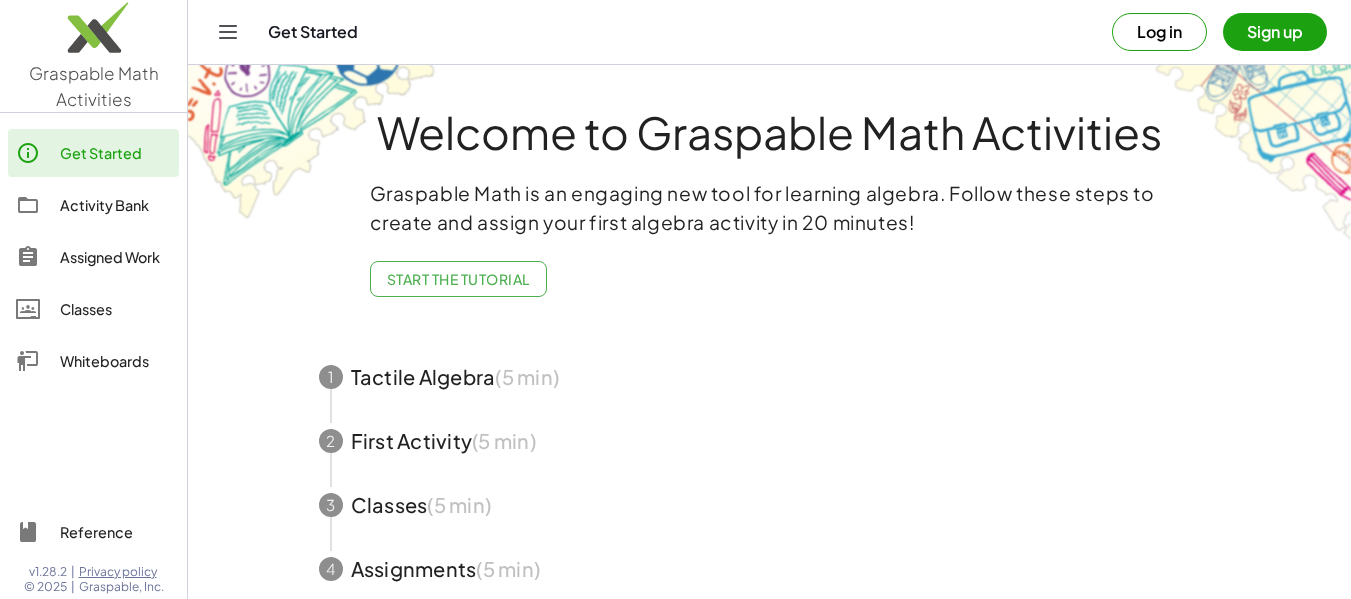 click on "Start the Tutorial" 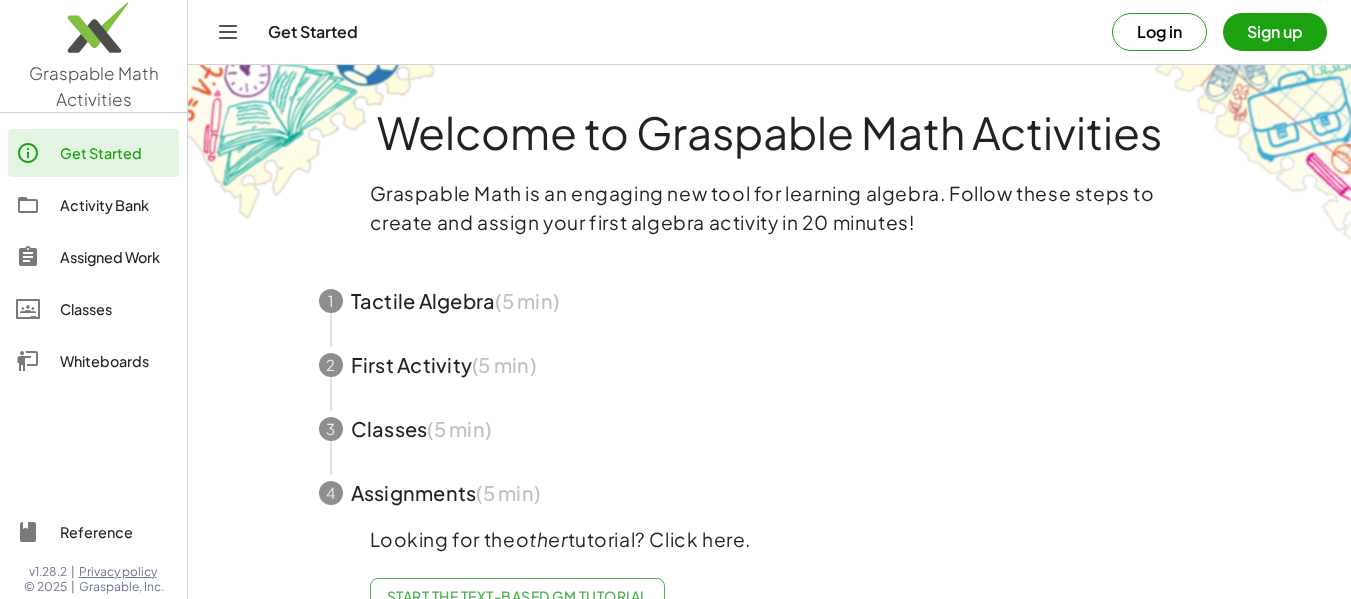 scroll, scrollTop: 58, scrollLeft: 0, axis: vertical 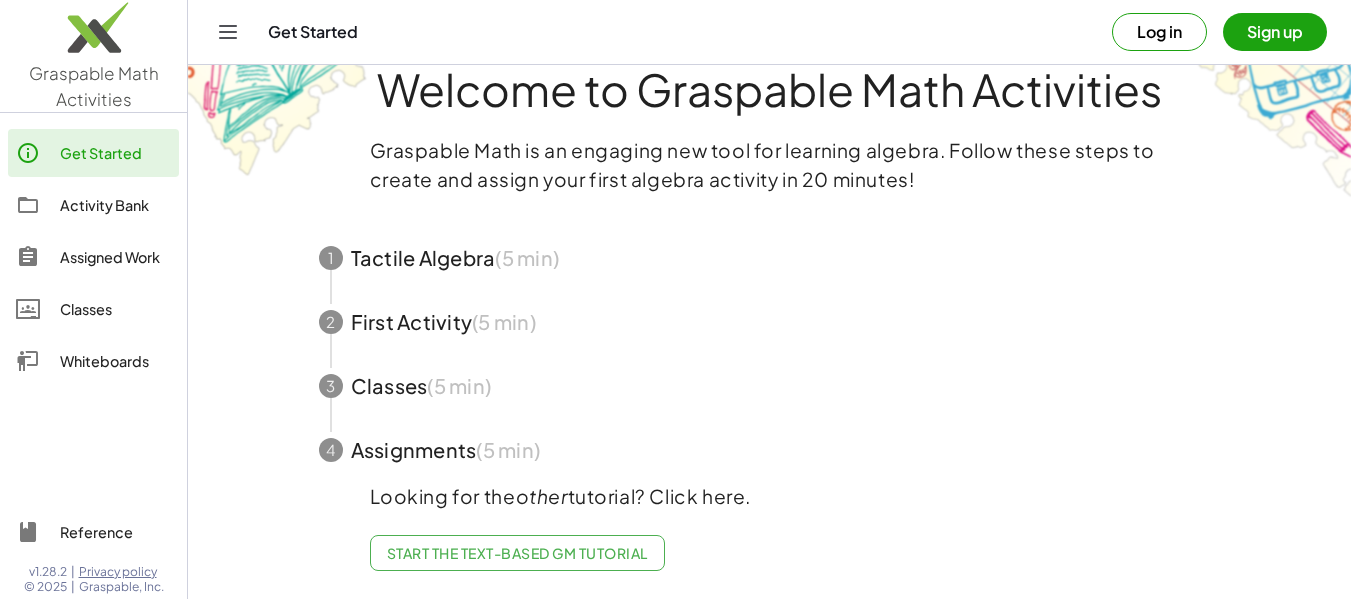 click at bounding box center [770, 258] 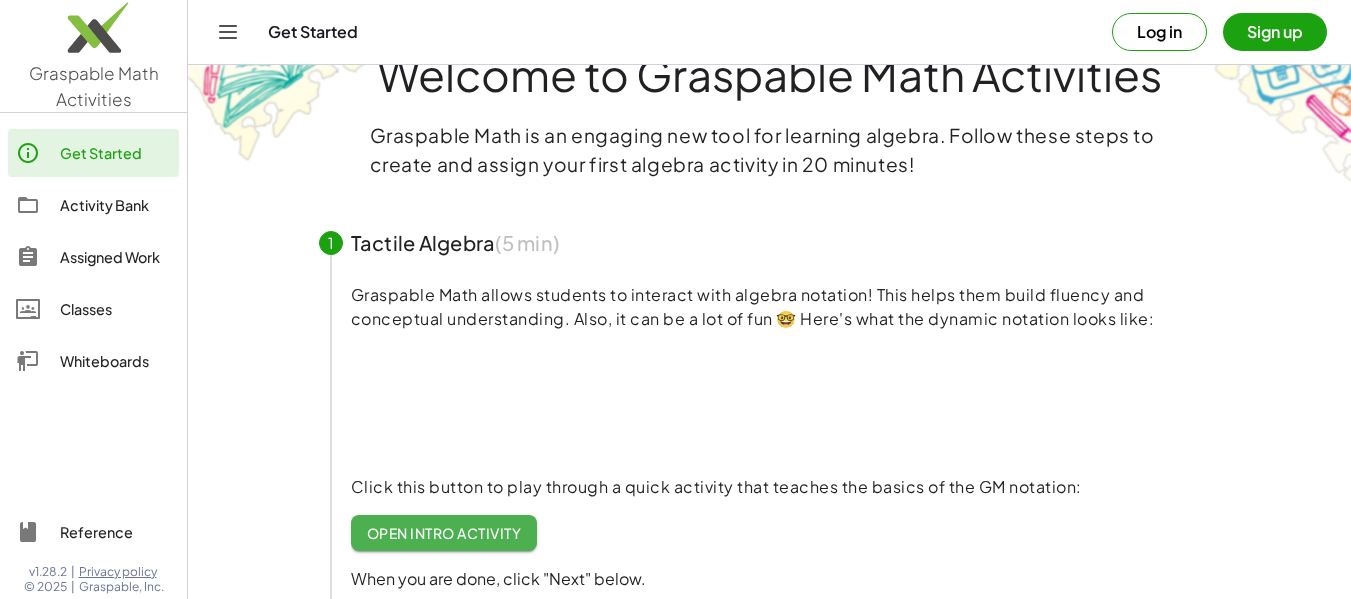 click at bounding box center (501, 402) 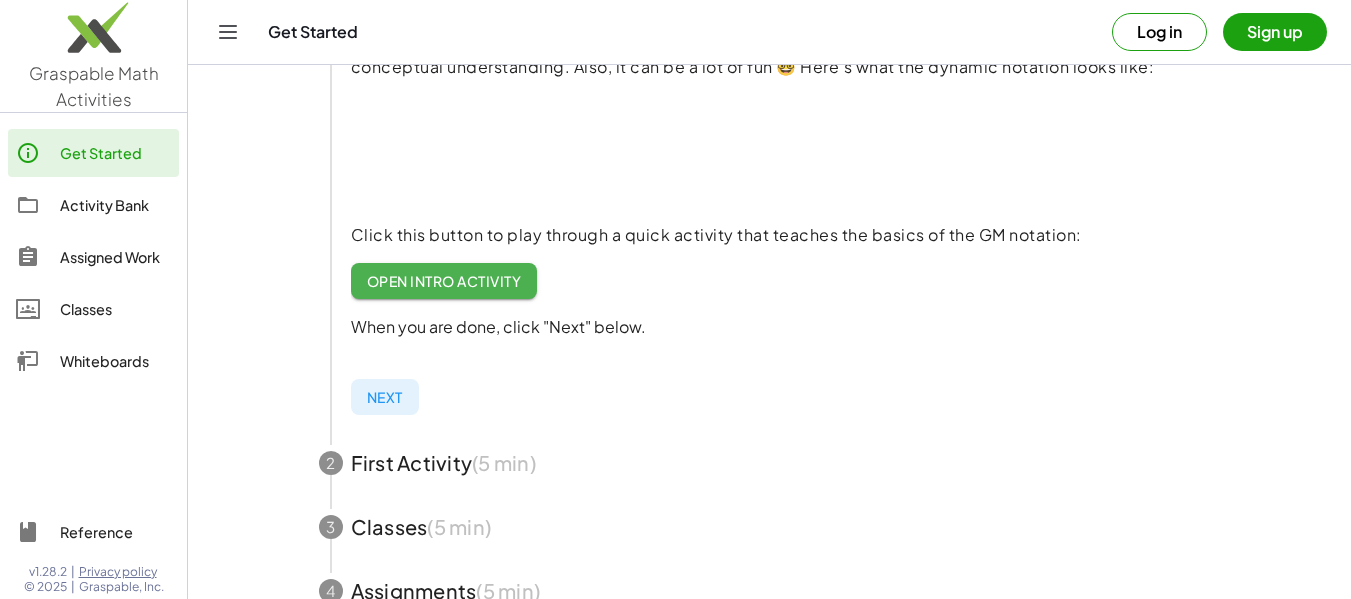 scroll, scrollTop: 466, scrollLeft: 0, axis: vertical 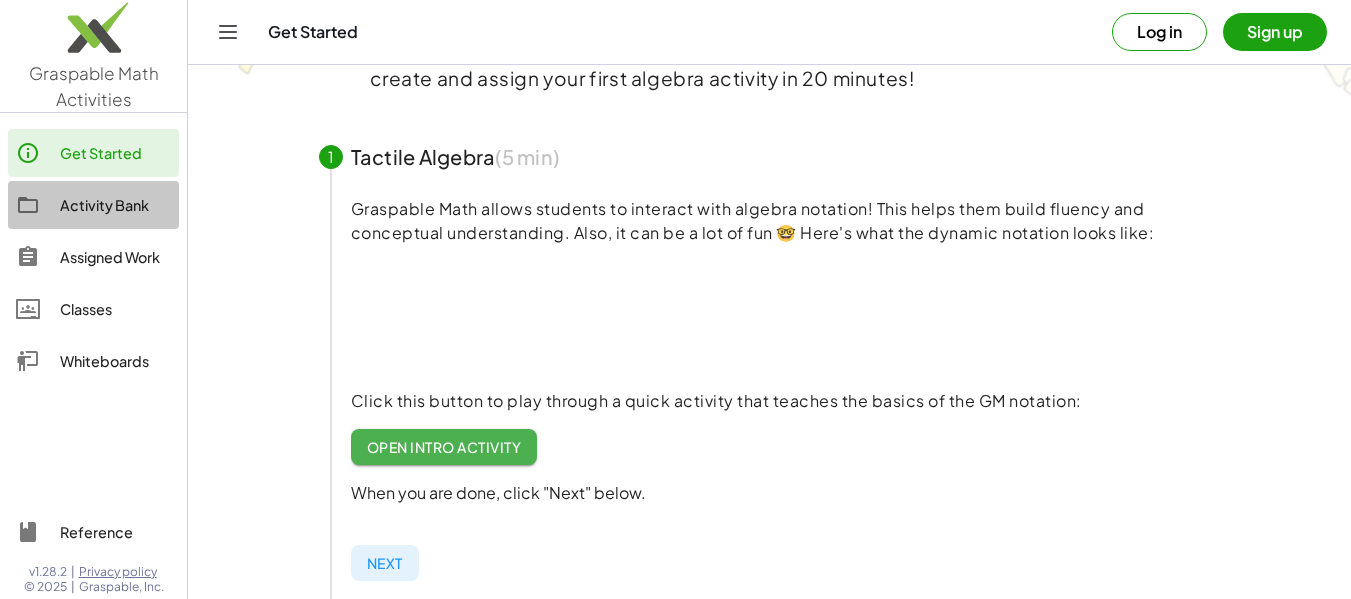 click on "Activity Bank" 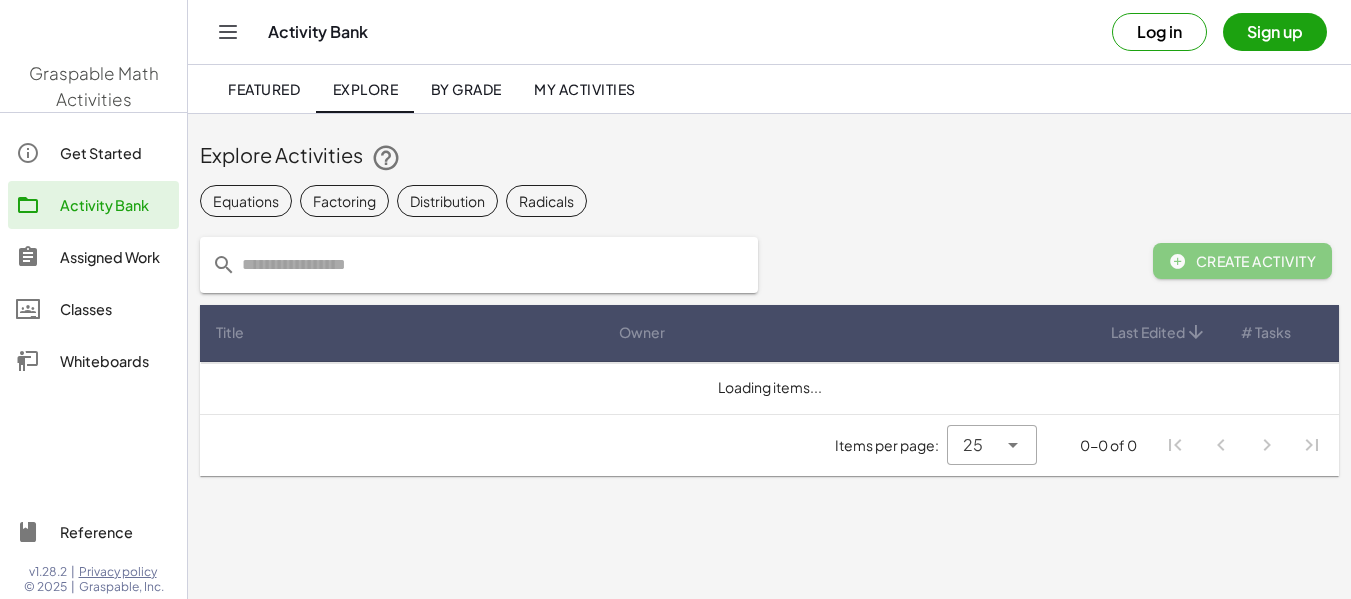 scroll, scrollTop: 0, scrollLeft: 0, axis: both 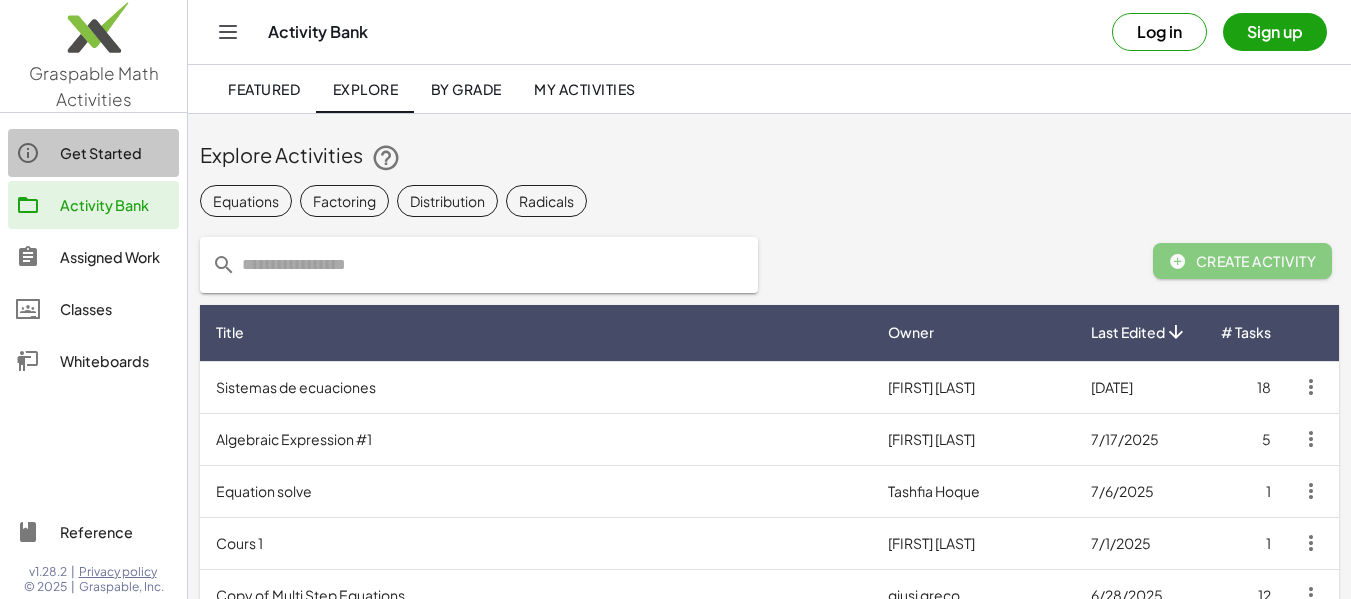 click on "Get Started" 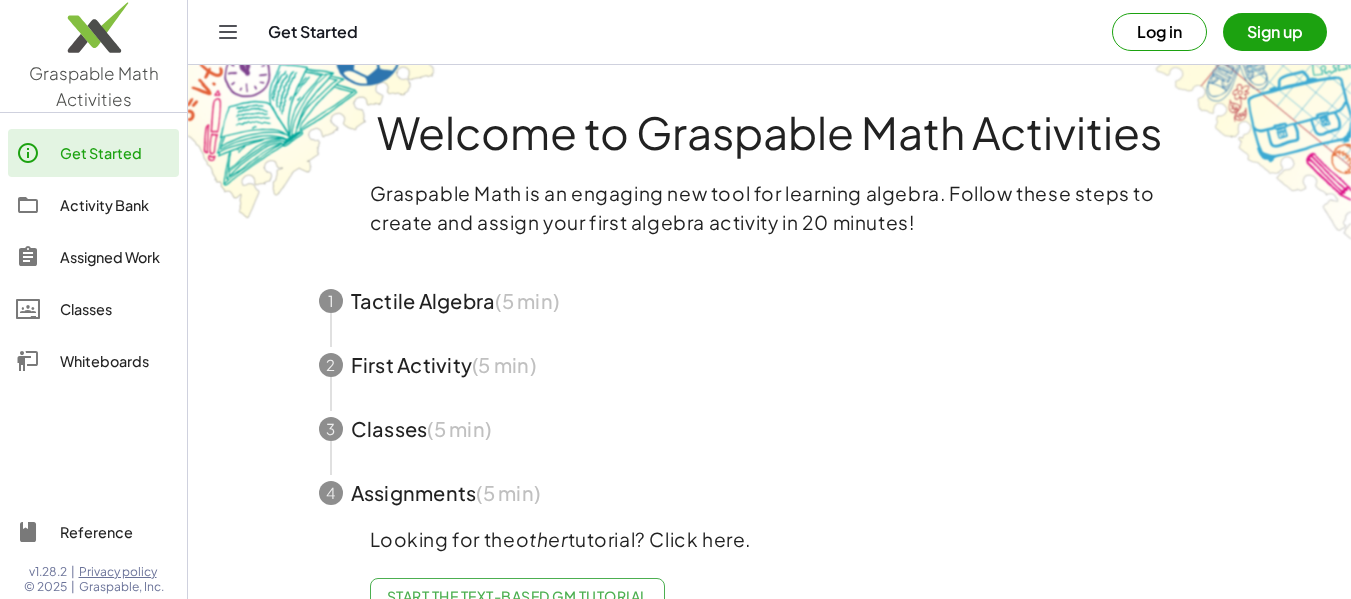 click at bounding box center (770, 301) 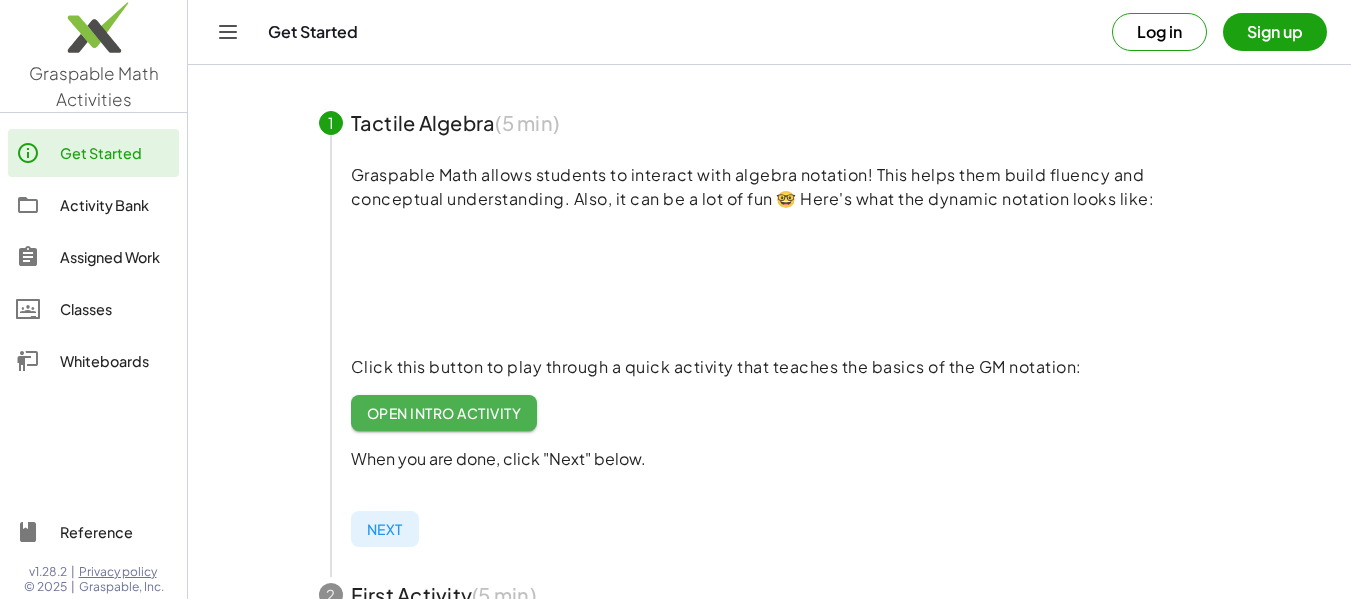 scroll, scrollTop: 179, scrollLeft: 0, axis: vertical 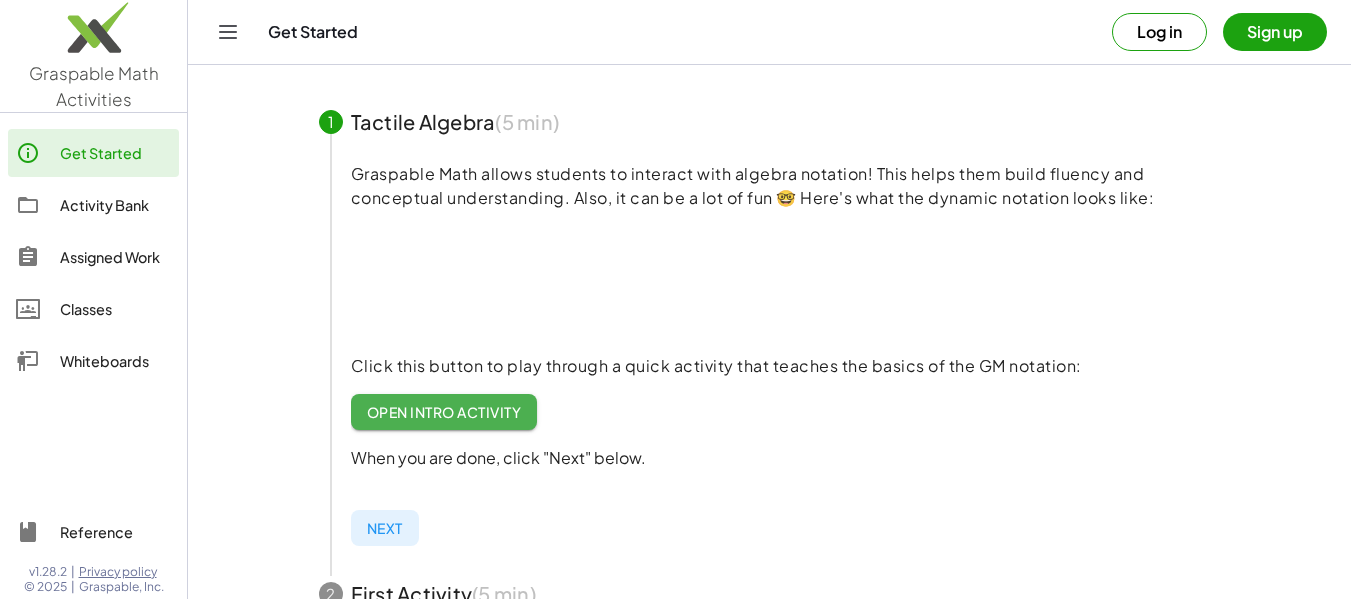 click on "Open Intro Activity" 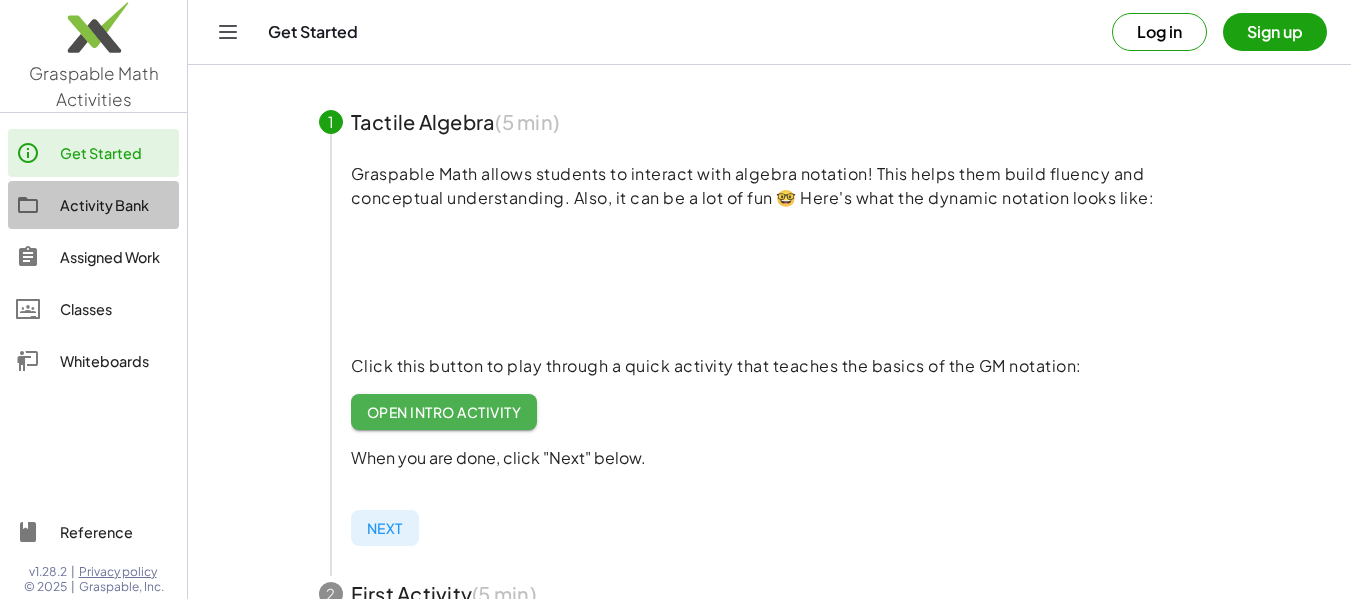 click on "Activity Bank" 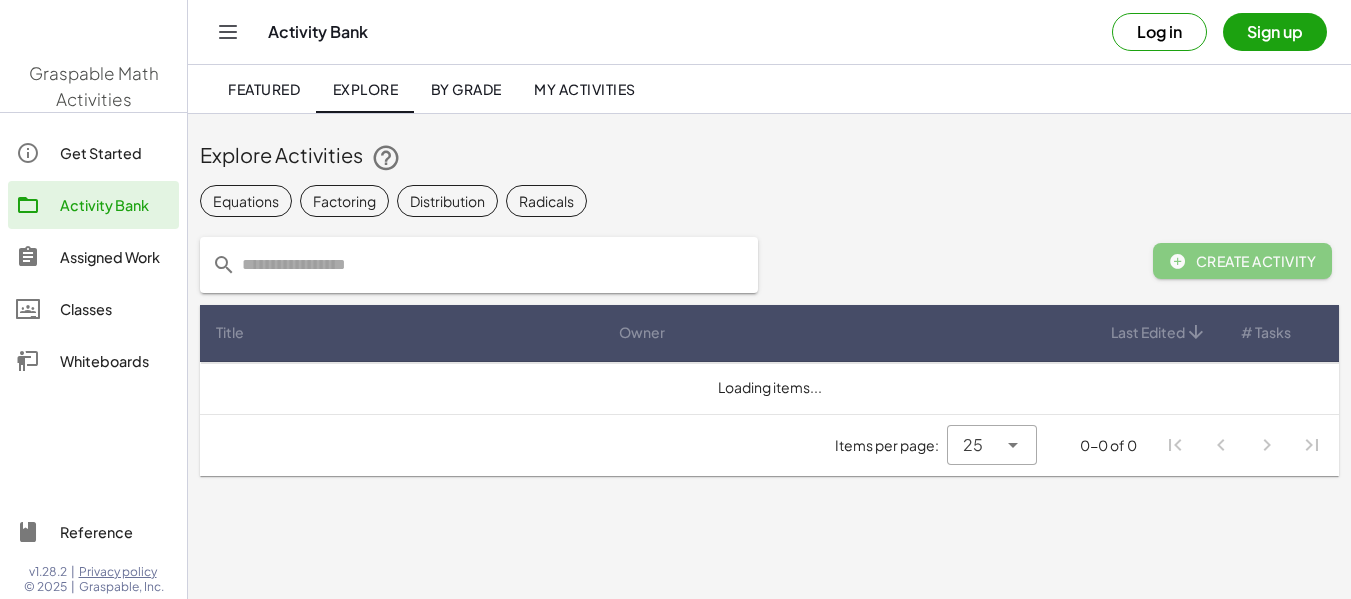 scroll, scrollTop: 0, scrollLeft: 0, axis: both 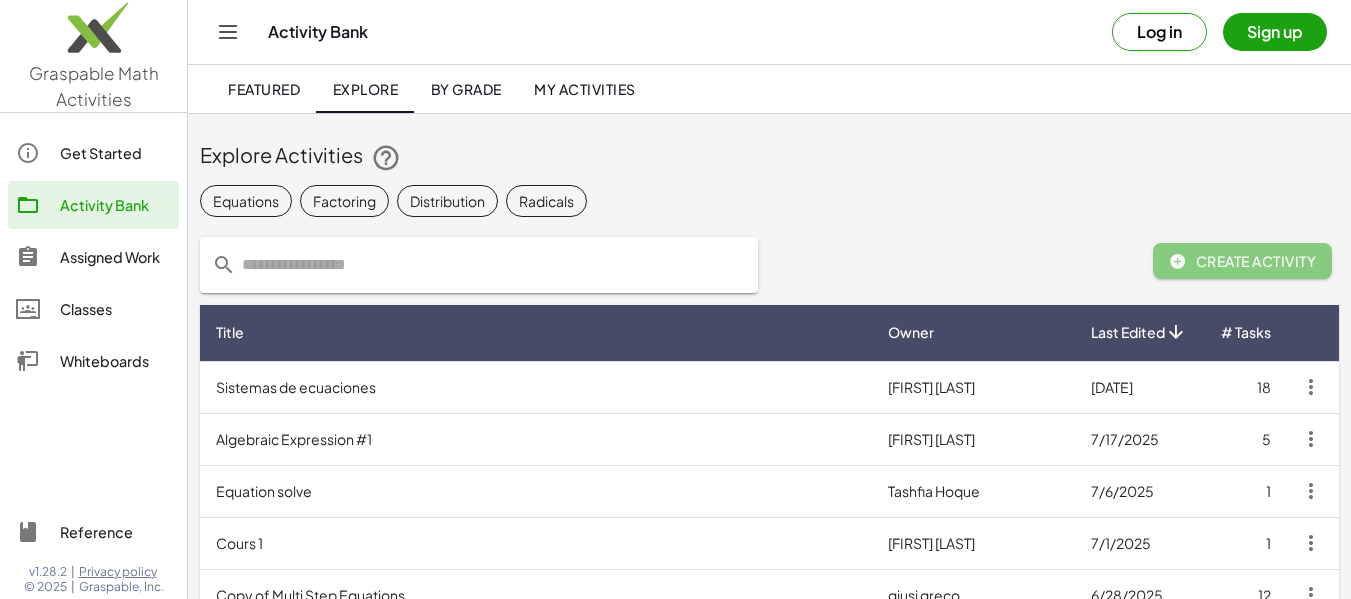 click on "Assigned Work" 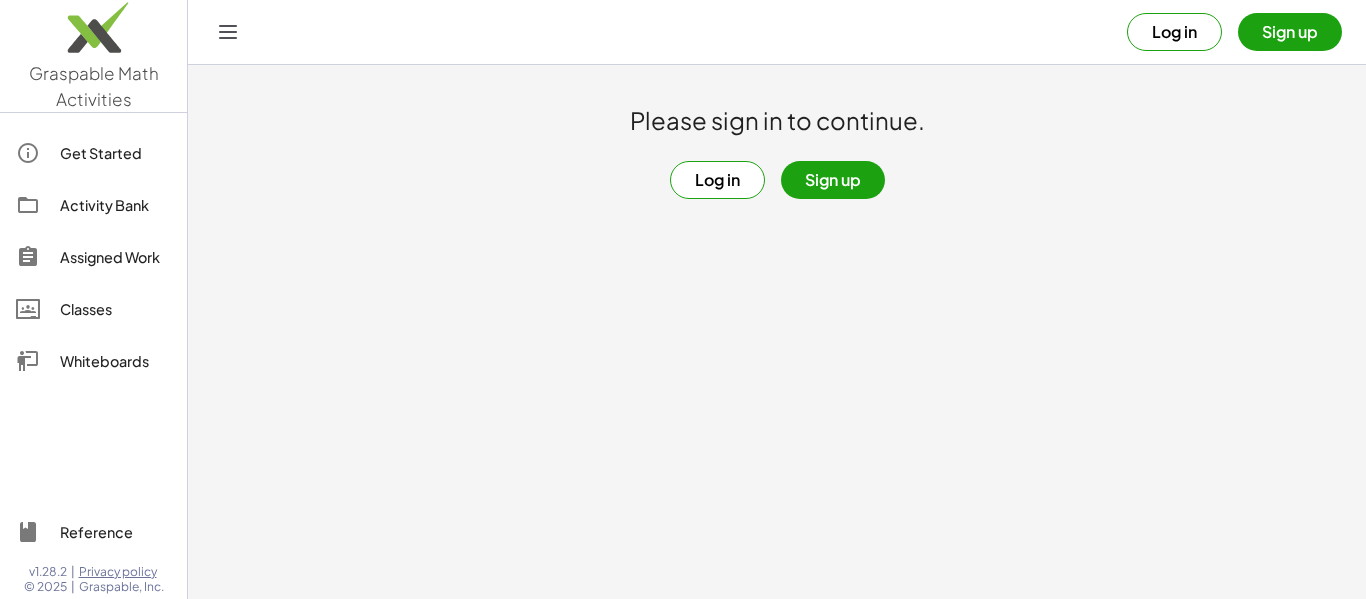 click on "Get Started" 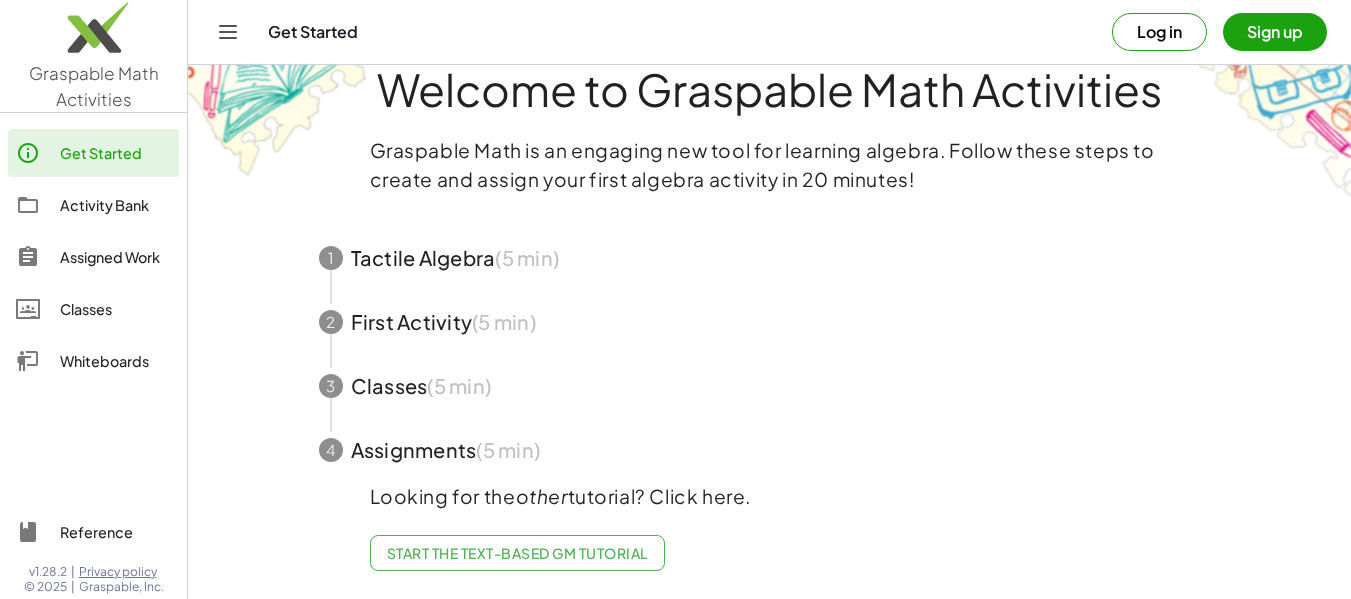 scroll, scrollTop: 31, scrollLeft: 0, axis: vertical 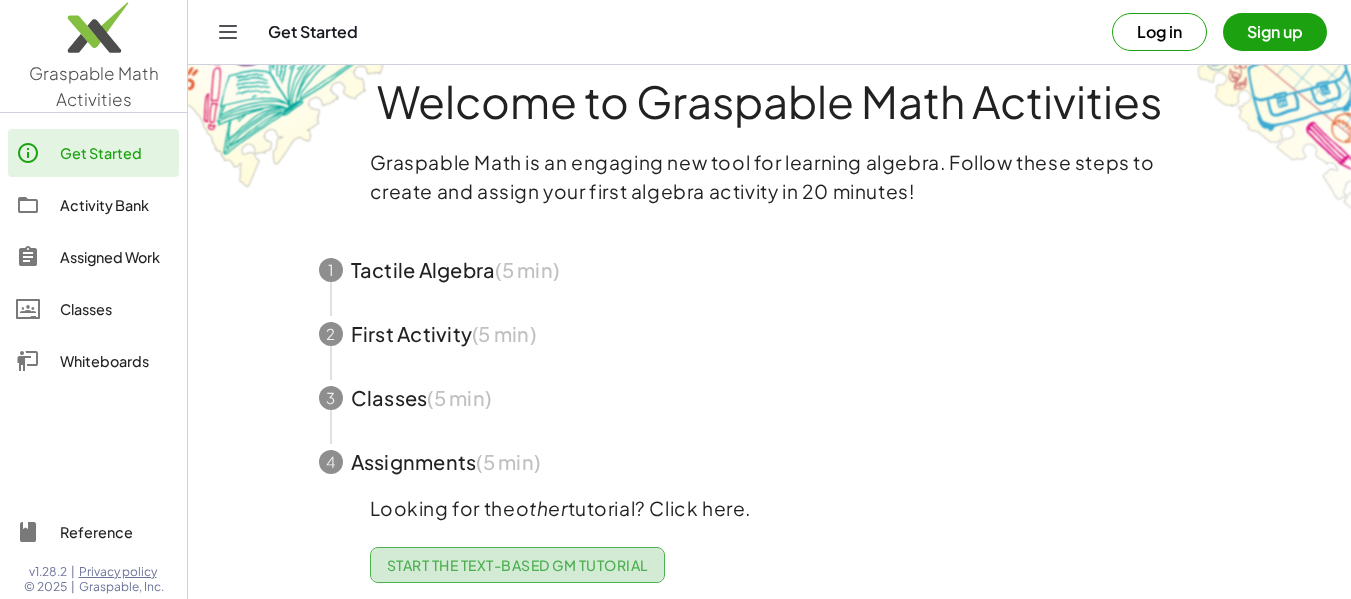 click on "Start the Text-based GM Tutorial" 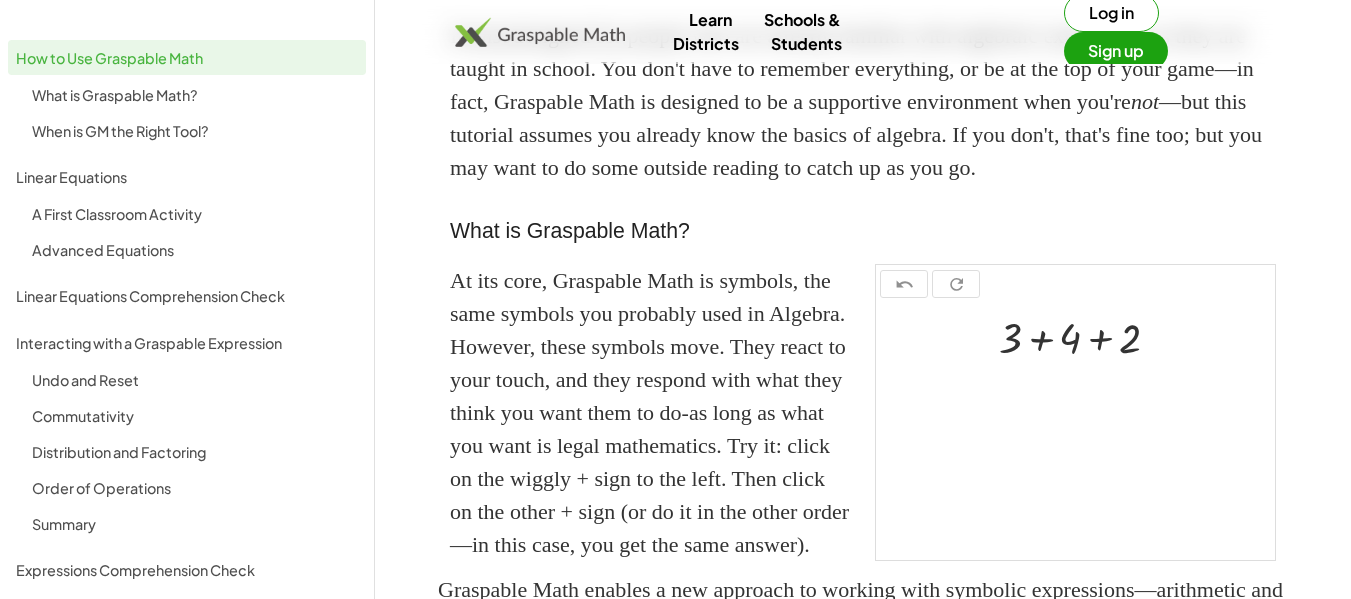 scroll, scrollTop: 0, scrollLeft: 0, axis: both 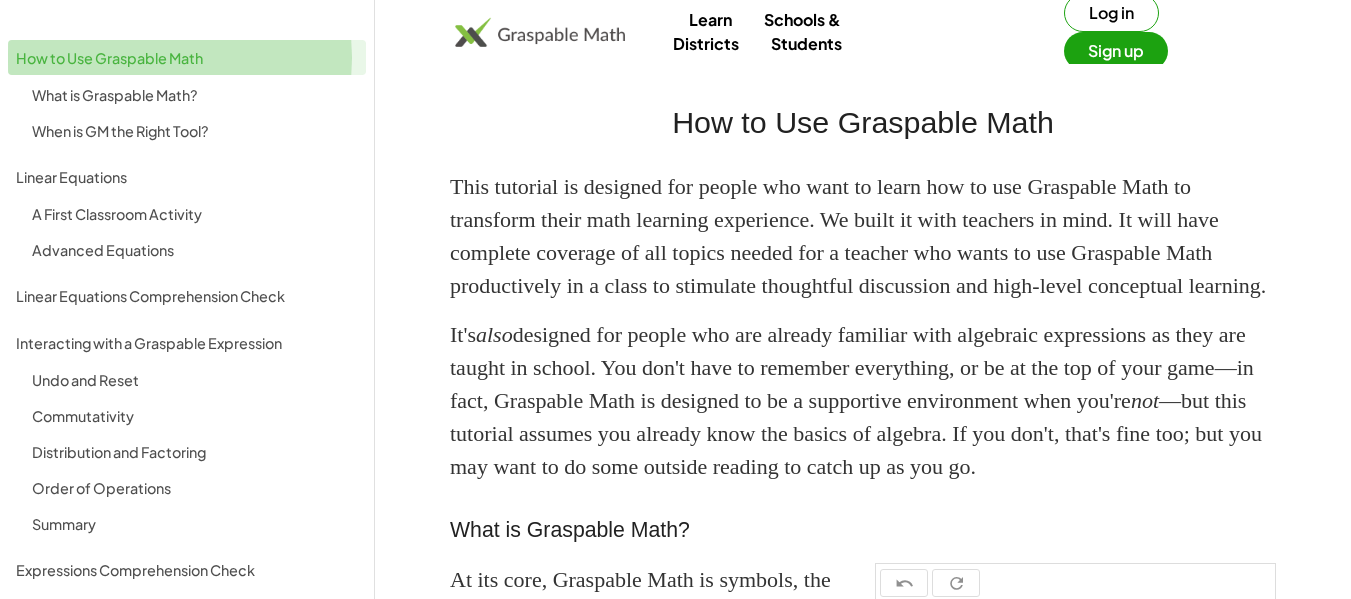 click on "How to Use Graspable Math" 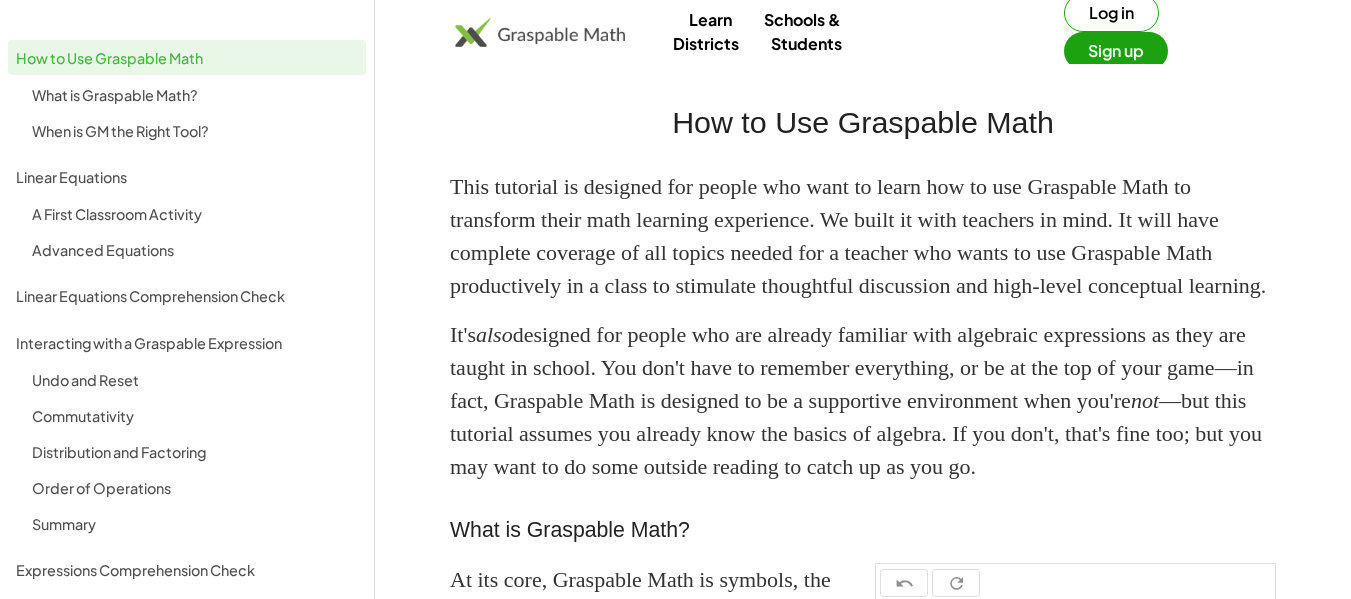 scroll, scrollTop: 11, scrollLeft: 0, axis: vertical 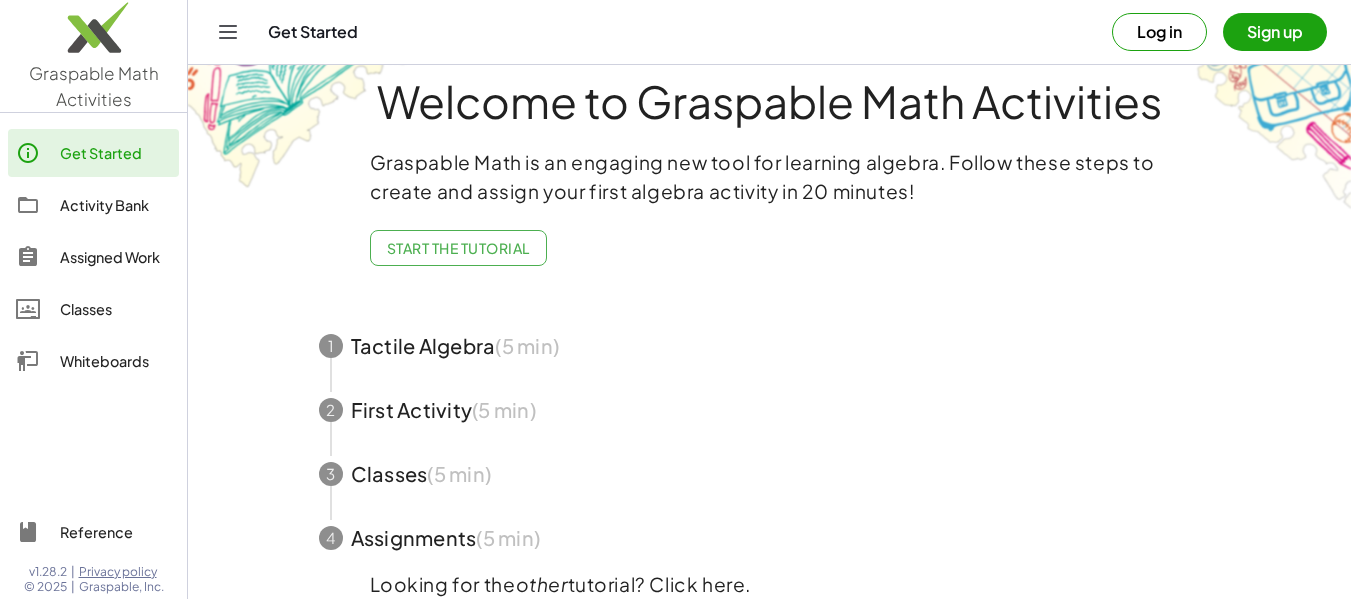 click at bounding box center [770, 474] 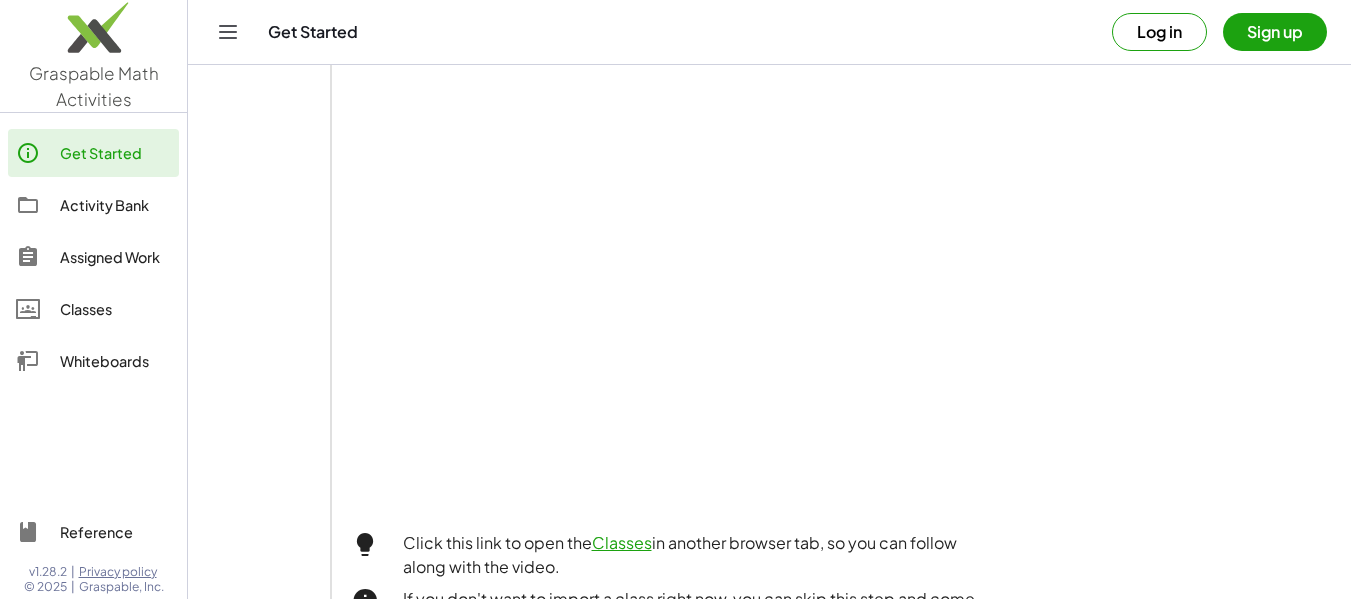 scroll, scrollTop: 462, scrollLeft: 0, axis: vertical 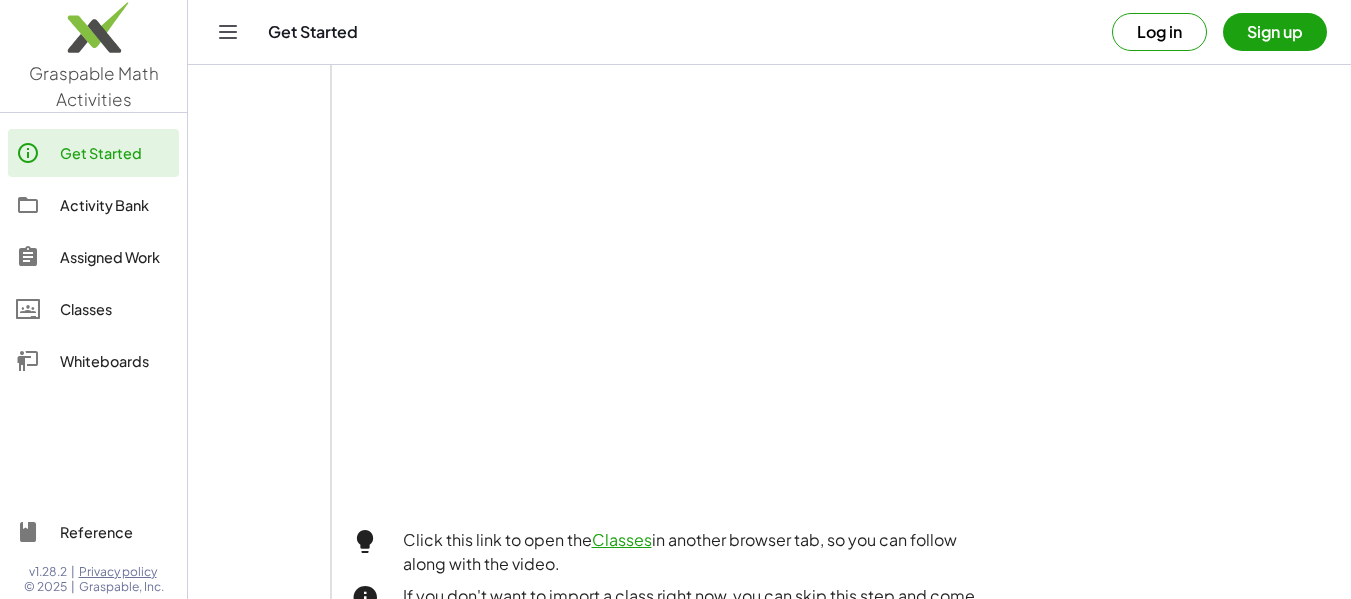 click on "Welcome to Graspable Math Activities   Graspable Math is an engaging new tool for learning algebra. Follow these steps to create and assign your first algebra activity in 20 minutes!  1 Tactile Algebra  (5 min) 2 First Activity  (5 min) 3 Classes  (5 min)  GM Activities lets you import a class from Google Classrooms, from a spreadsheet, or by entering student names. Here's how:   Click this link to open the  Classes  in another browser tab, so you can follow along with the video.   If you don't want to import a class right now, you can skip this step and come back to it later. Choose the "public activity" option in Step 4.  Next 4 Assignments  (5 min)  Looking for the  other  tutorial? Click here.  Start the Text-based GM Tutorial" 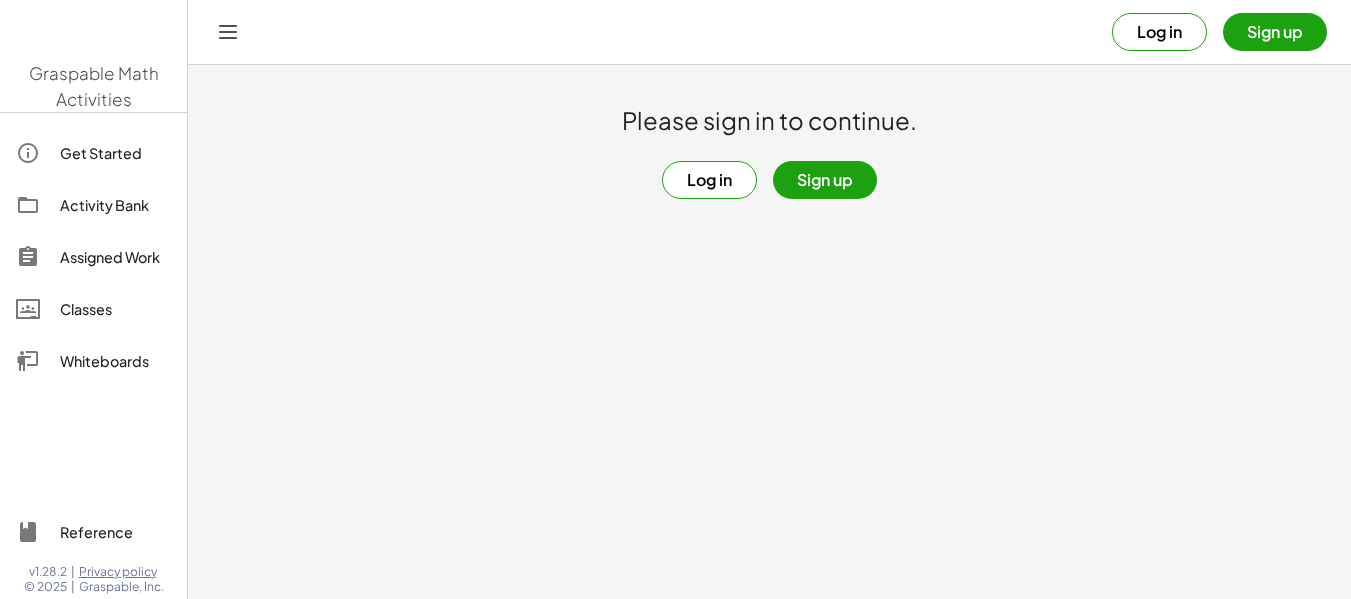 scroll, scrollTop: 0, scrollLeft: 0, axis: both 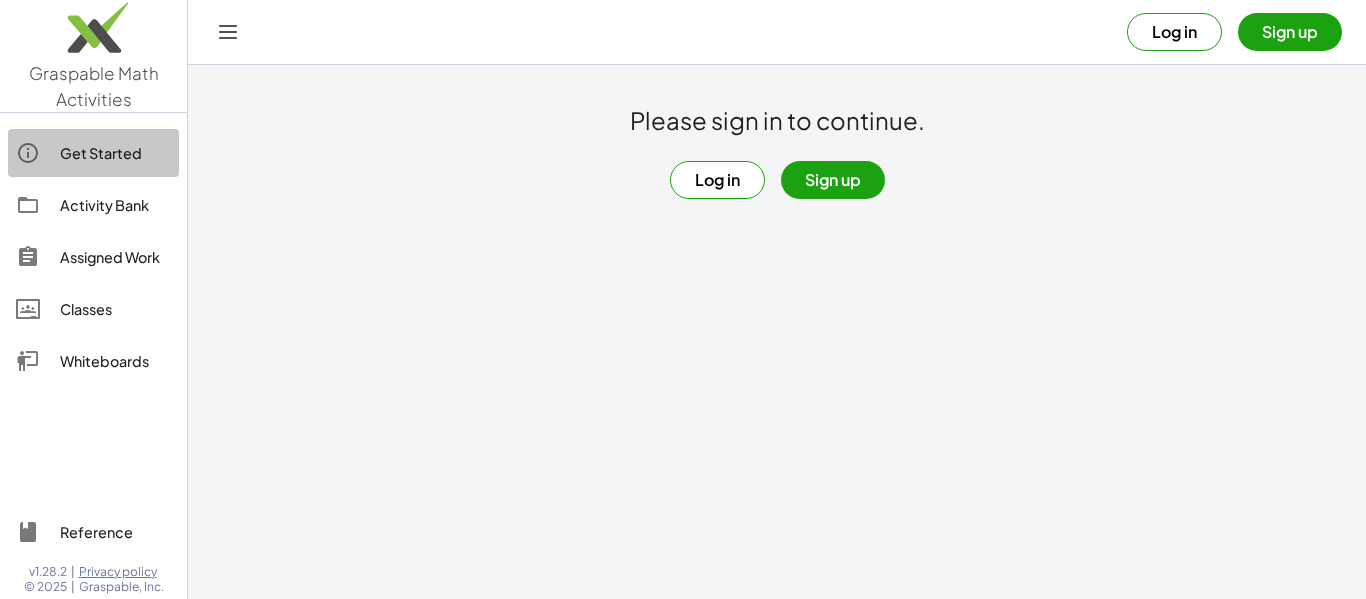 click on "Get Started" 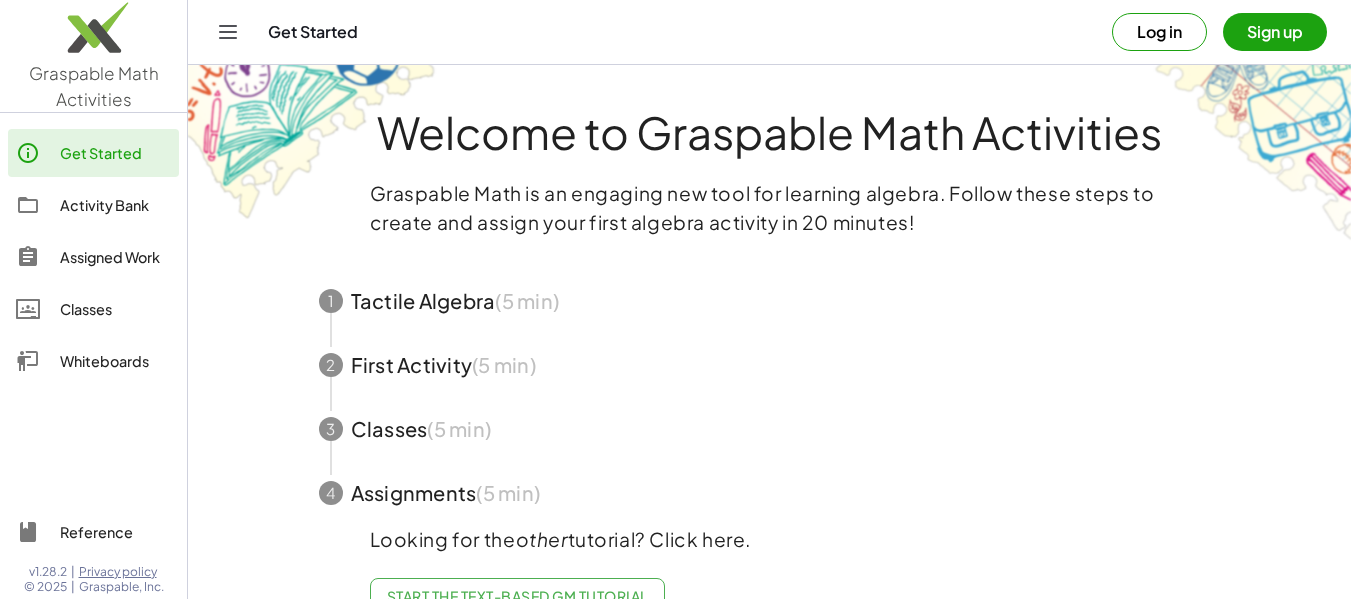 click at bounding box center [770, 301] 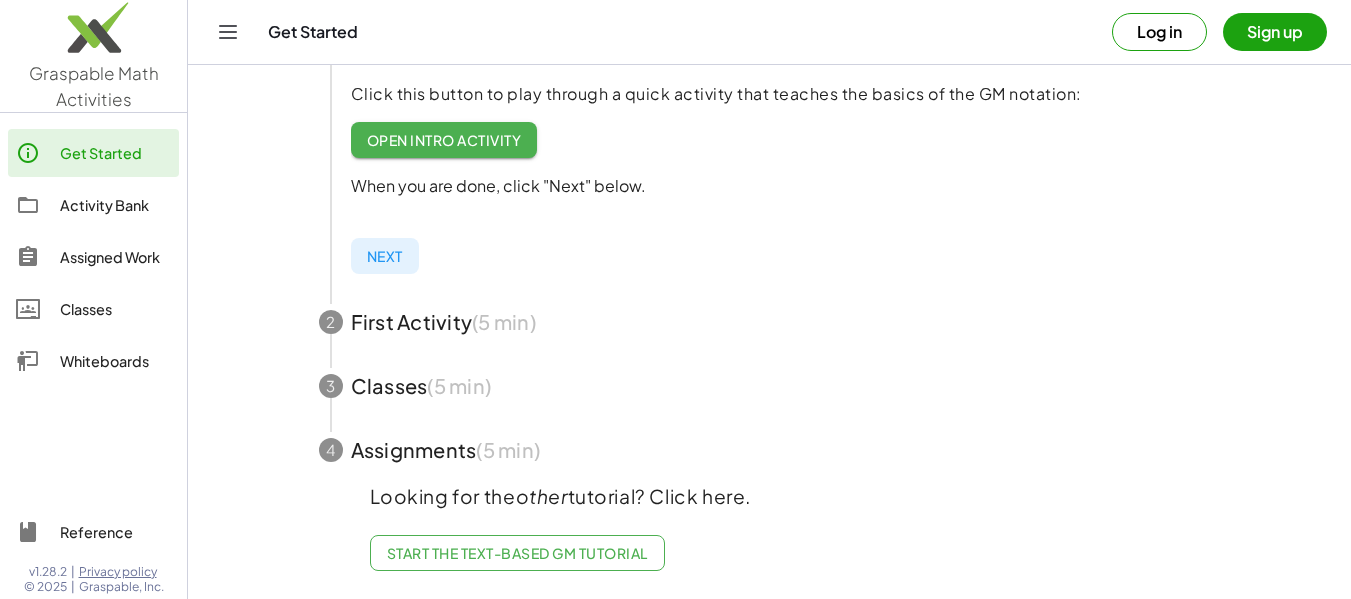 scroll, scrollTop: 466, scrollLeft: 0, axis: vertical 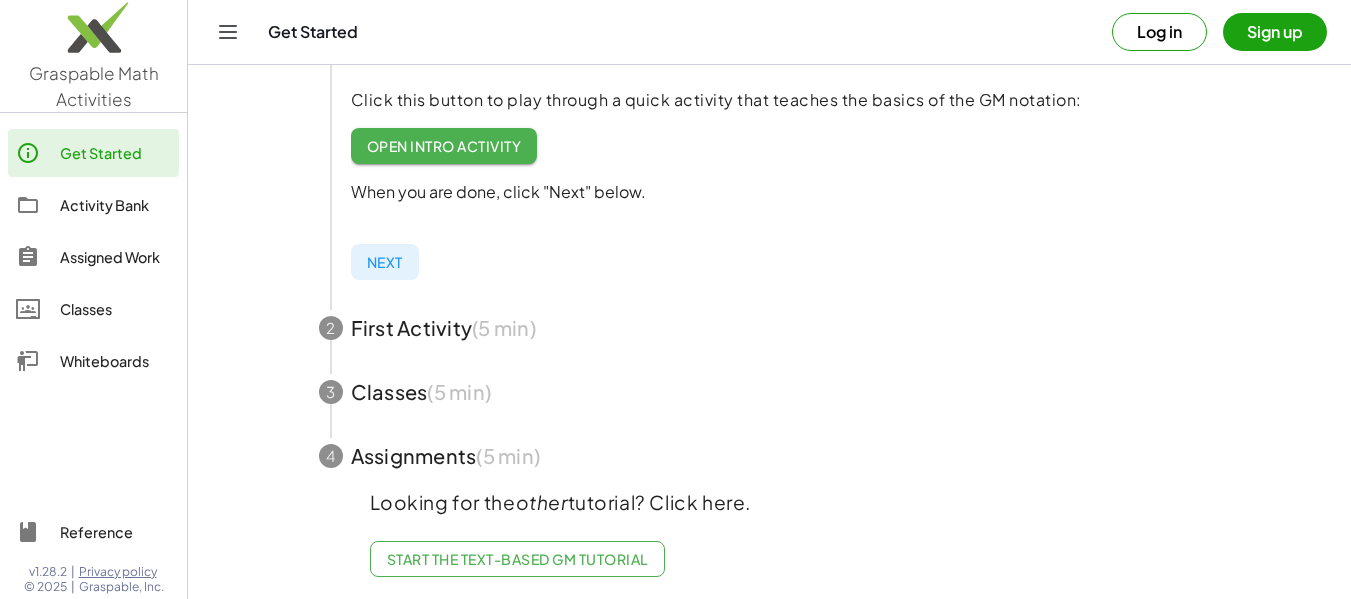 click at bounding box center [770, 328] 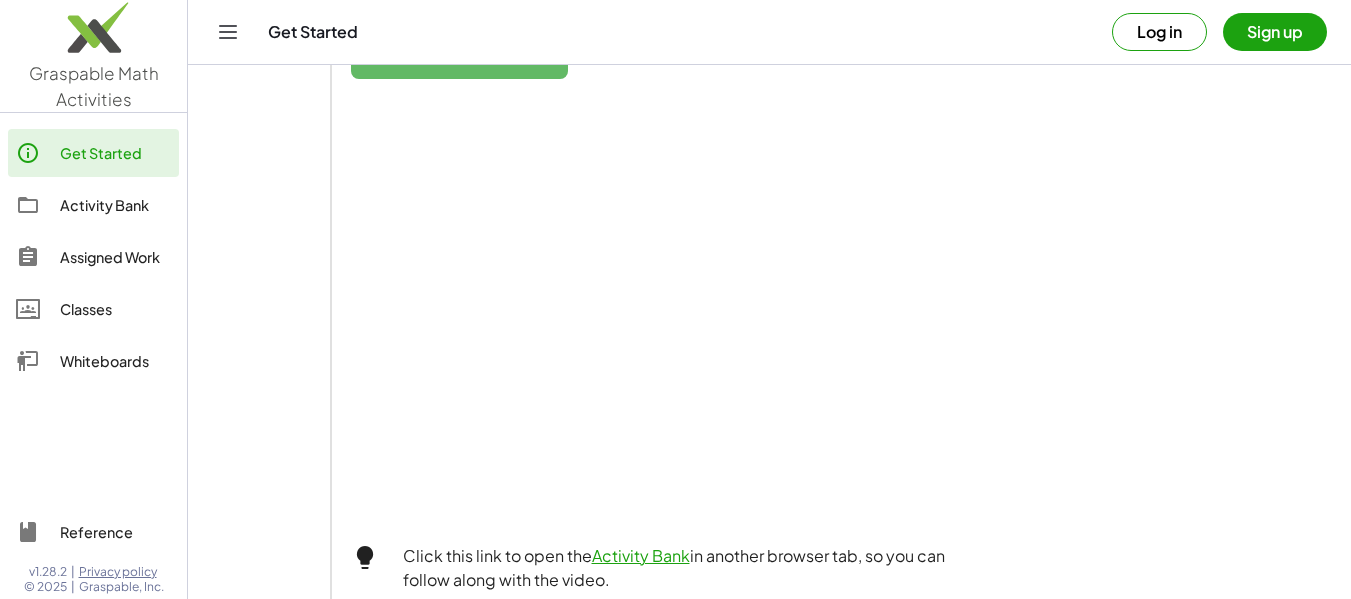 scroll, scrollTop: 516, scrollLeft: 0, axis: vertical 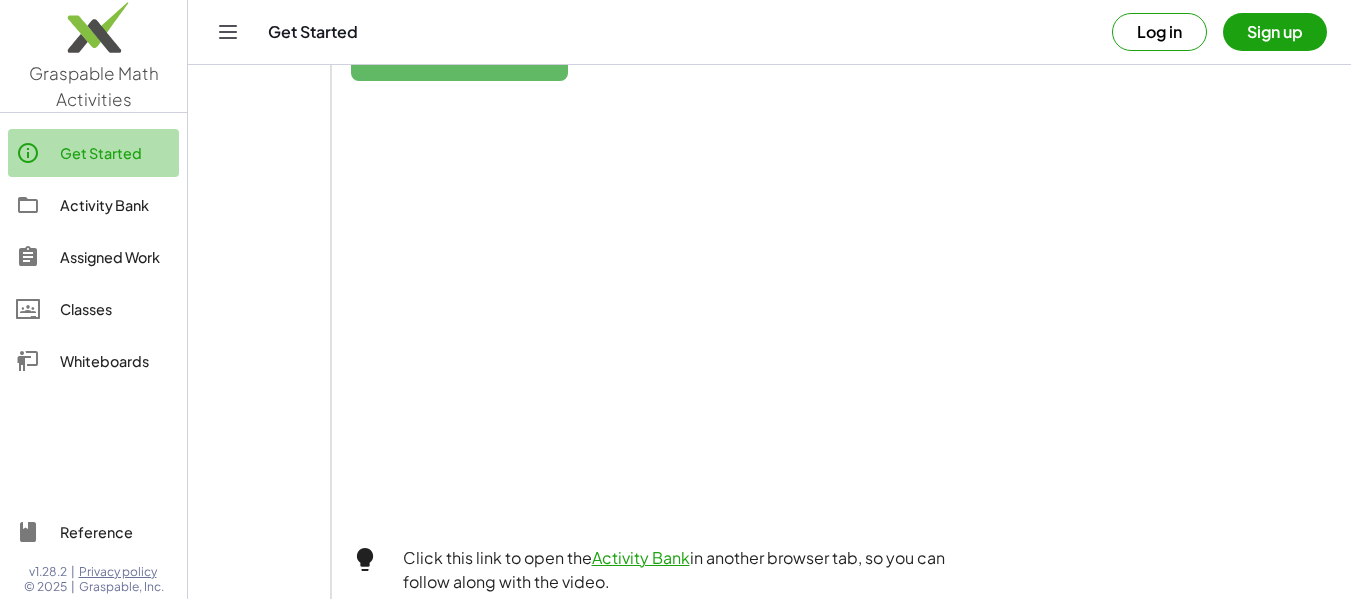 click on "Get Started" 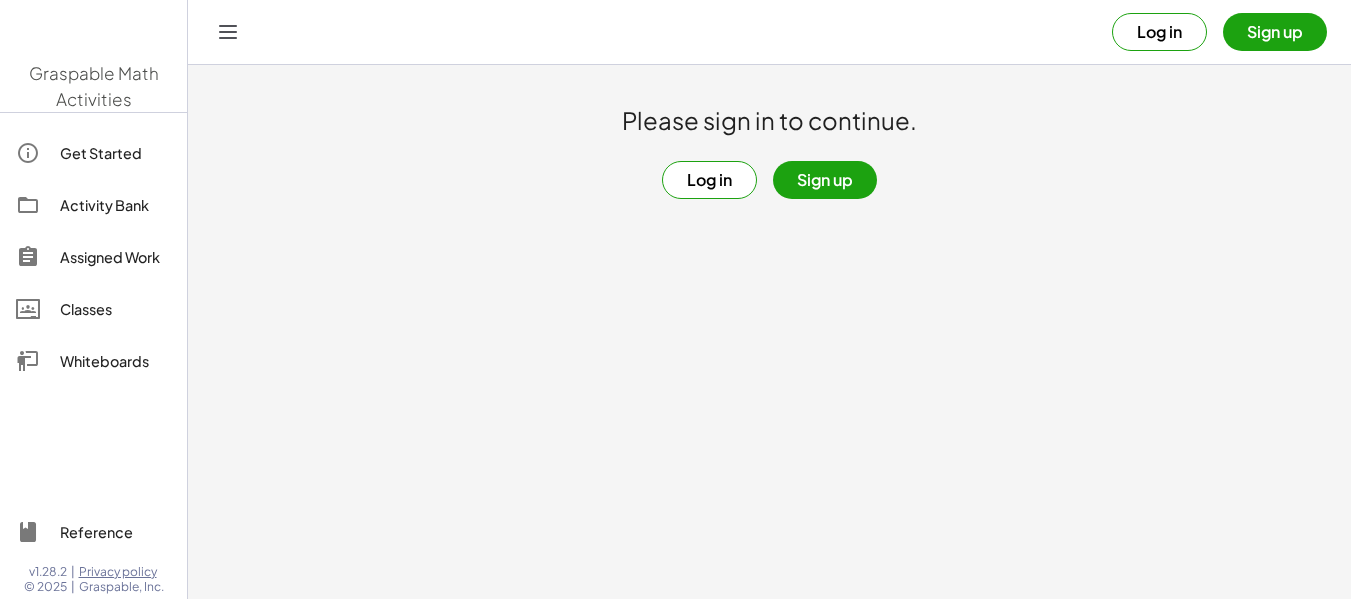 scroll, scrollTop: 0, scrollLeft: 0, axis: both 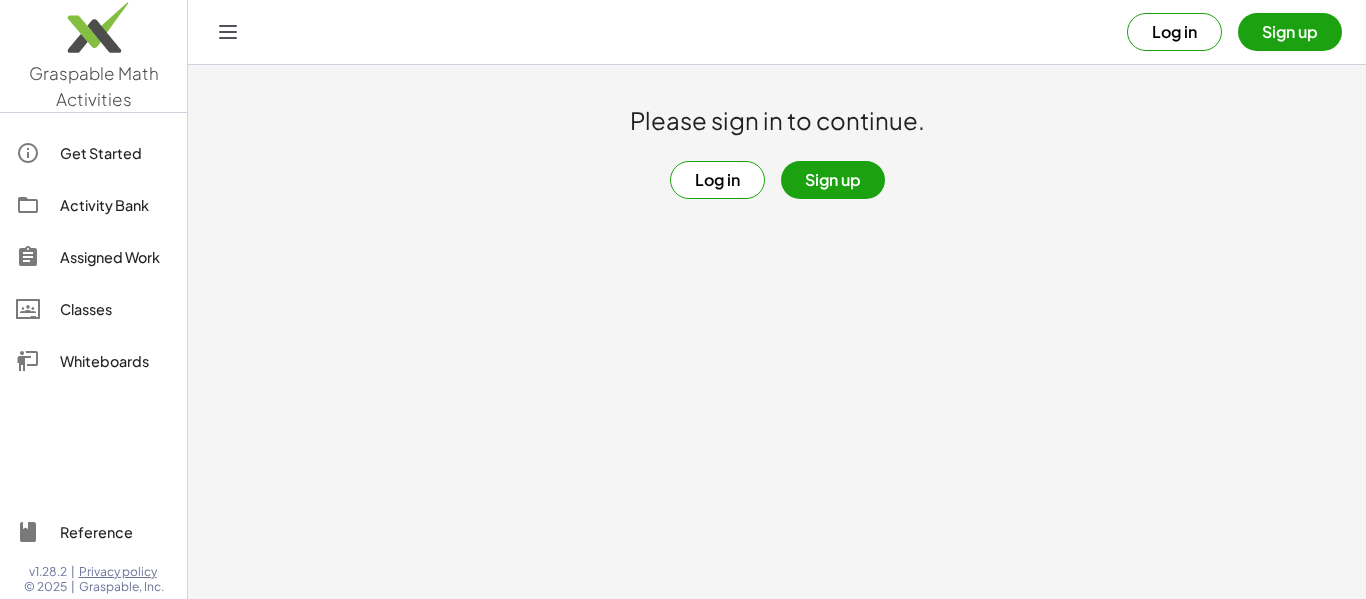 click on "Get Started" 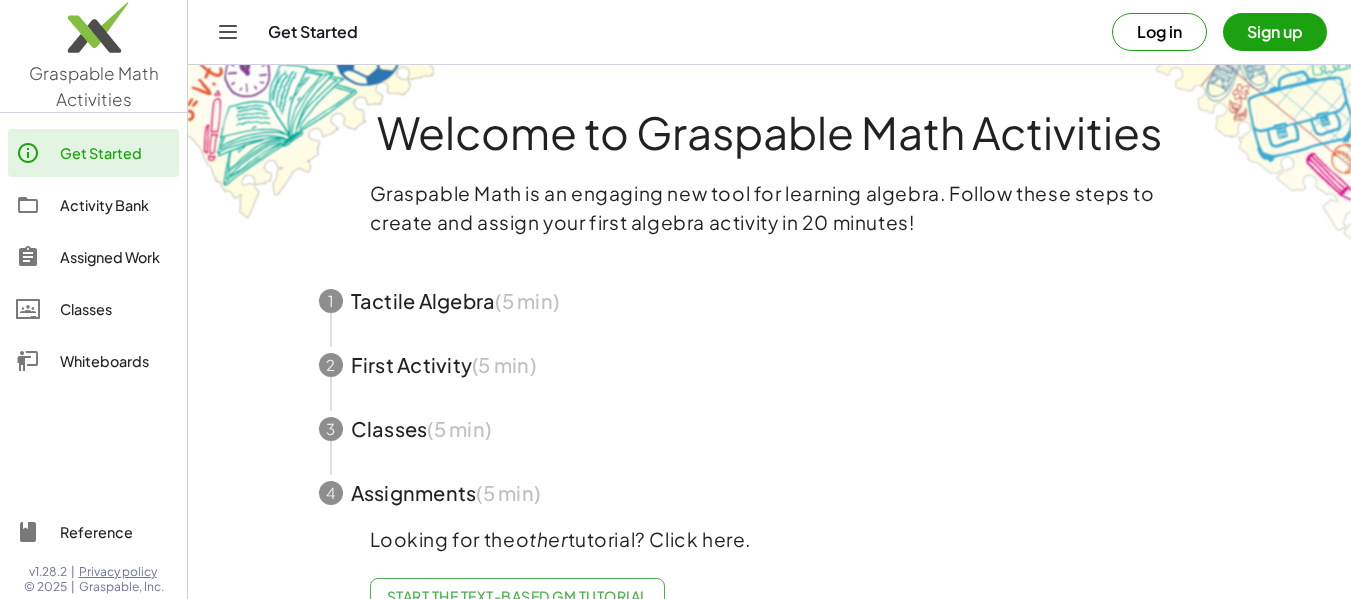 scroll, scrollTop: 58, scrollLeft: 0, axis: vertical 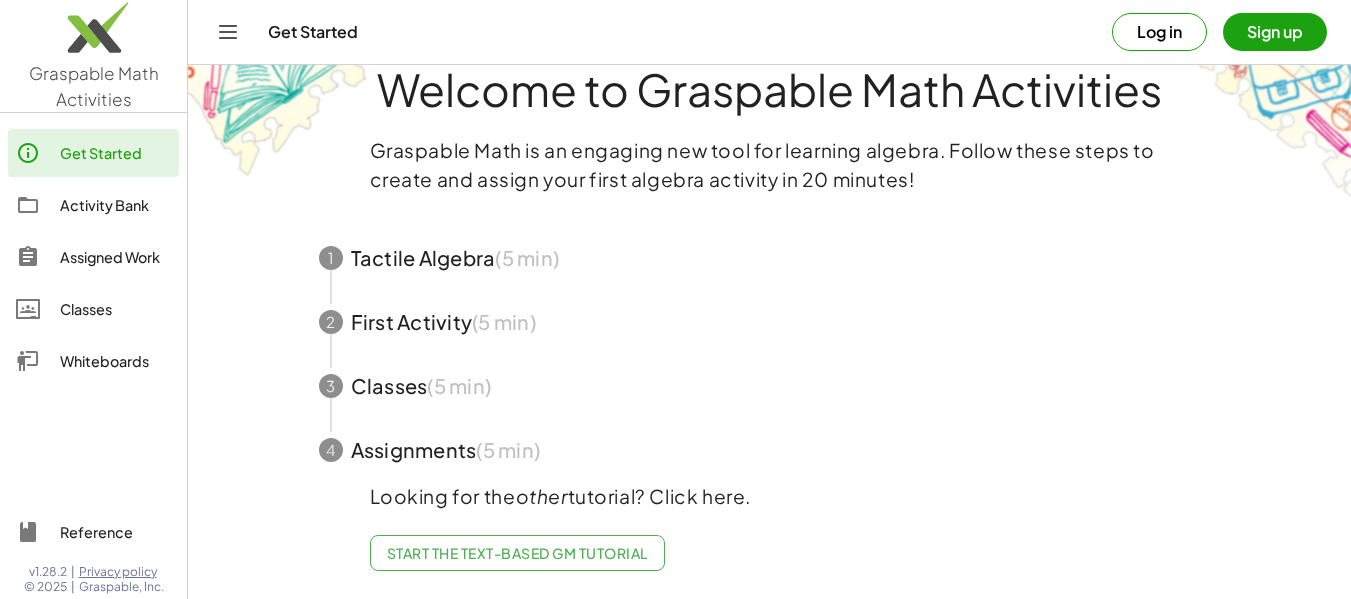click at bounding box center (770, 322) 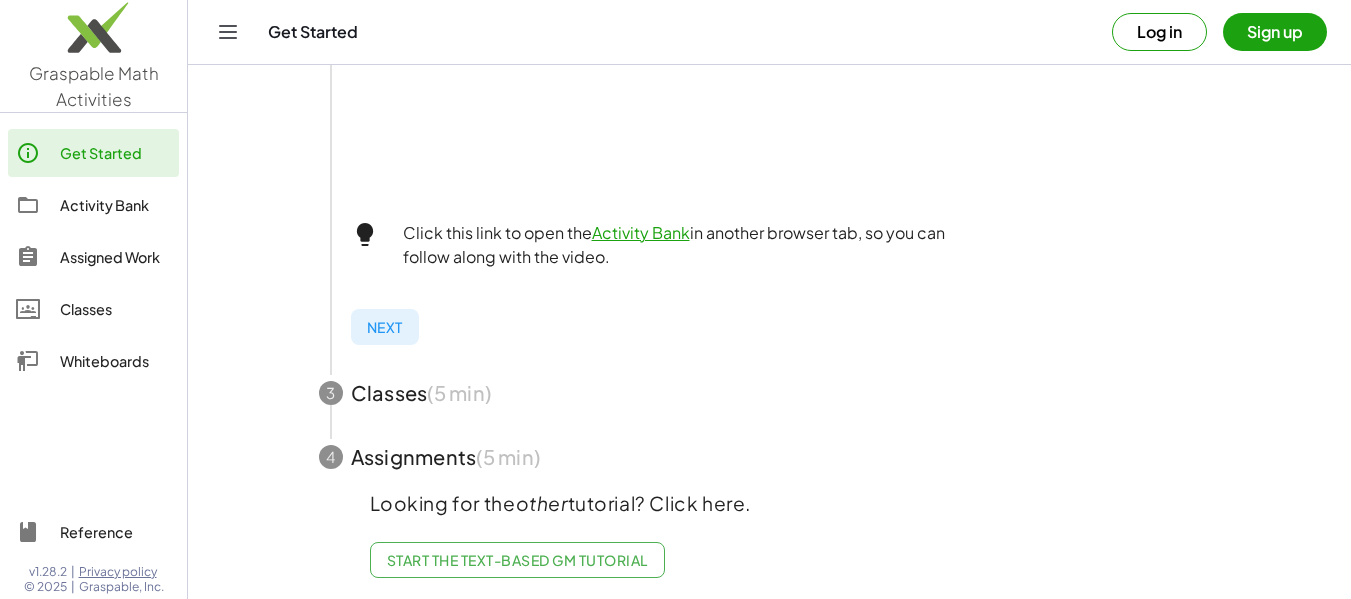 scroll, scrollTop: 845, scrollLeft: 0, axis: vertical 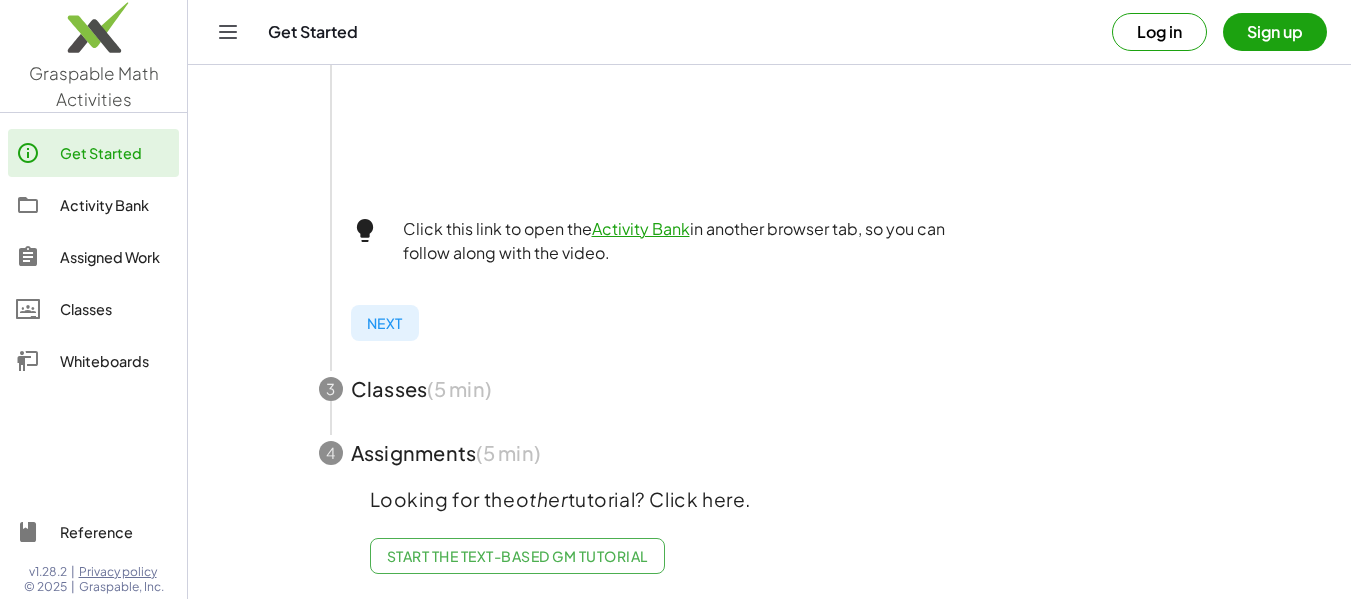 click at bounding box center [770, 389] 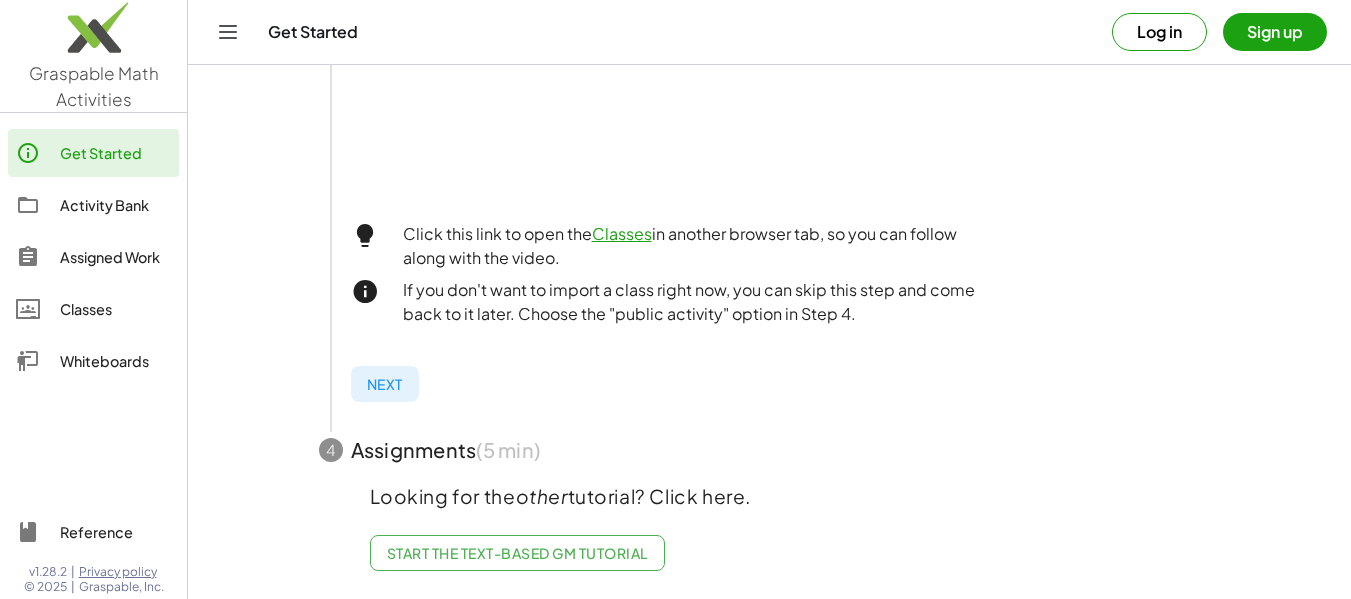 scroll, scrollTop: 783, scrollLeft: 0, axis: vertical 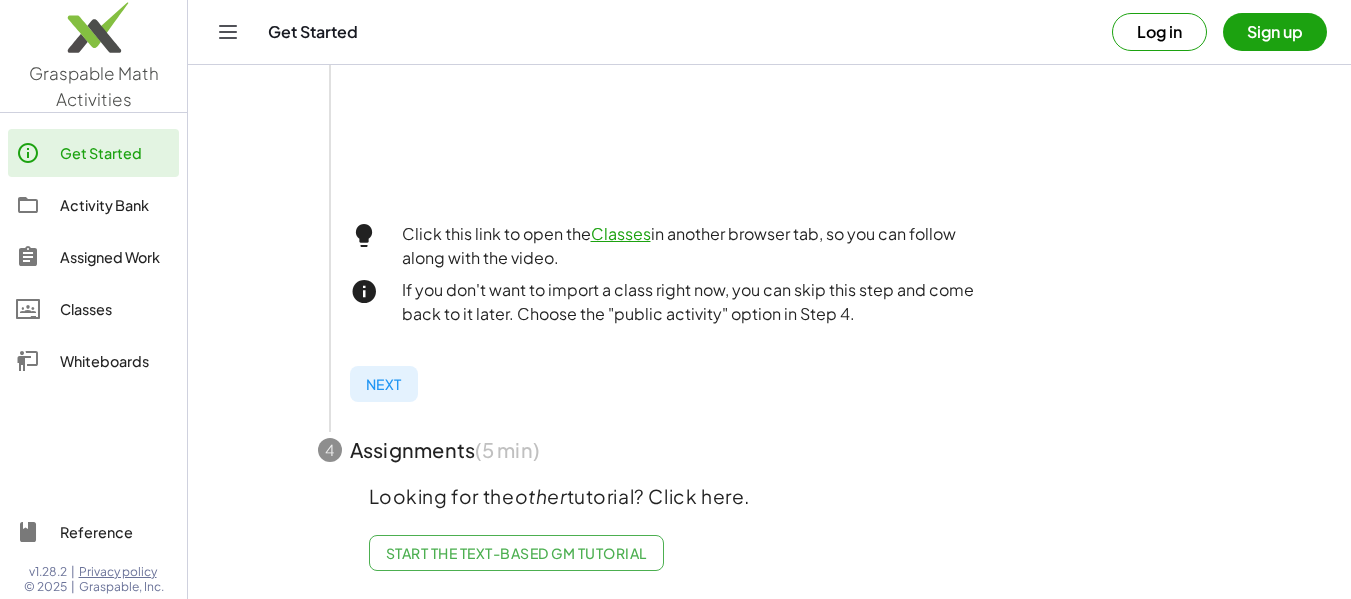 click on "Classes" at bounding box center (621, 233) 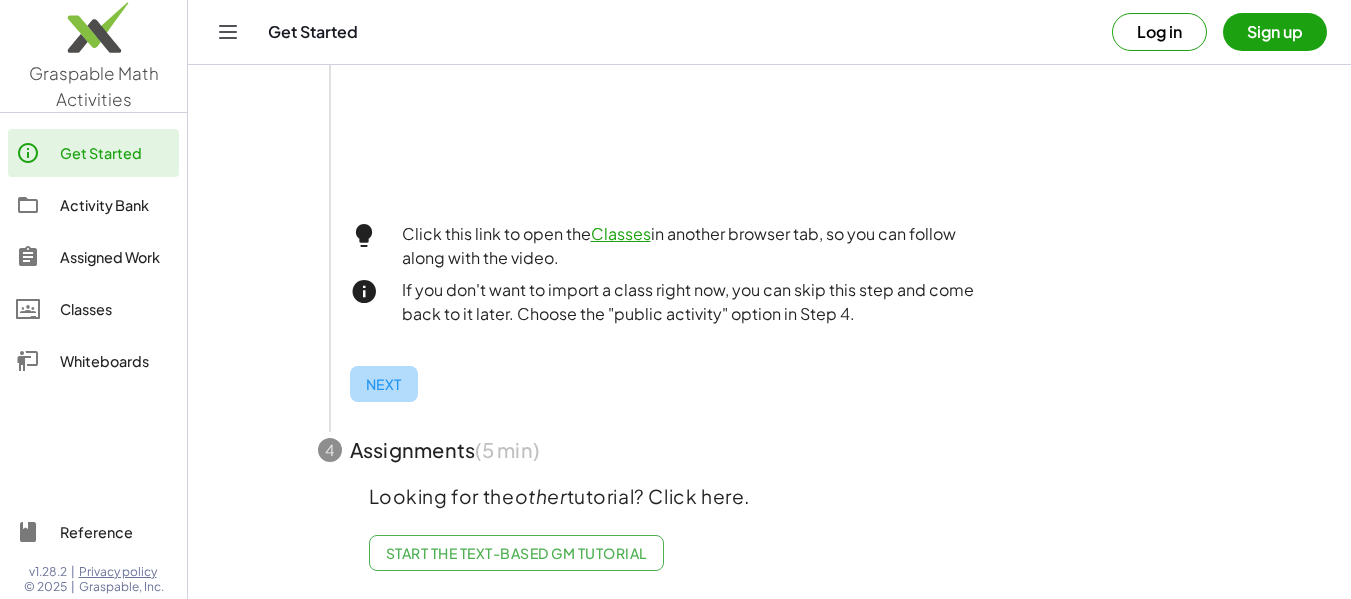 click on "Next" 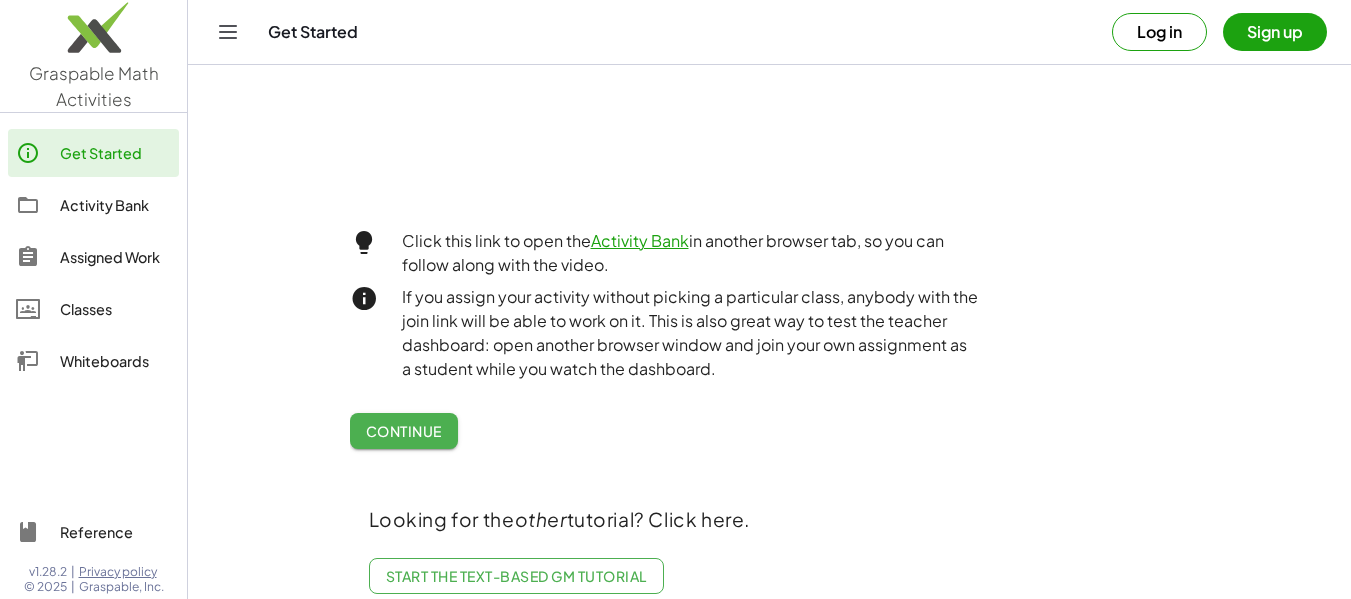 scroll, scrollTop: 863, scrollLeft: 0, axis: vertical 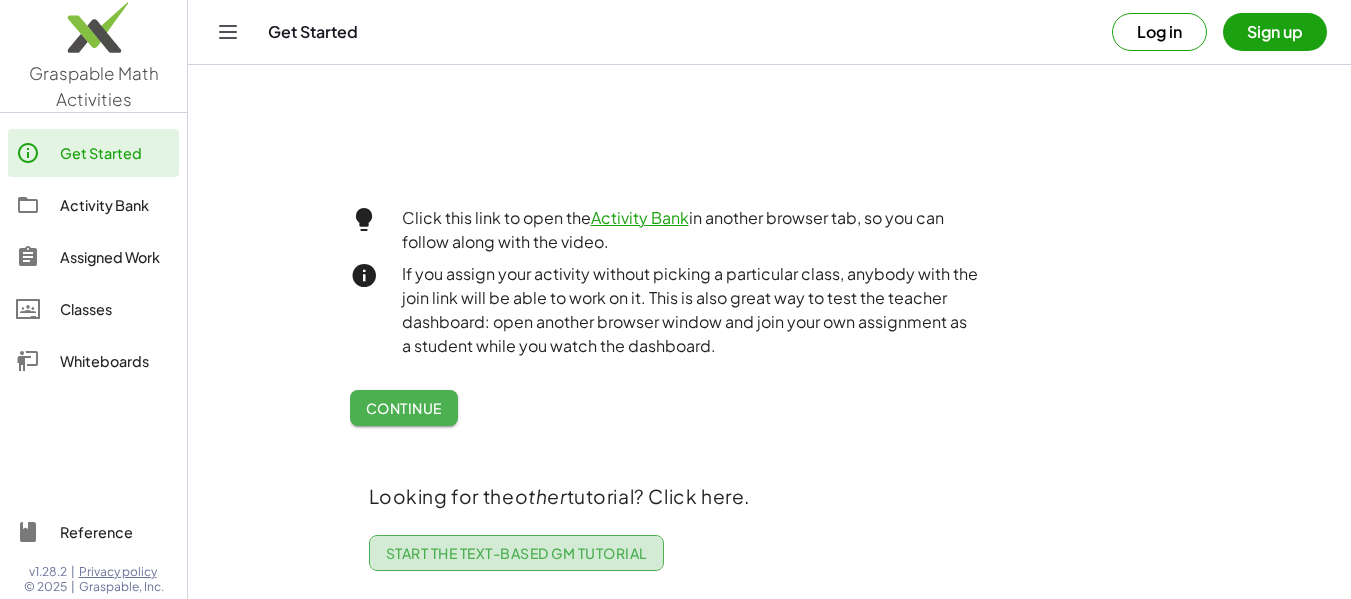 click on "Start the Text-based GM Tutorial" 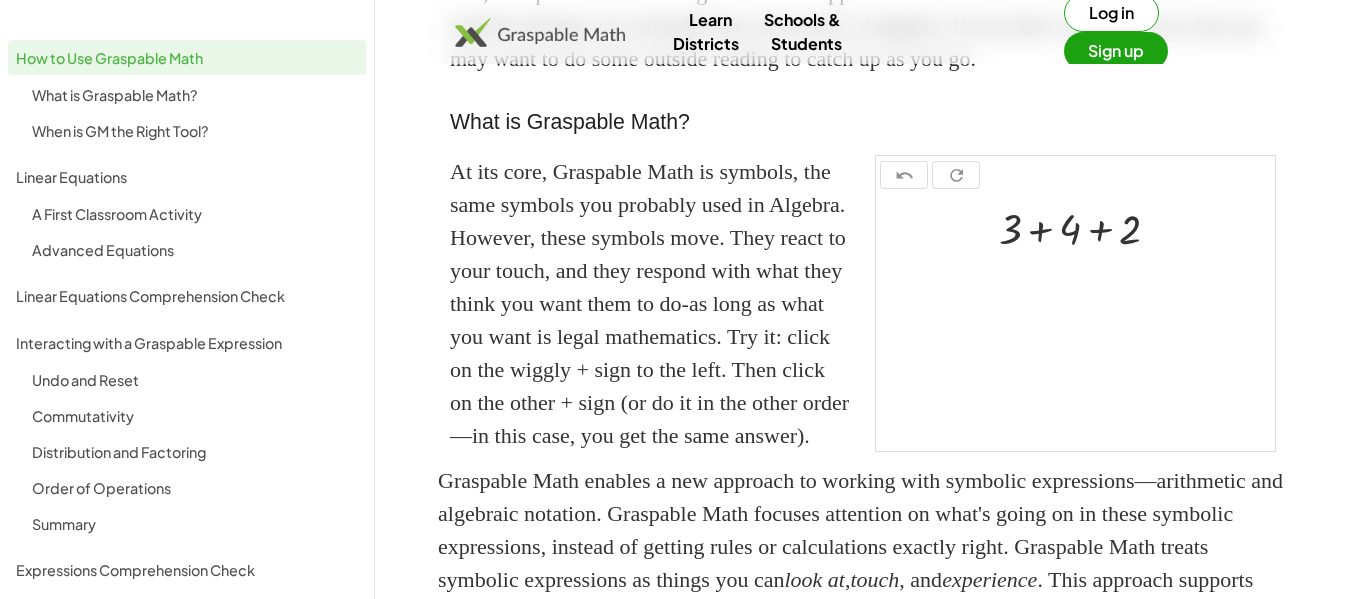 scroll, scrollTop: 409, scrollLeft: 0, axis: vertical 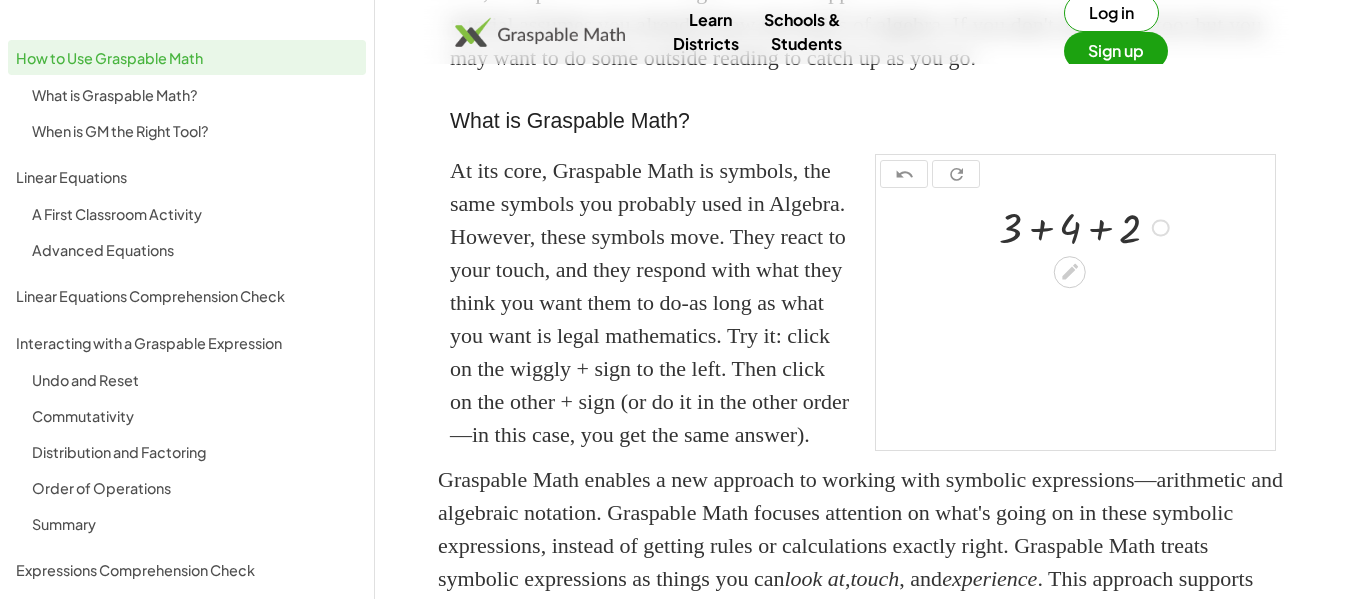 click at bounding box center [1087, 226] 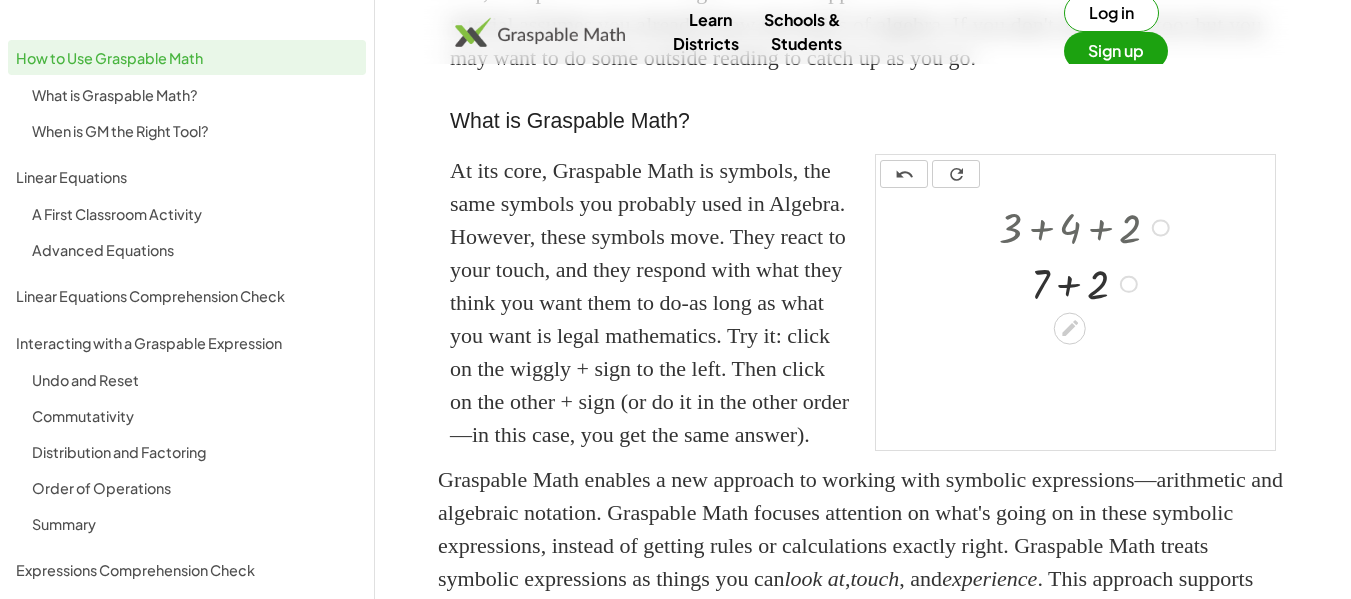 click at bounding box center (1087, 282) 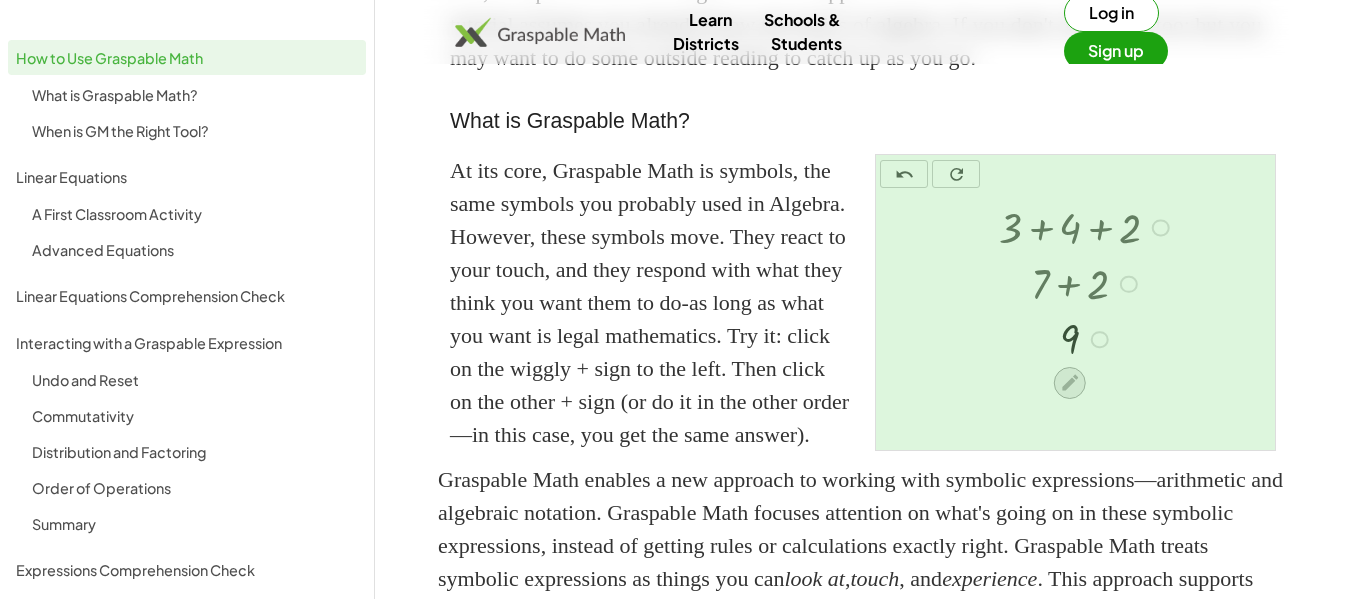 click 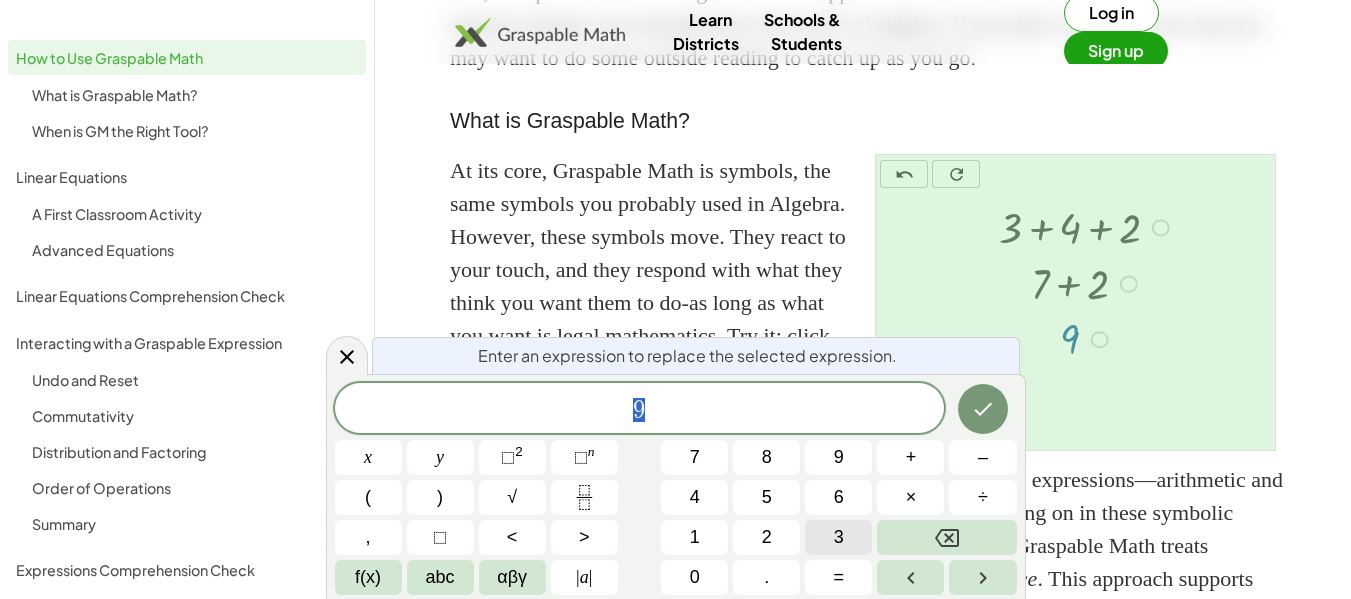 click on "3" at bounding box center (839, 537) 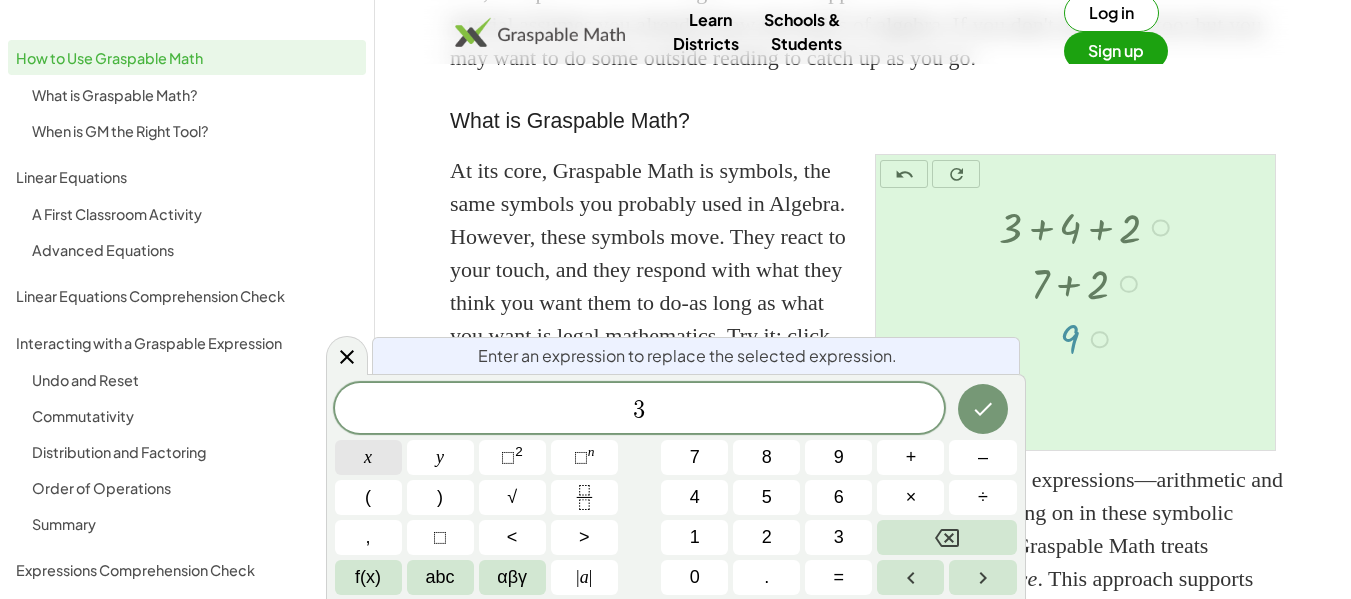 click on "x" at bounding box center [368, 457] 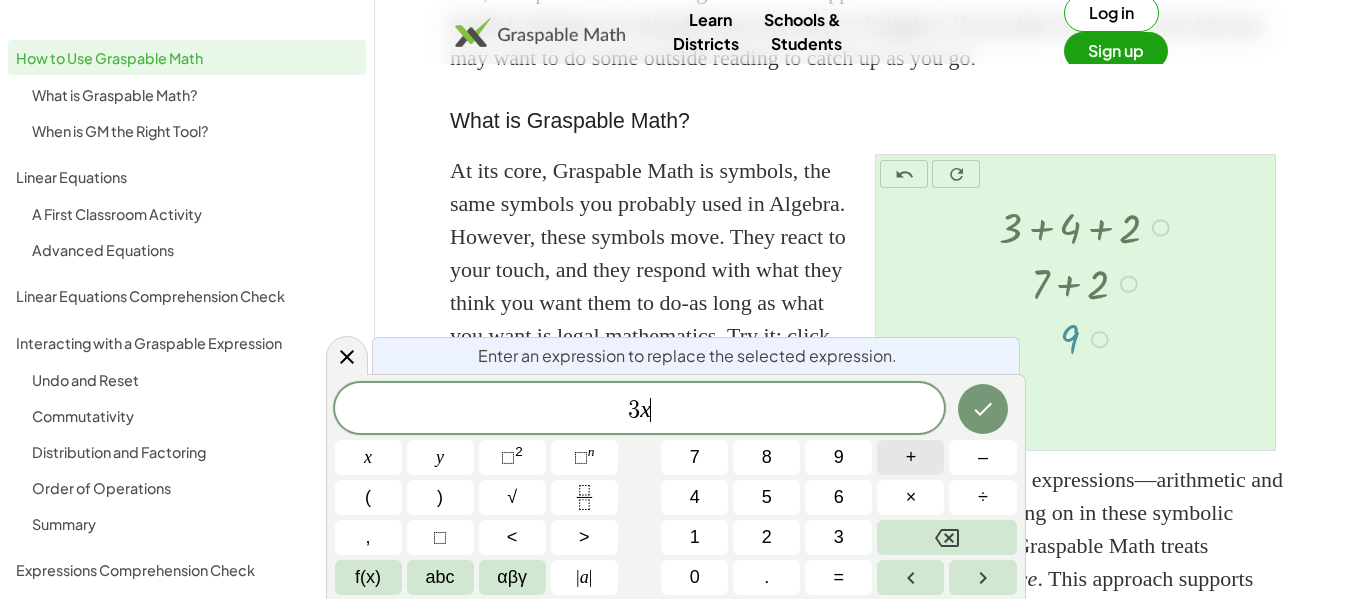 click on "+" at bounding box center (911, 457) 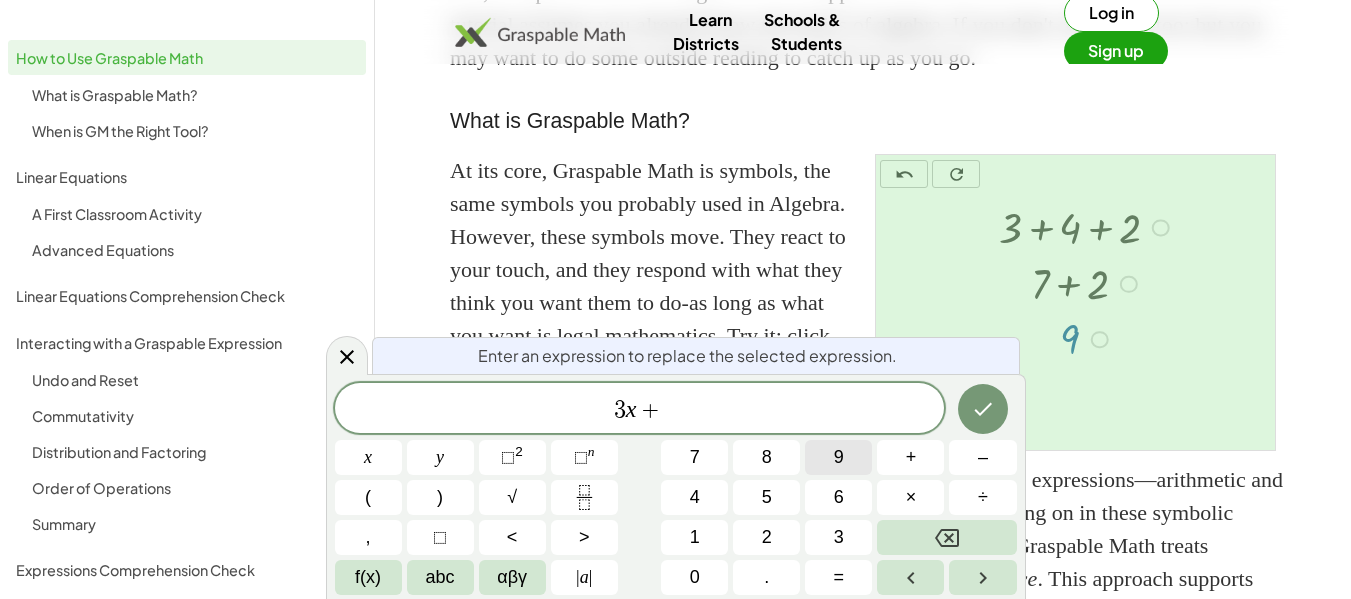 click on "9" at bounding box center (839, 457) 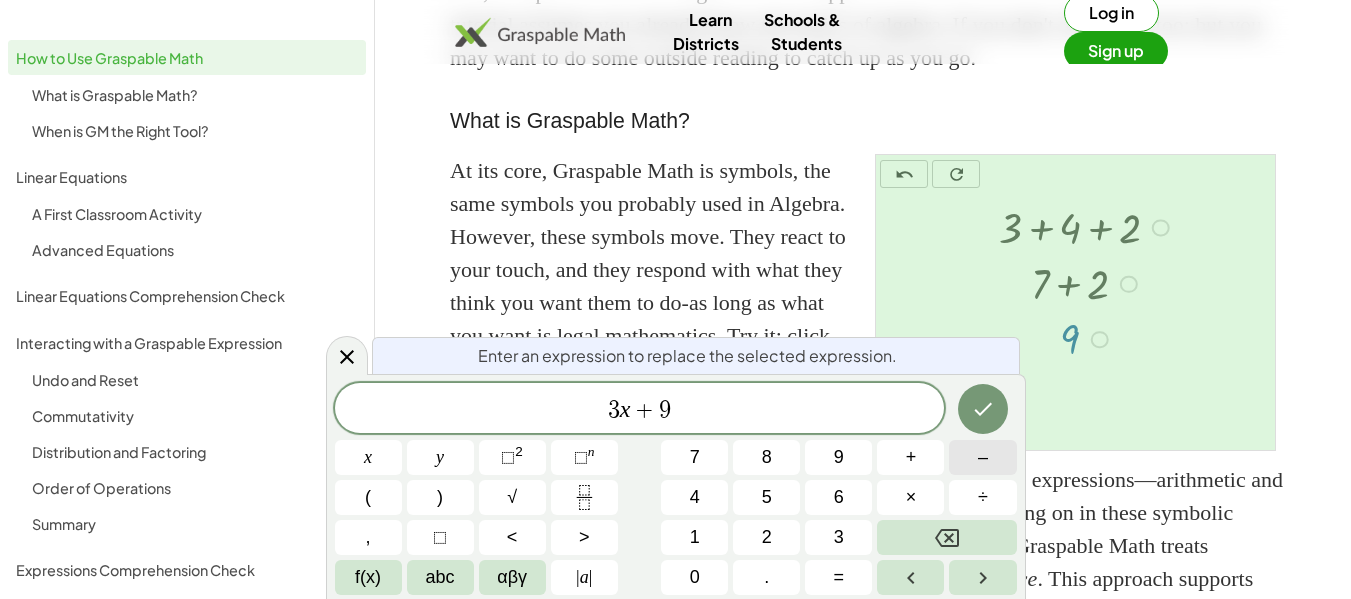 click on "–" at bounding box center (983, 457) 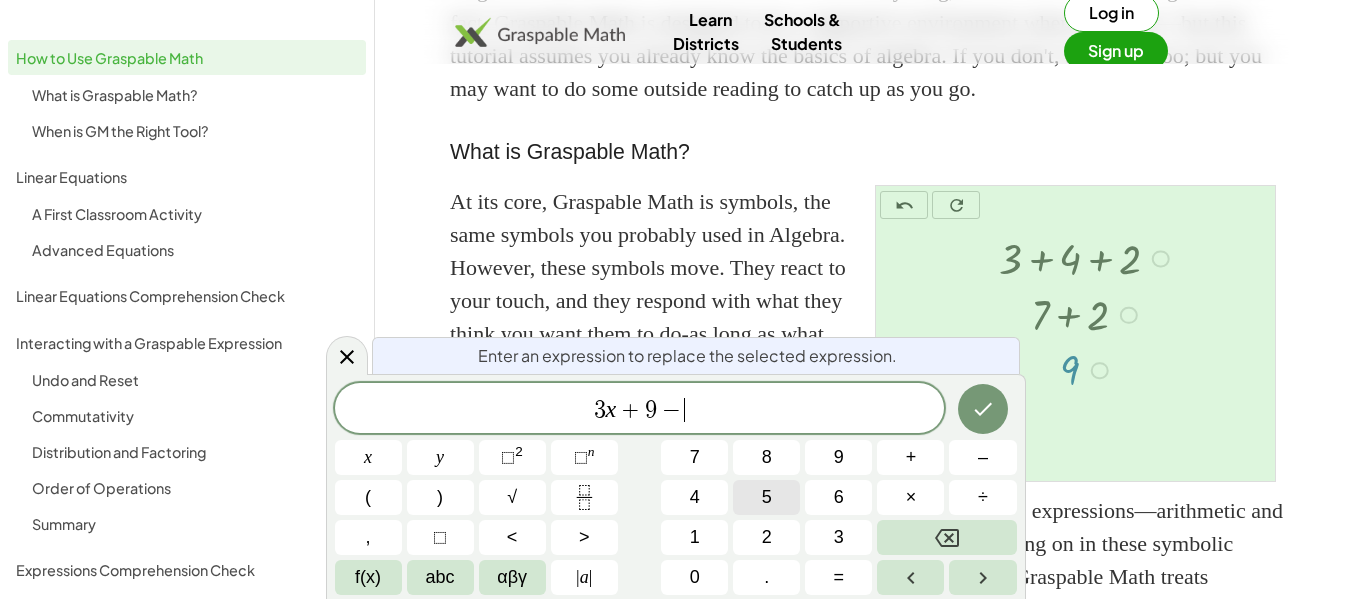 scroll, scrollTop: 376, scrollLeft: 0, axis: vertical 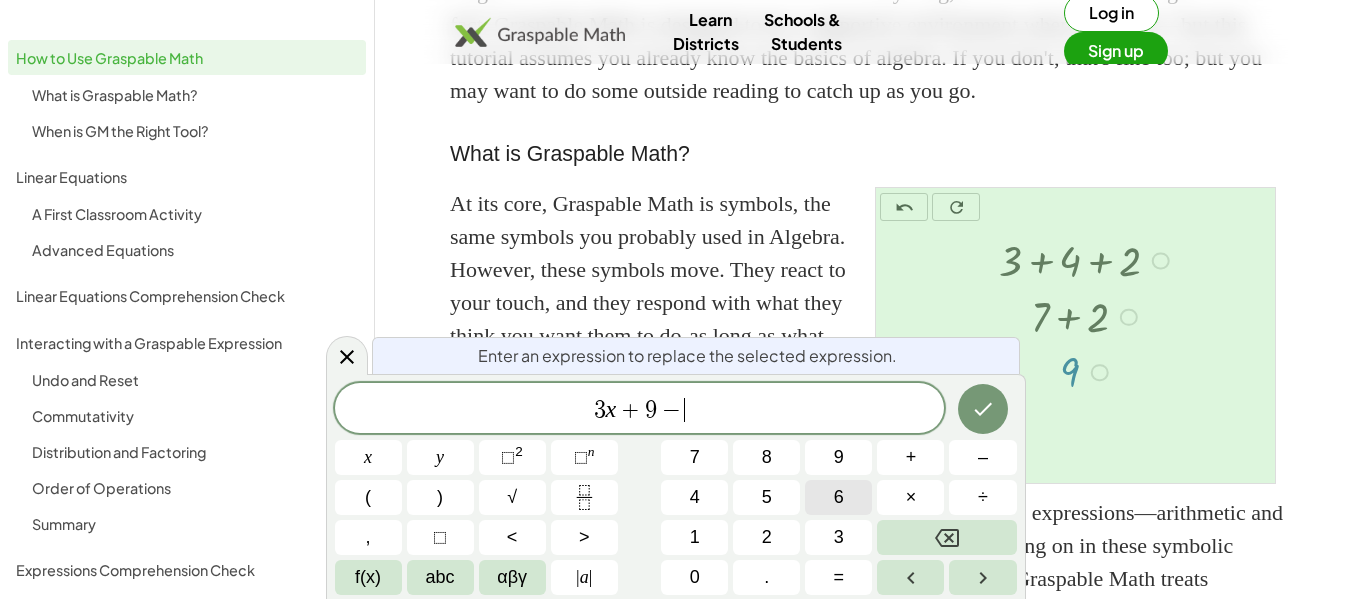 click on "6" at bounding box center (838, 497) 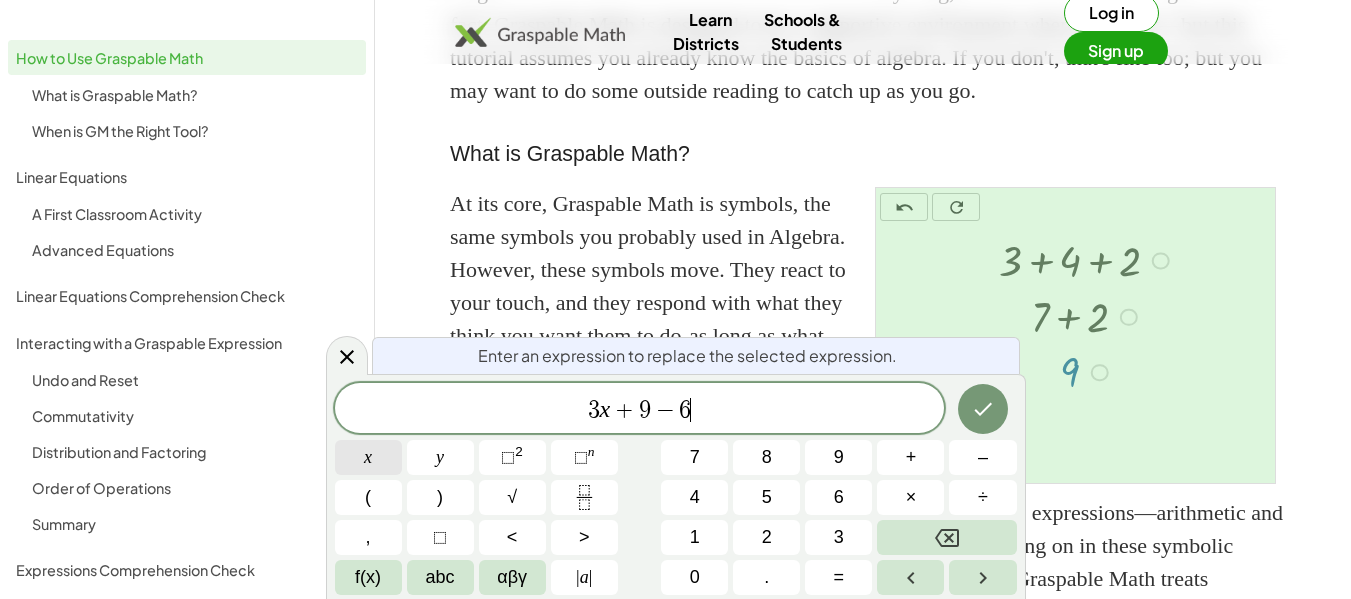 click on "x" at bounding box center [368, 457] 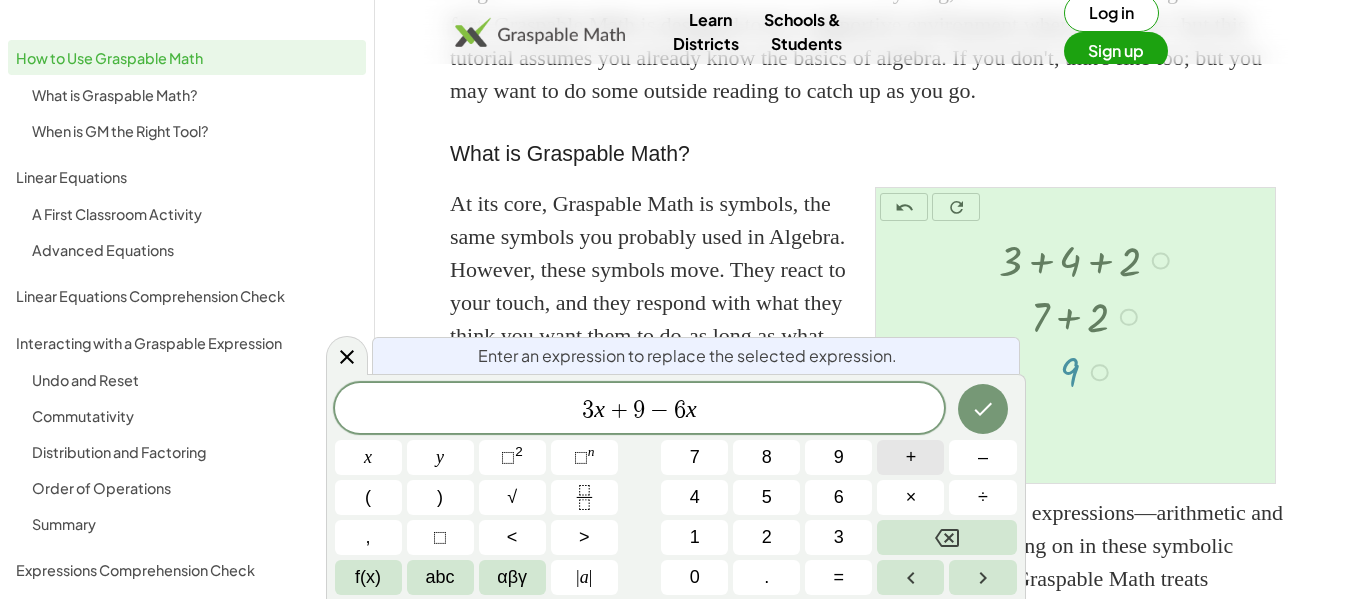 click on "+" at bounding box center (910, 457) 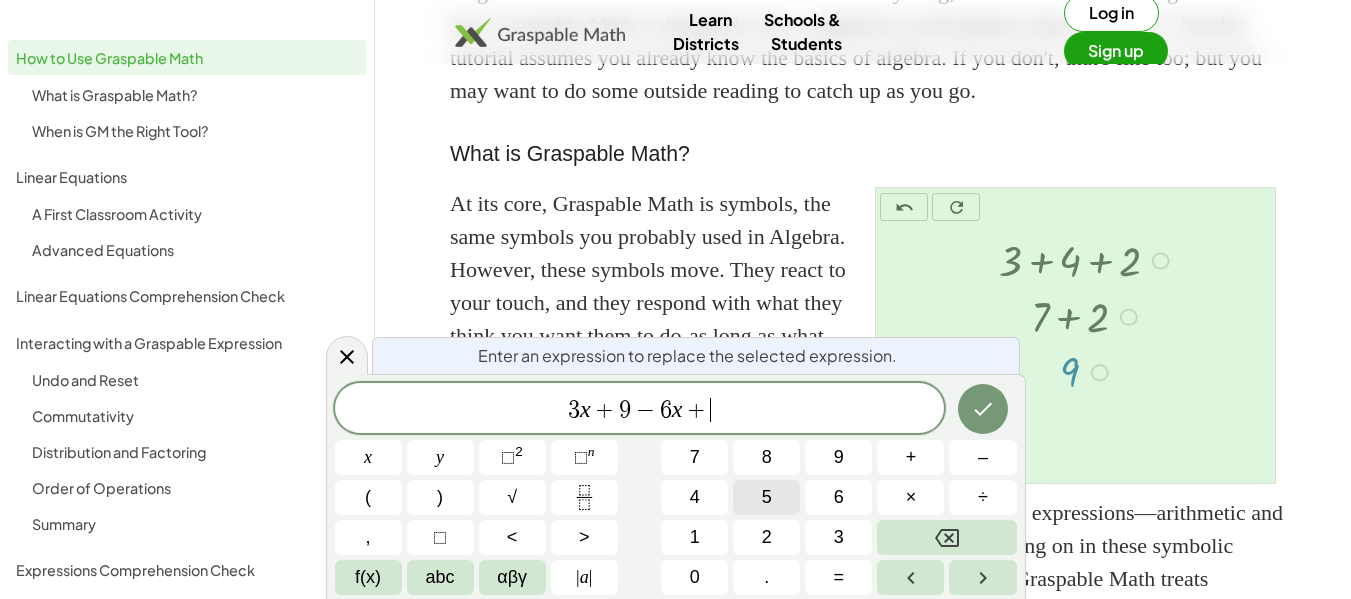 click on "5" at bounding box center [766, 497] 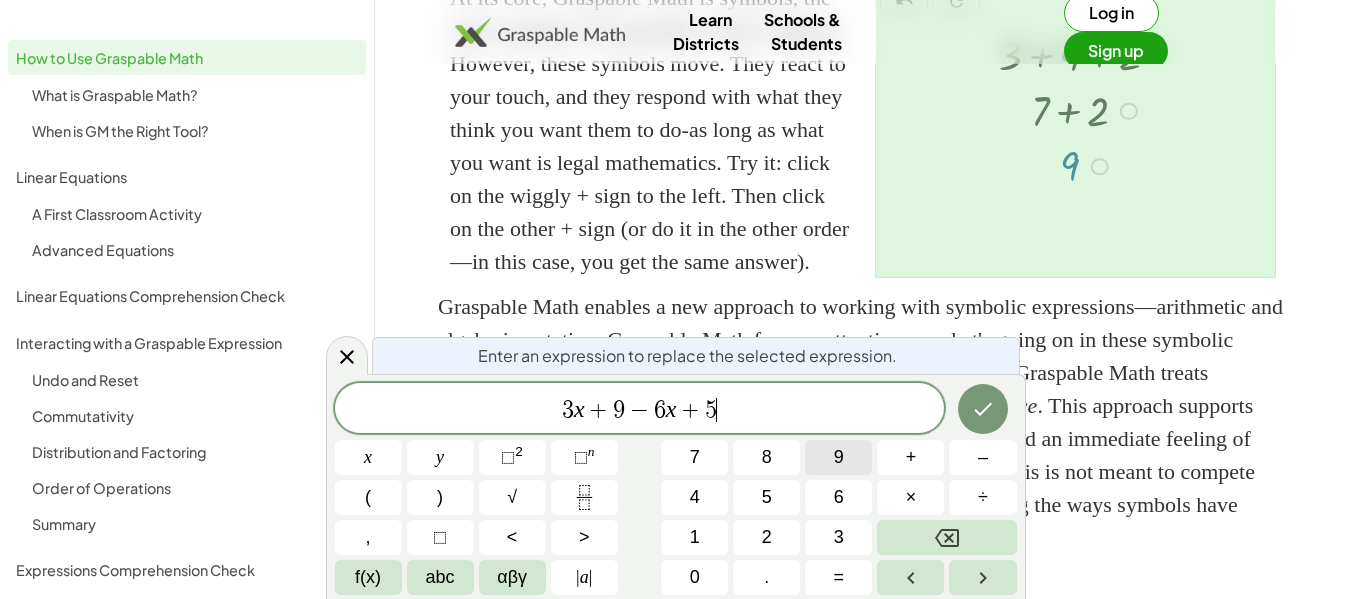 scroll, scrollTop: 581, scrollLeft: 0, axis: vertical 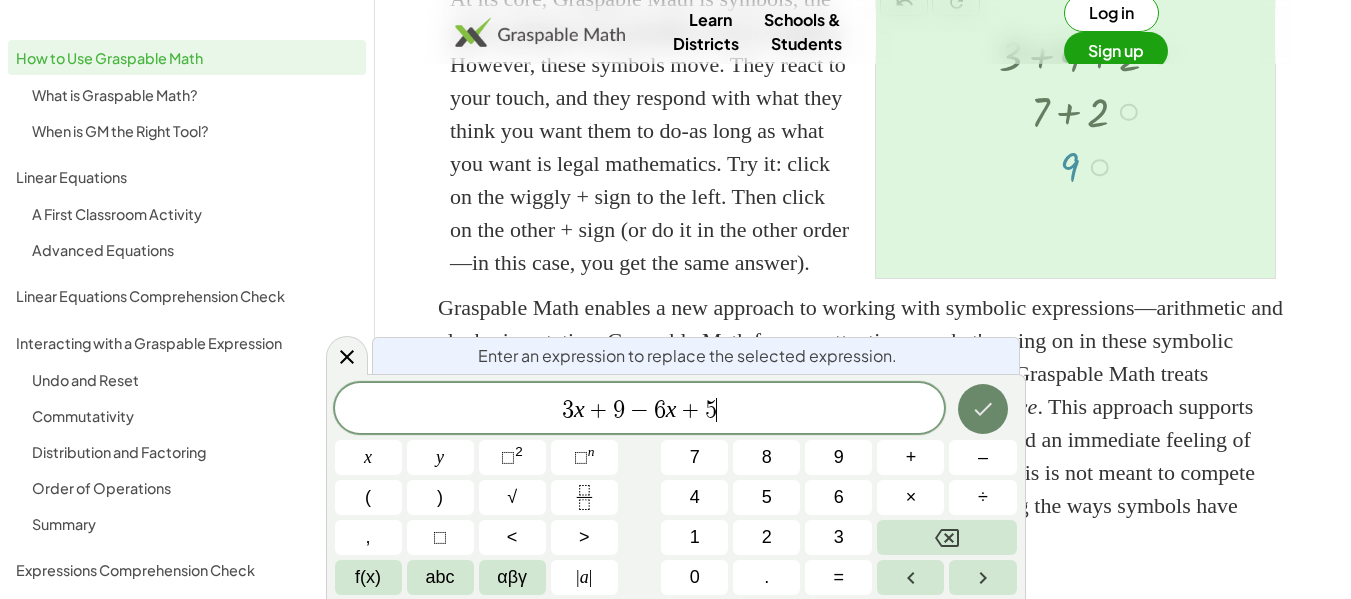 click at bounding box center [983, 409] 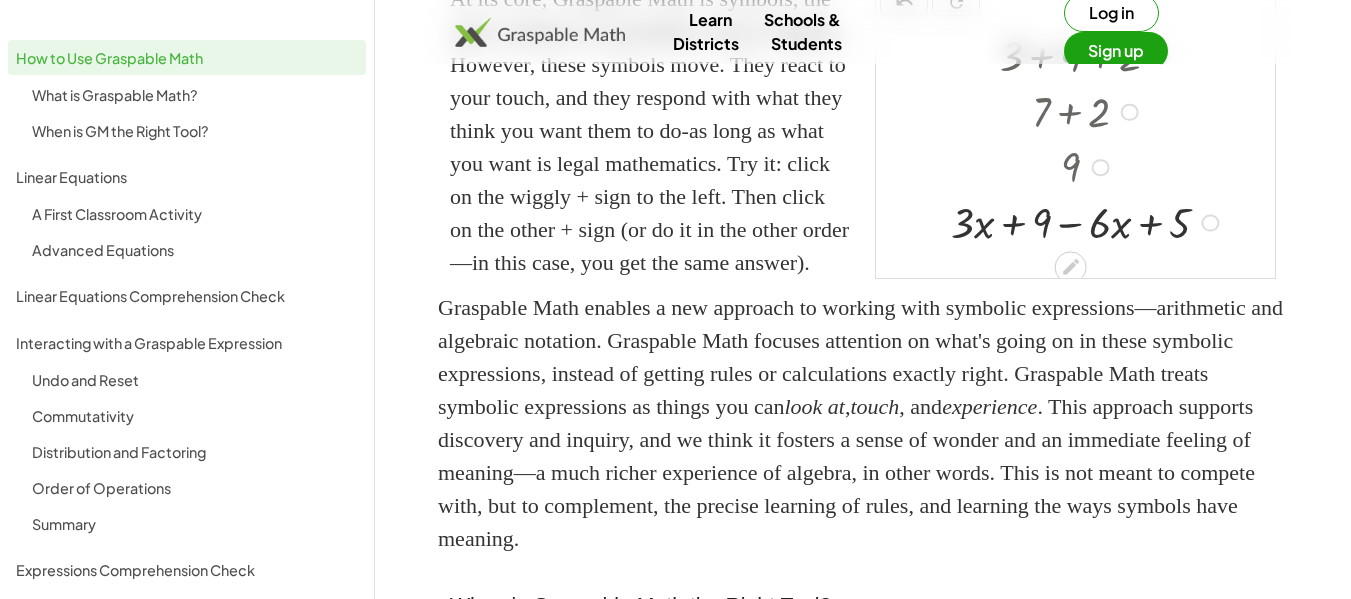 click at bounding box center [1088, 221] 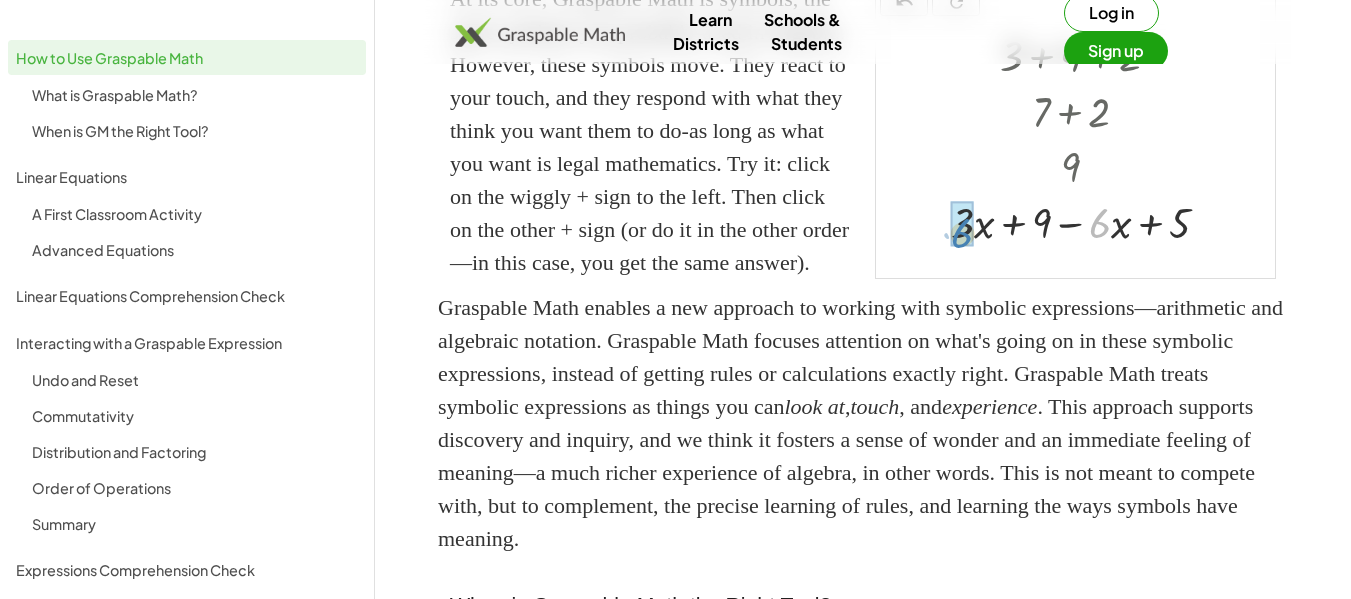 drag, startPoint x: 1102, startPoint y: 294, endPoint x: 964, endPoint y: 304, distance: 138.36185 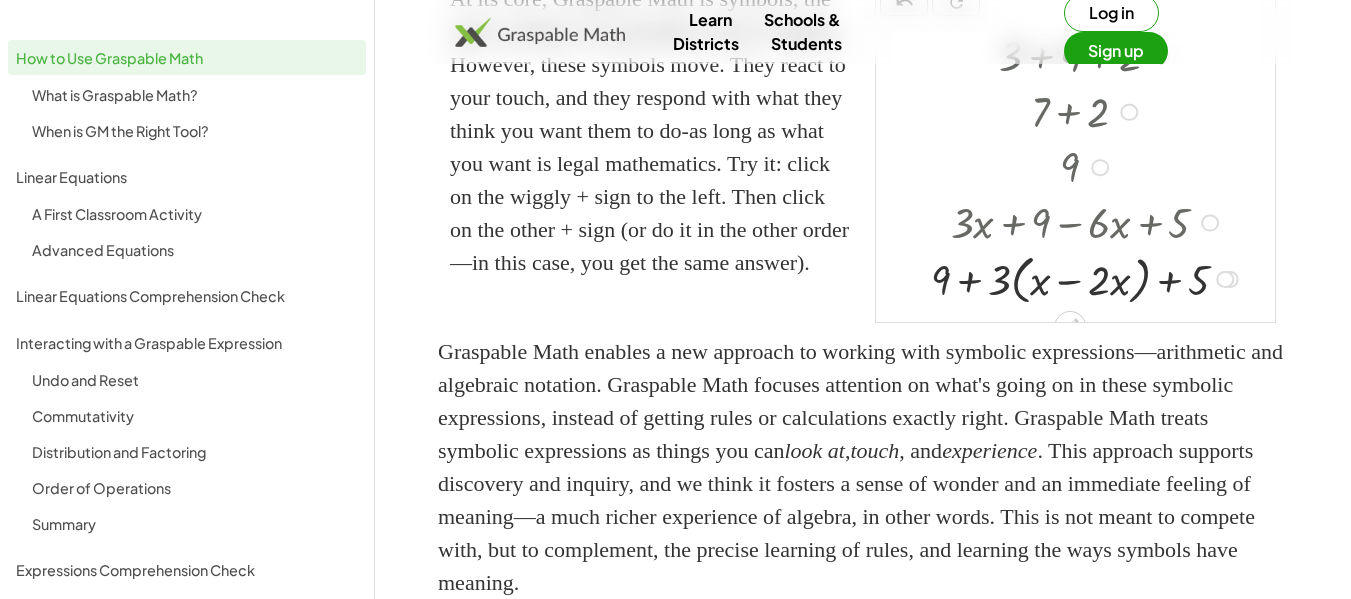 click at bounding box center (1210, 223) 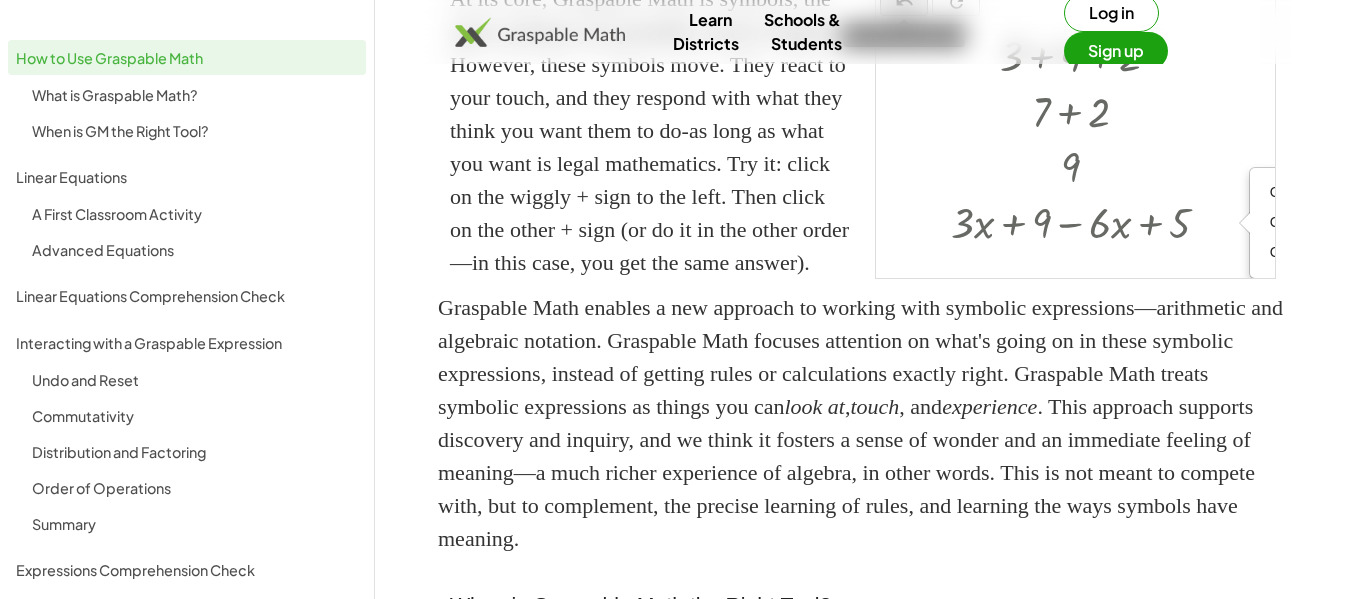 click on "undo" at bounding box center (904, 3) 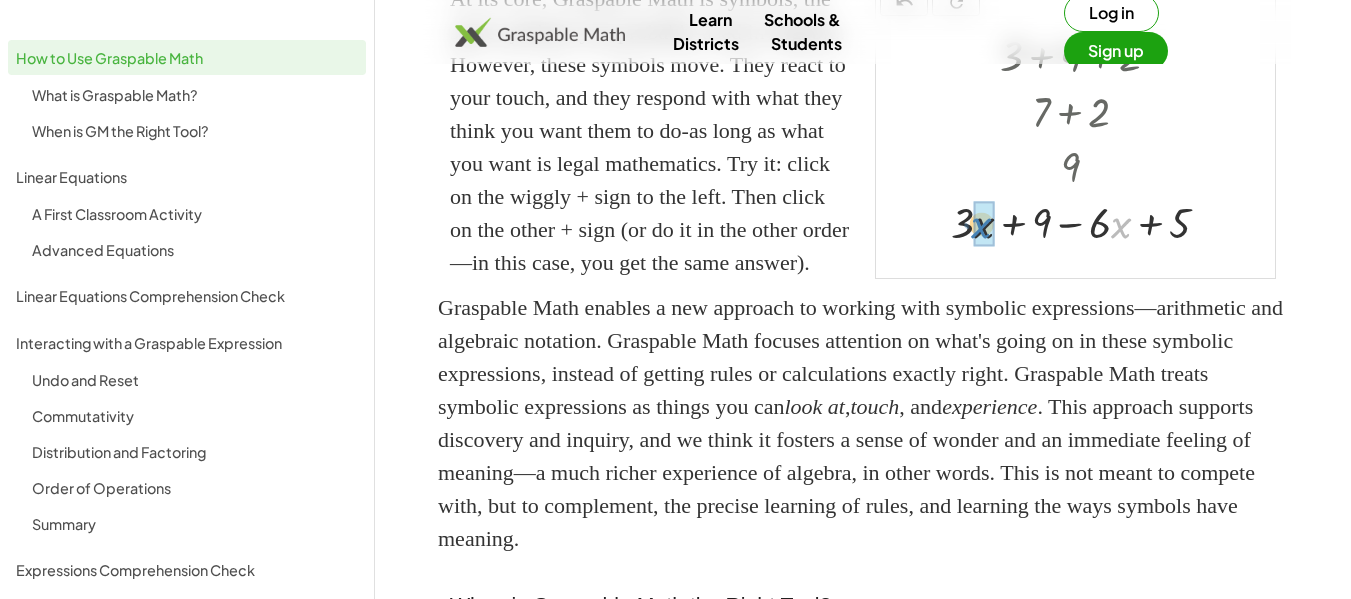 drag, startPoint x: 1117, startPoint y: 299, endPoint x: 978, endPoint y: 299, distance: 139 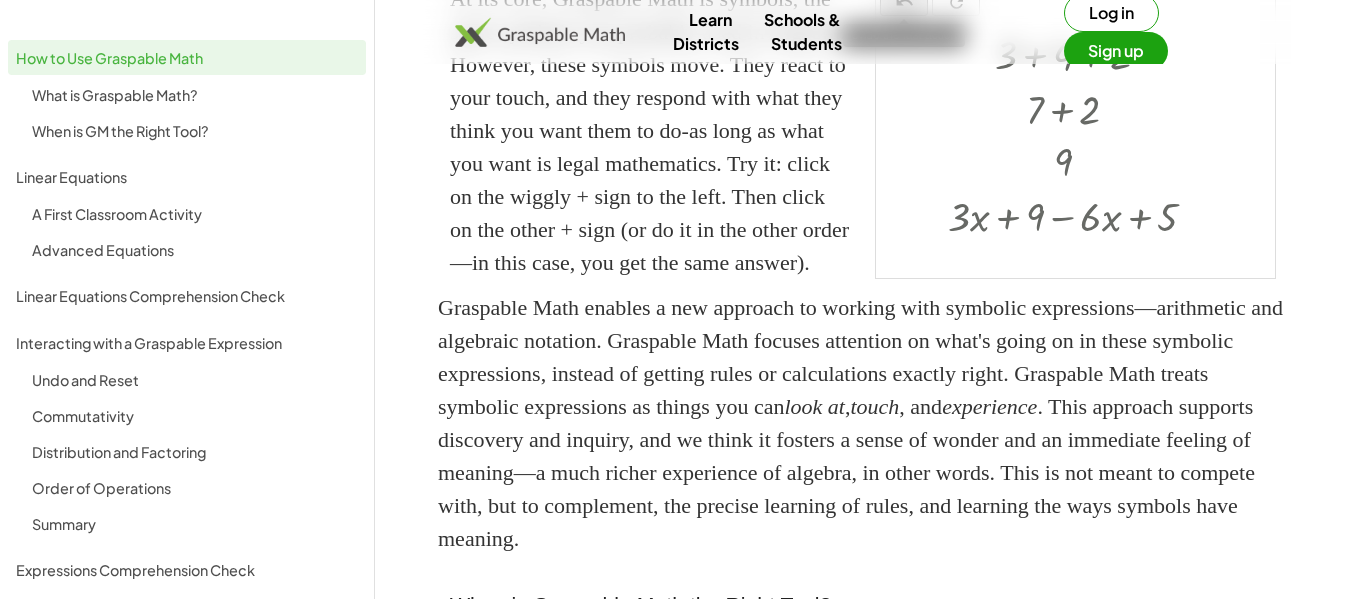 click on "undo" at bounding box center [904, 3] 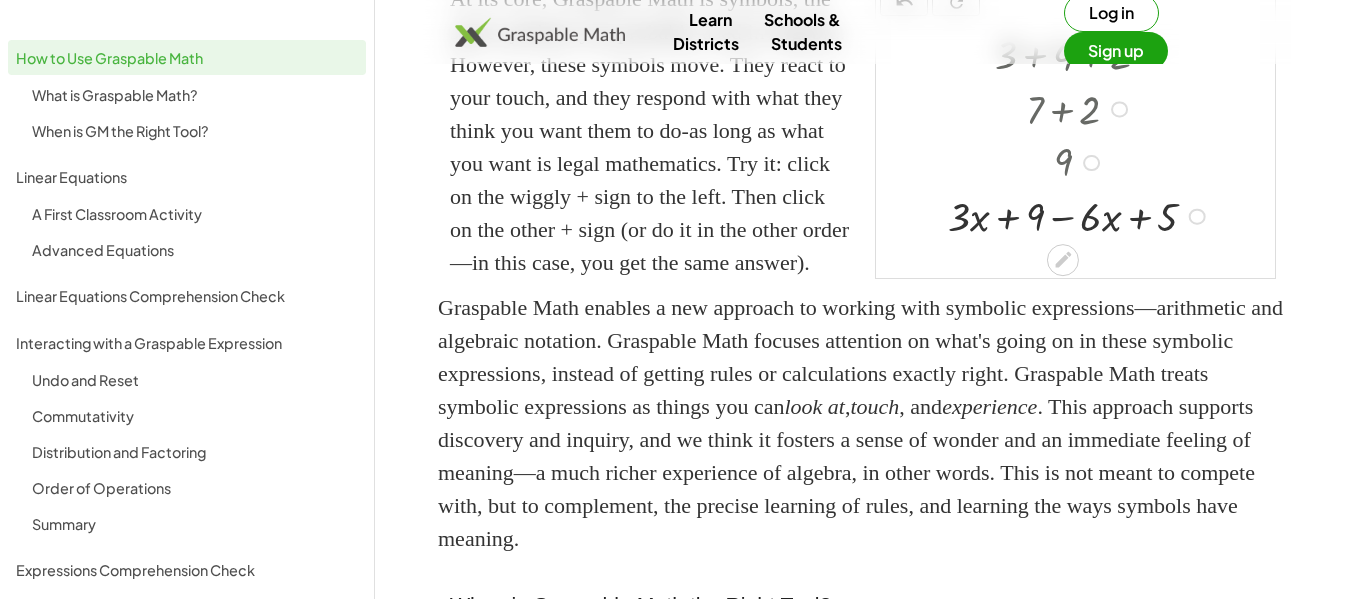 click at bounding box center (1080, 214) 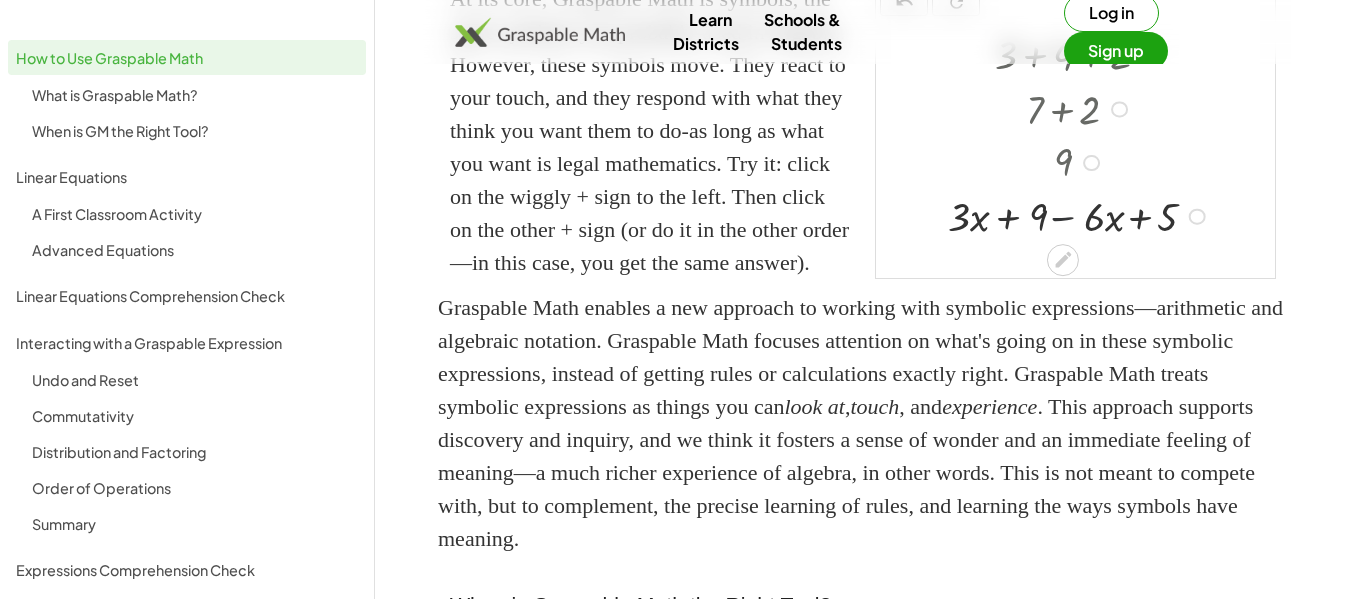click at bounding box center [1080, 214] 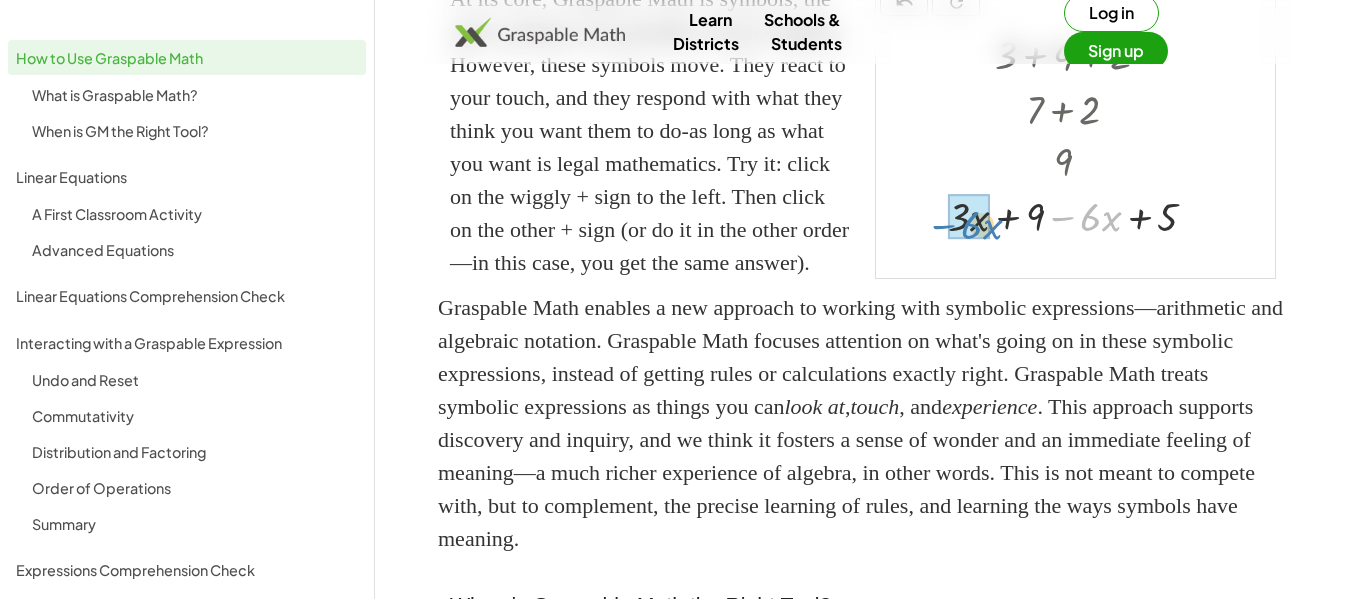 drag, startPoint x: 1061, startPoint y: 283, endPoint x: 940, endPoint y: 284, distance: 121.004135 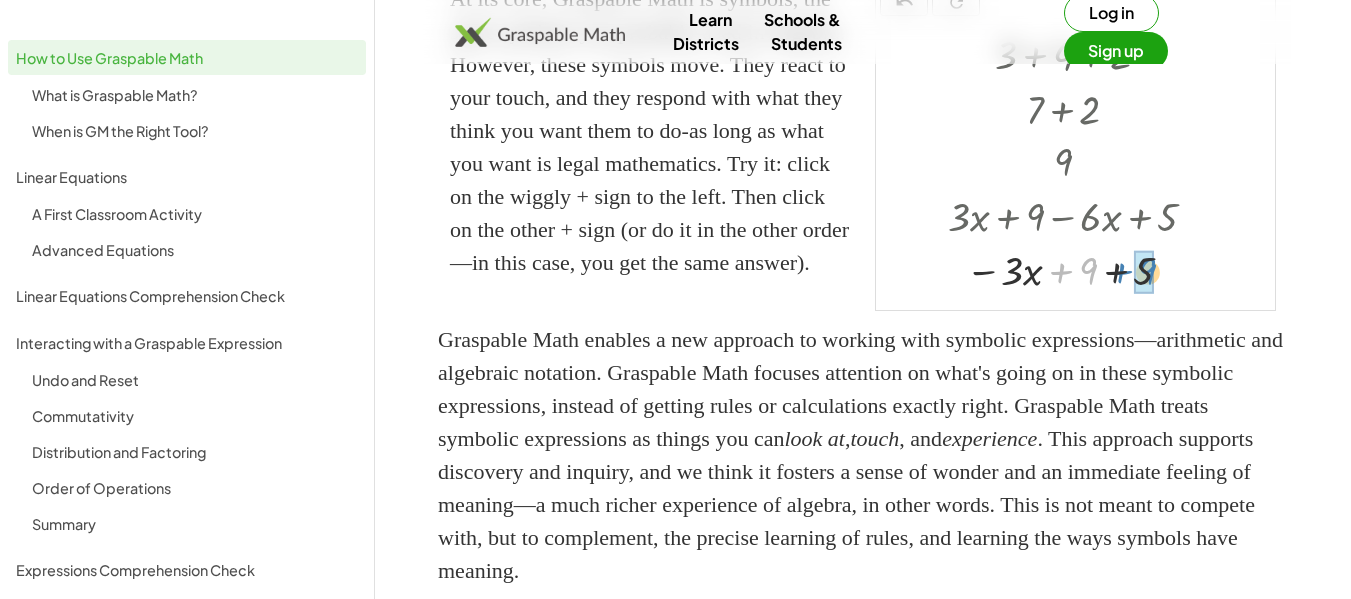 drag, startPoint x: 1063, startPoint y: 337, endPoint x: 1117, endPoint y: 339, distance: 54.037025 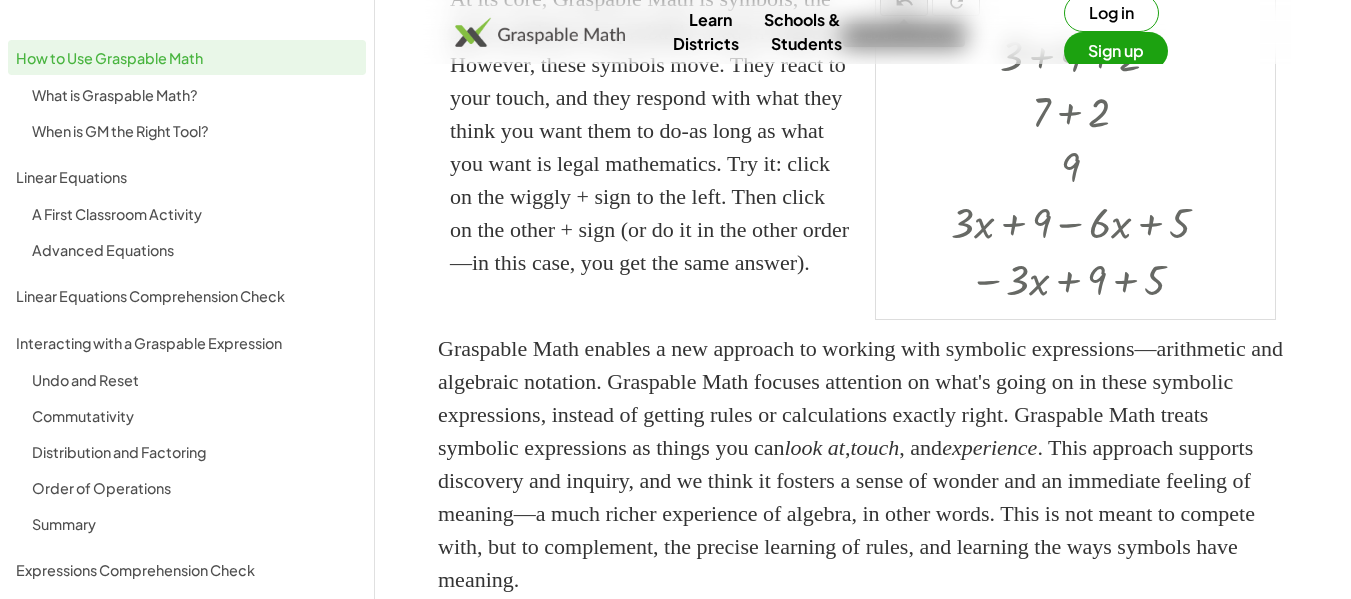 click on "undo" at bounding box center (904, 3) 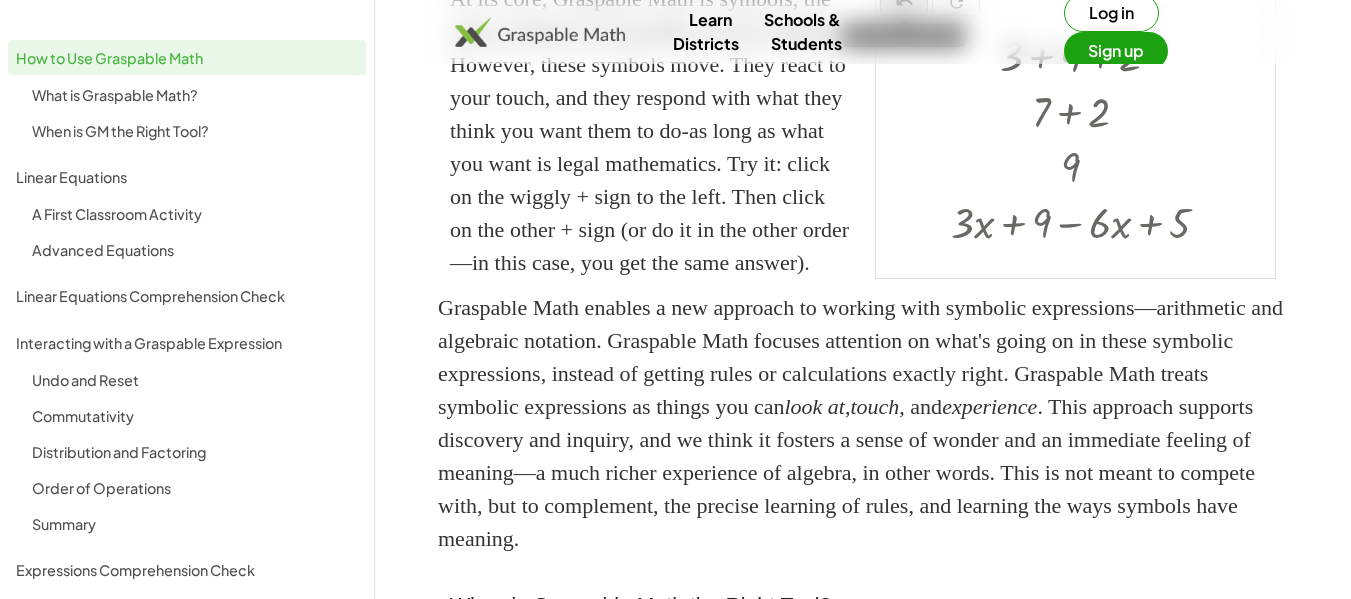 click on "undo" at bounding box center (904, 3) 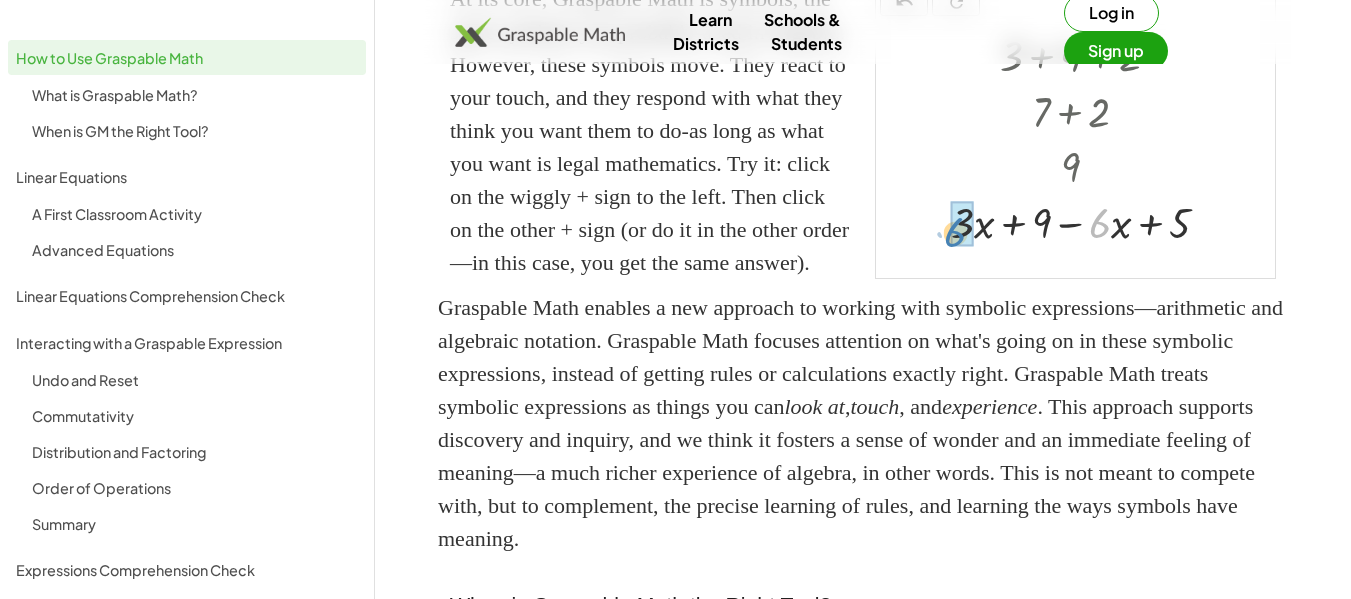 drag, startPoint x: 1107, startPoint y: 293, endPoint x: 962, endPoint y: 302, distance: 145.27904 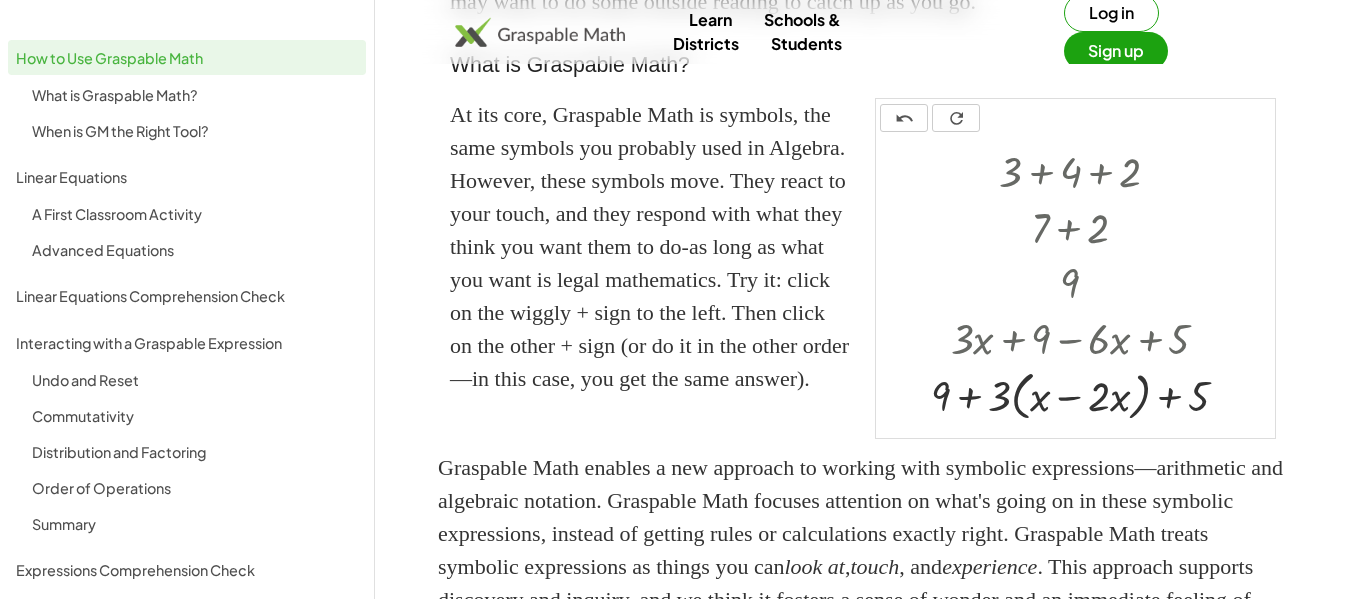 scroll, scrollTop: 532, scrollLeft: 0, axis: vertical 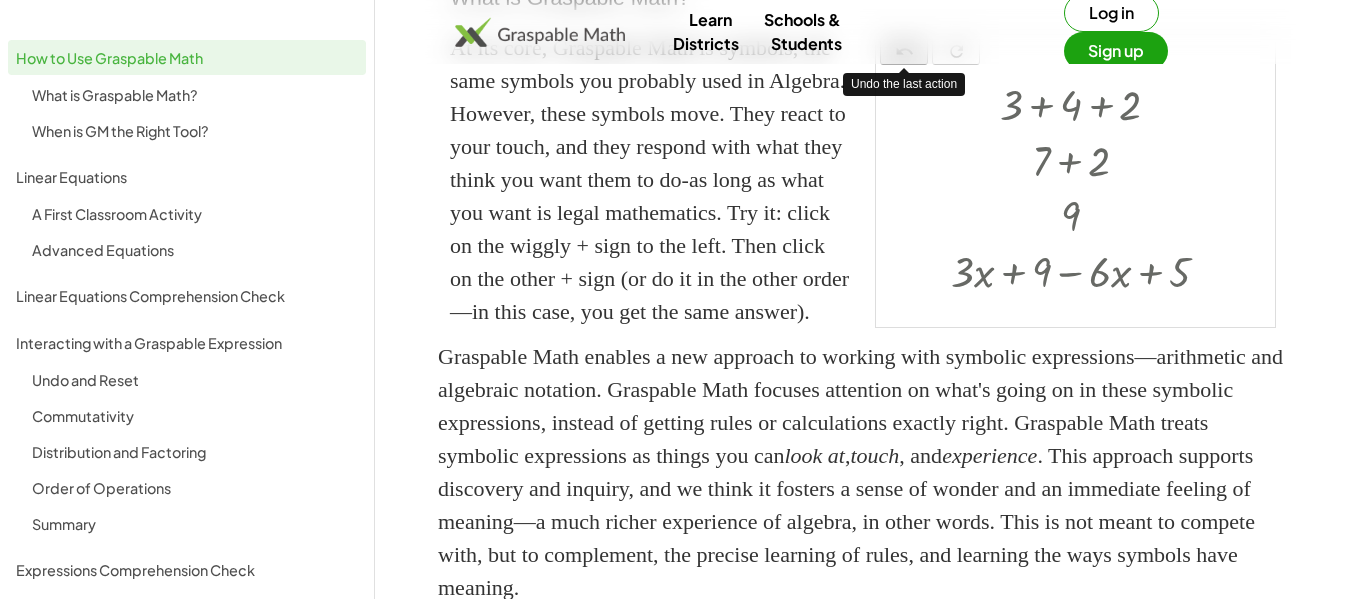 click on "undo" at bounding box center (904, 52) 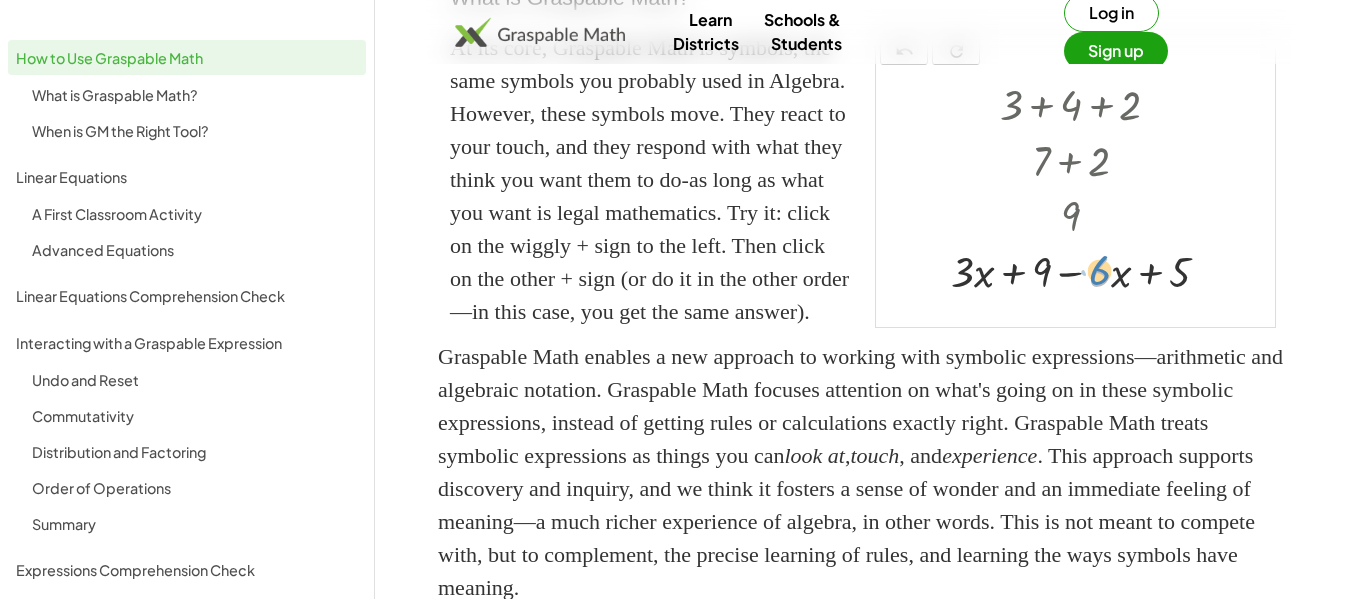 click at bounding box center [1088, 270] 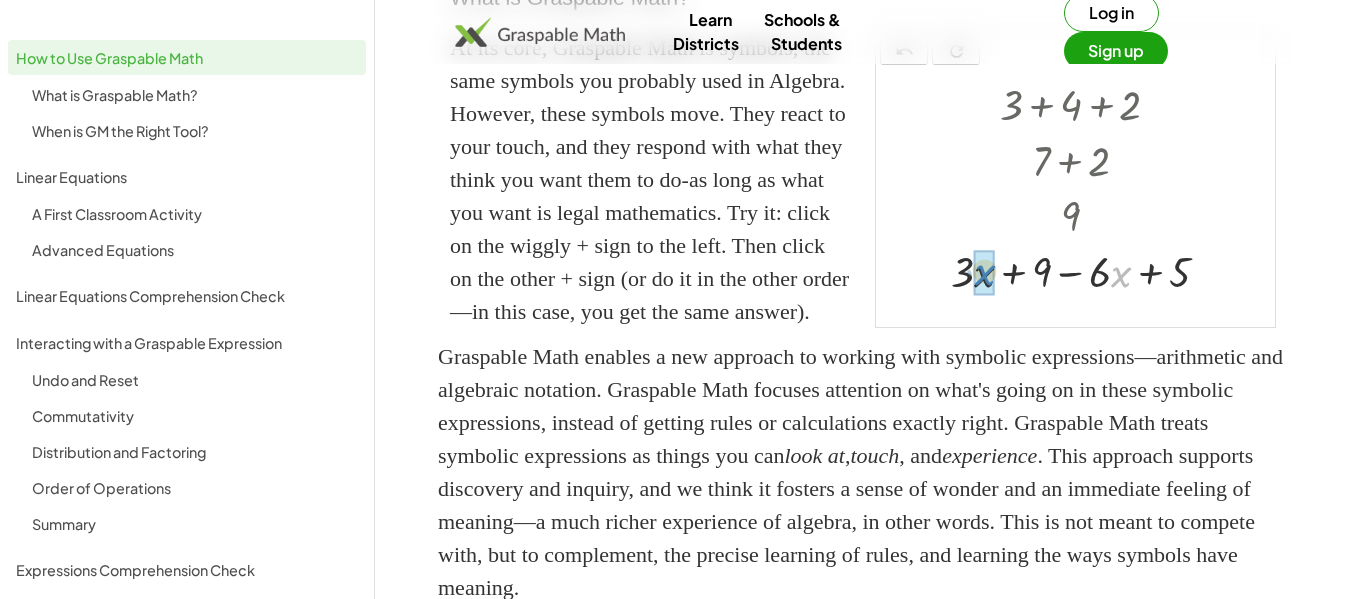 drag, startPoint x: 1122, startPoint y: 345, endPoint x: 986, endPoint y: 344, distance: 136.00368 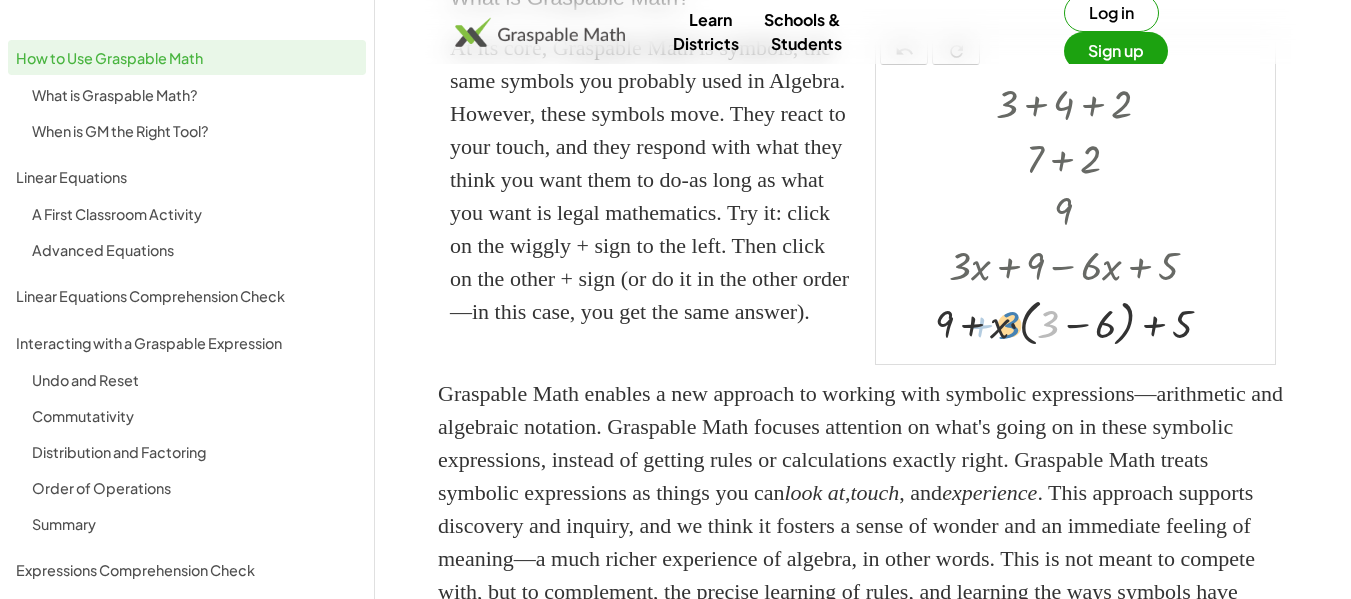 drag, startPoint x: 1046, startPoint y: 392, endPoint x: 1007, endPoint y: 393, distance: 39.012817 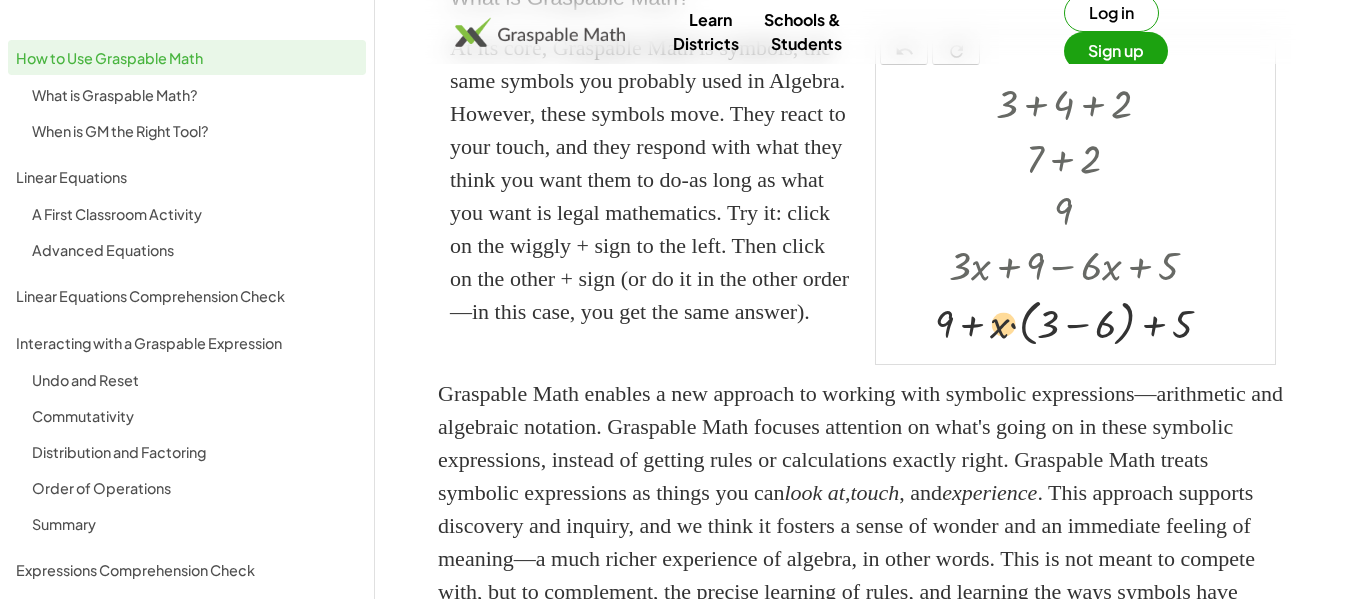 drag, startPoint x: 1107, startPoint y: 393, endPoint x: 1005, endPoint y: 393, distance: 102 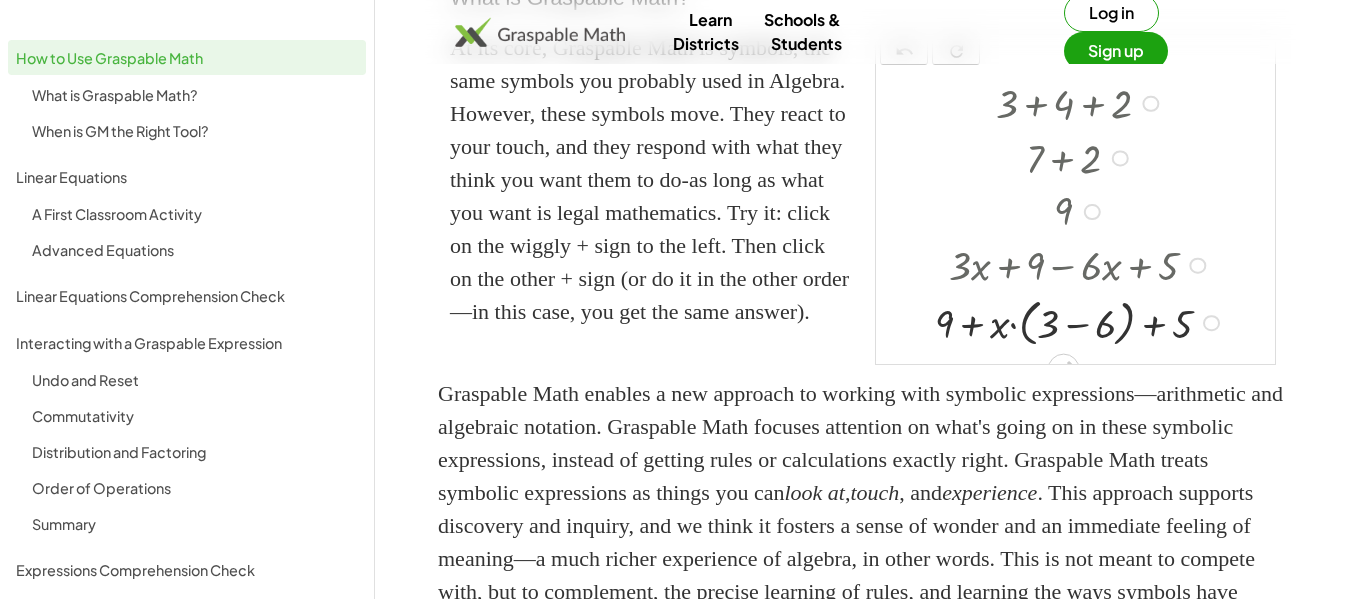 click at bounding box center (1081, 321) 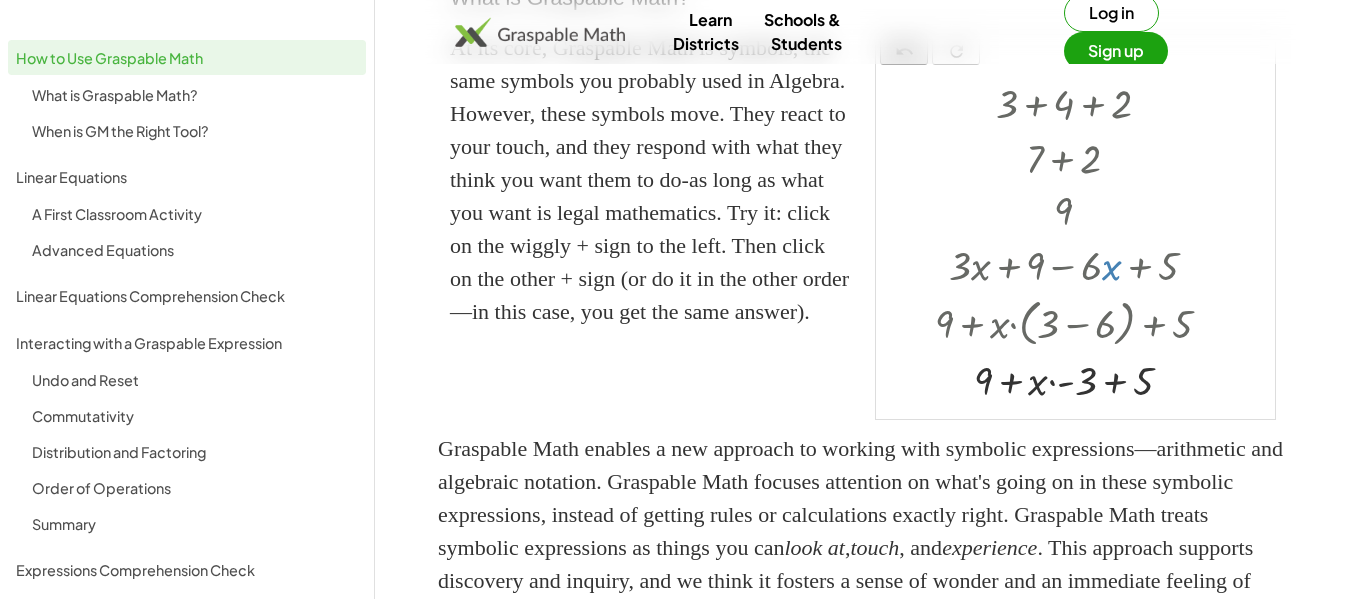 click on "undo" at bounding box center (904, 52) 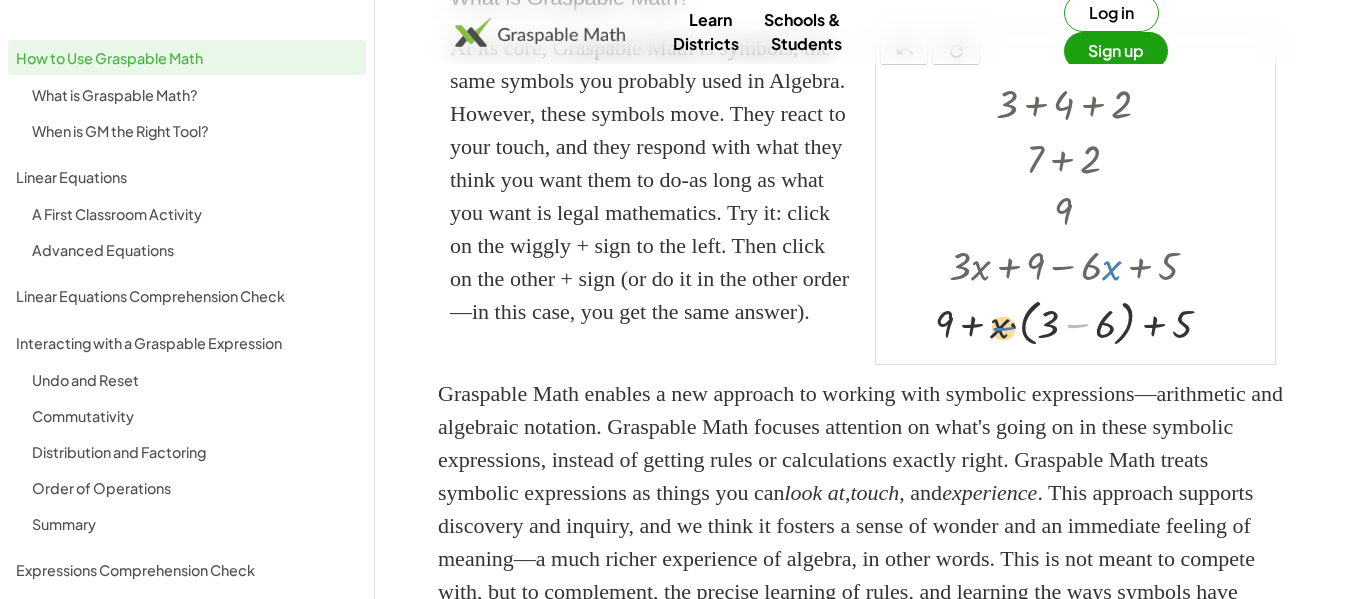 drag, startPoint x: 1073, startPoint y: 395, endPoint x: 993, endPoint y: 401, distance: 80.224686 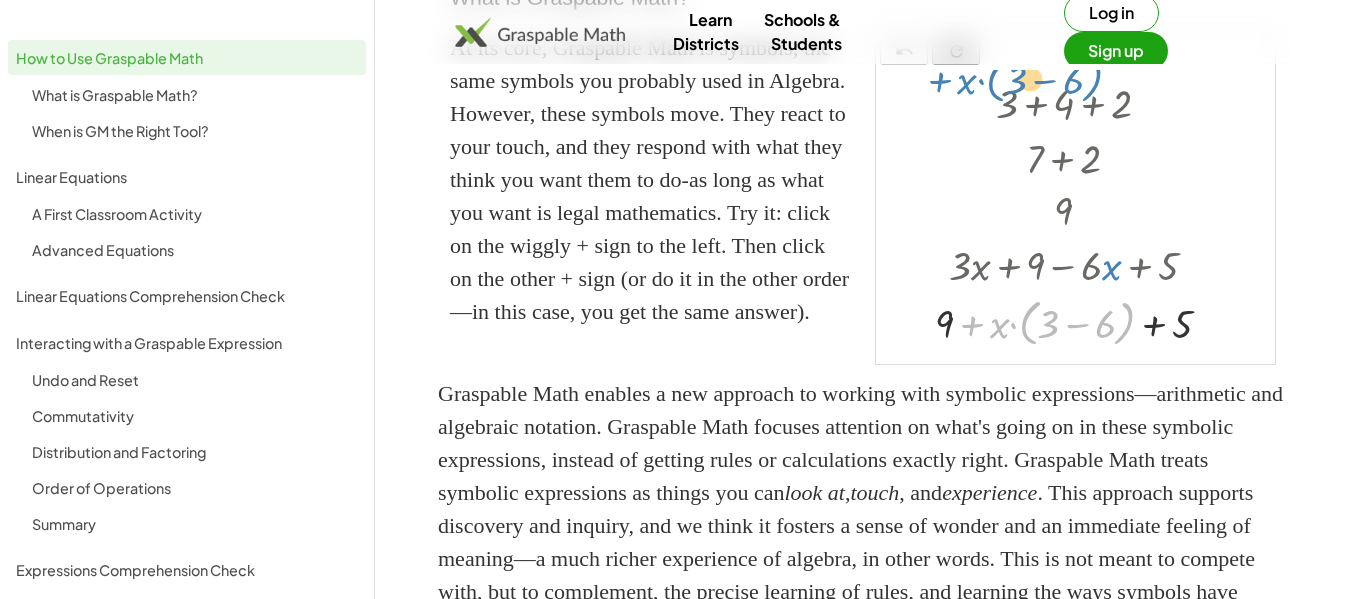 drag, startPoint x: 993, startPoint y: 401, endPoint x: 943, endPoint y: 126, distance: 279.50848 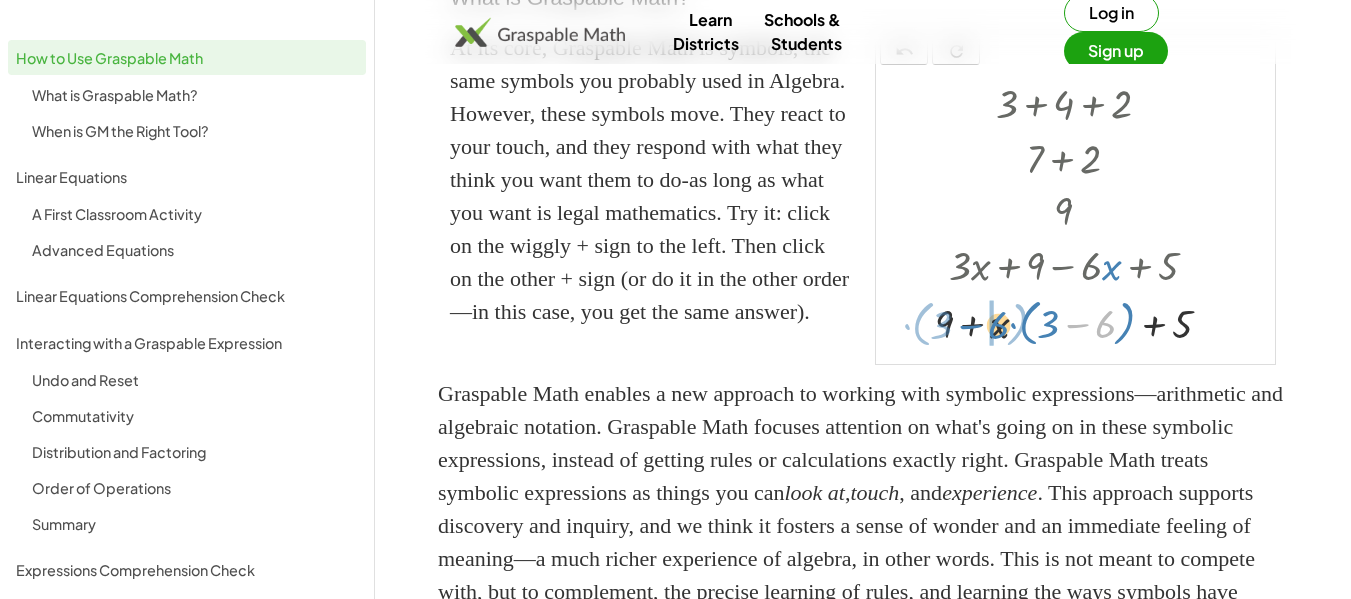 drag, startPoint x: 1101, startPoint y: 392, endPoint x: 994, endPoint y: 393, distance: 107.00467 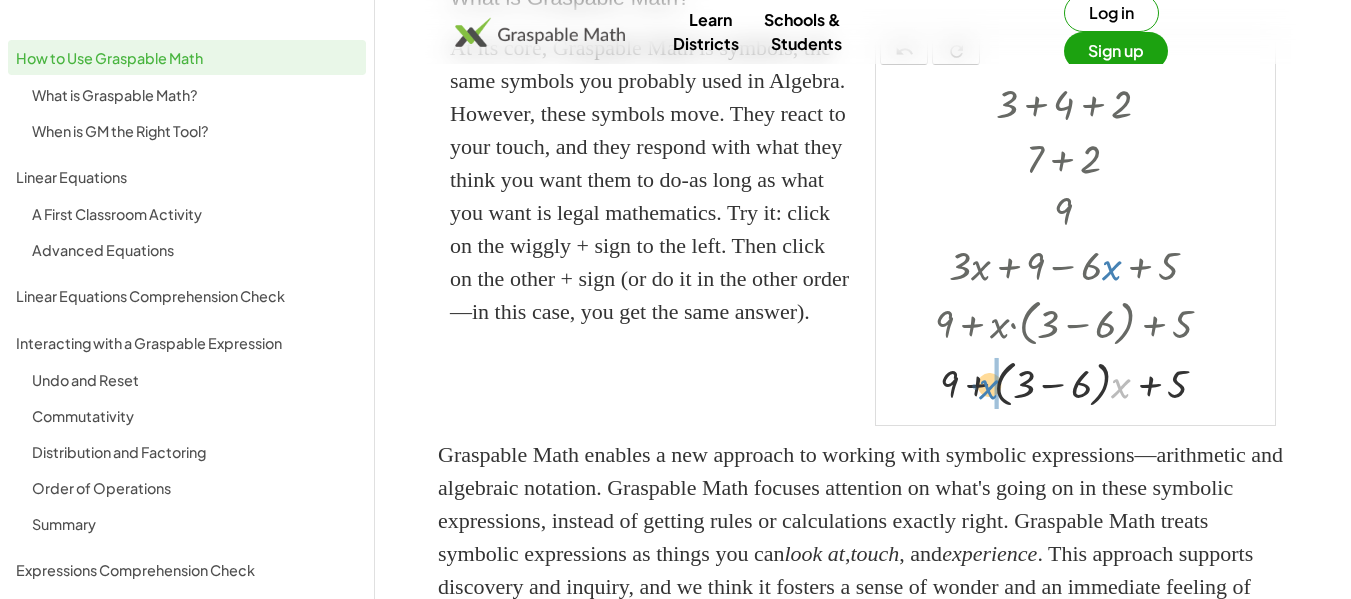 drag, startPoint x: 1118, startPoint y: 449, endPoint x: 985, endPoint y: 450, distance: 133.00375 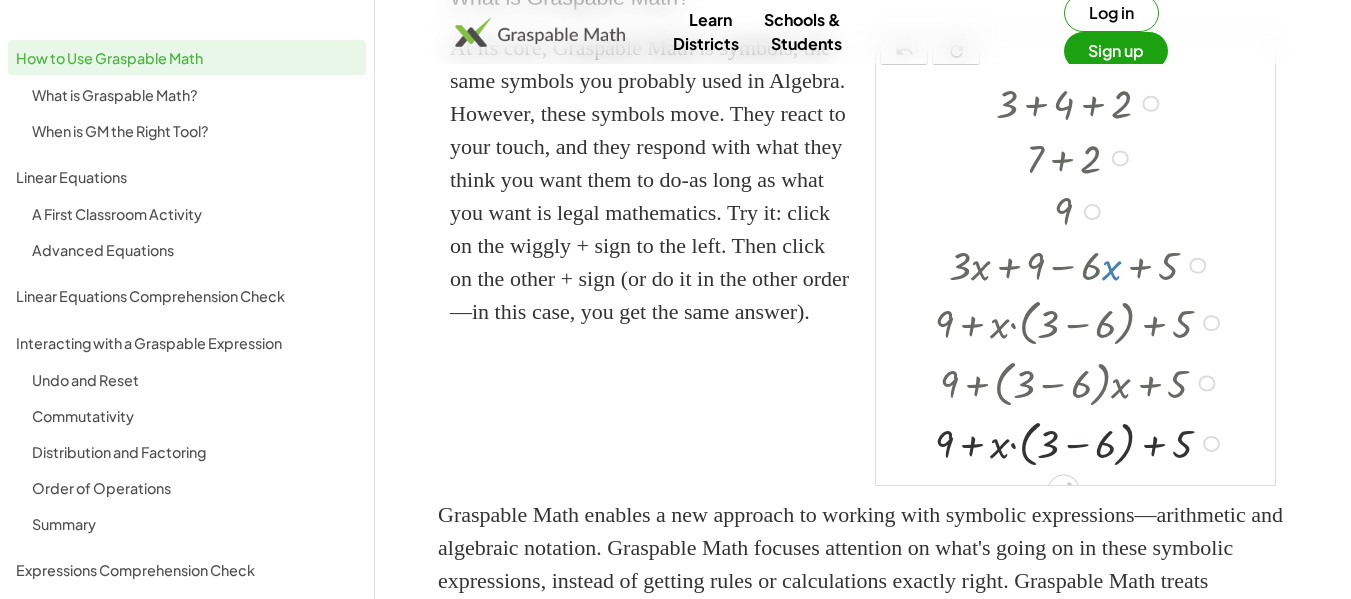 click at bounding box center [1081, 442] 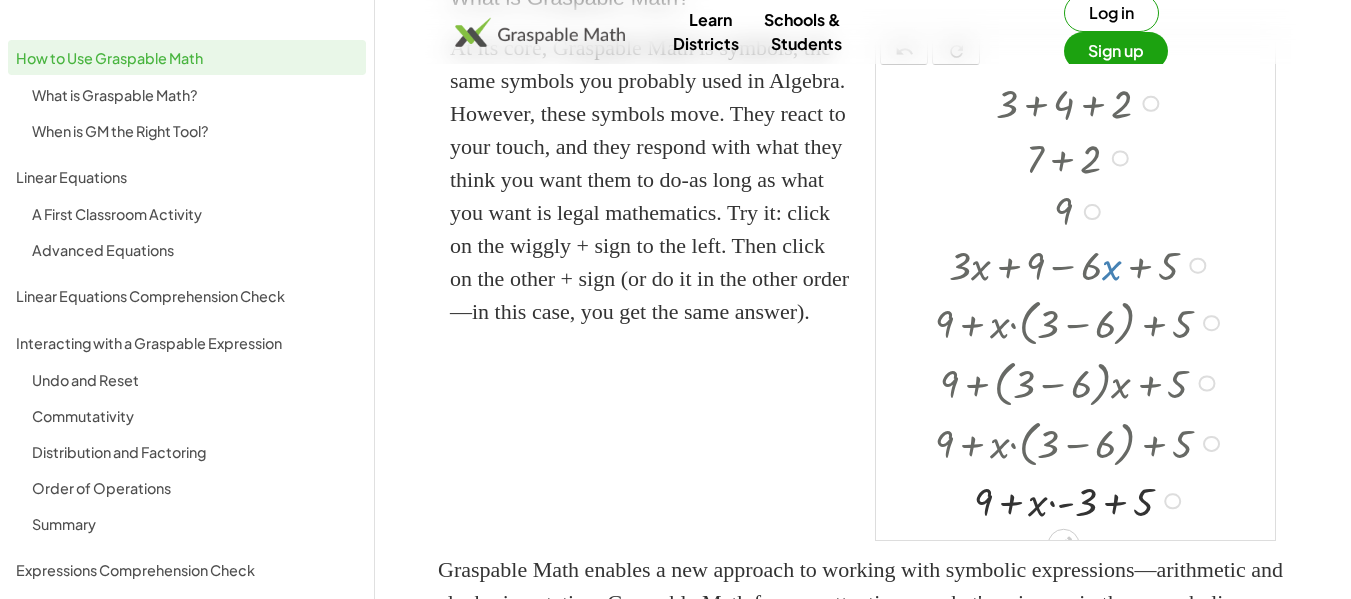 click at bounding box center [1081, 499] 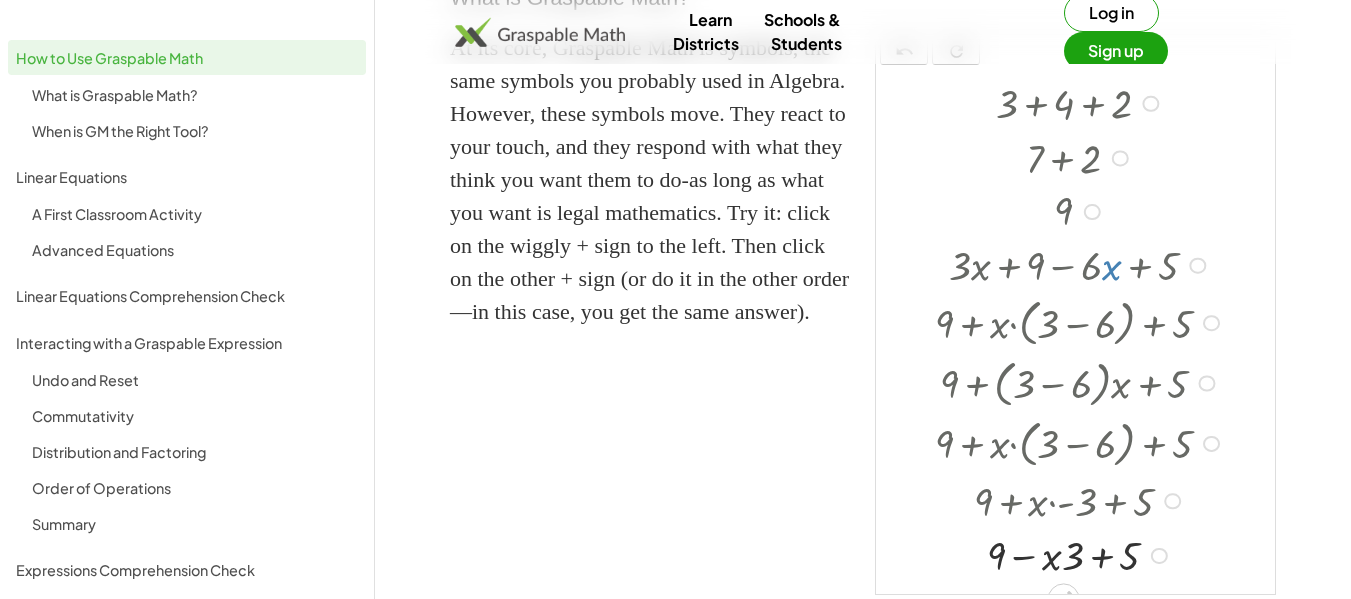 click at bounding box center (1081, 499) 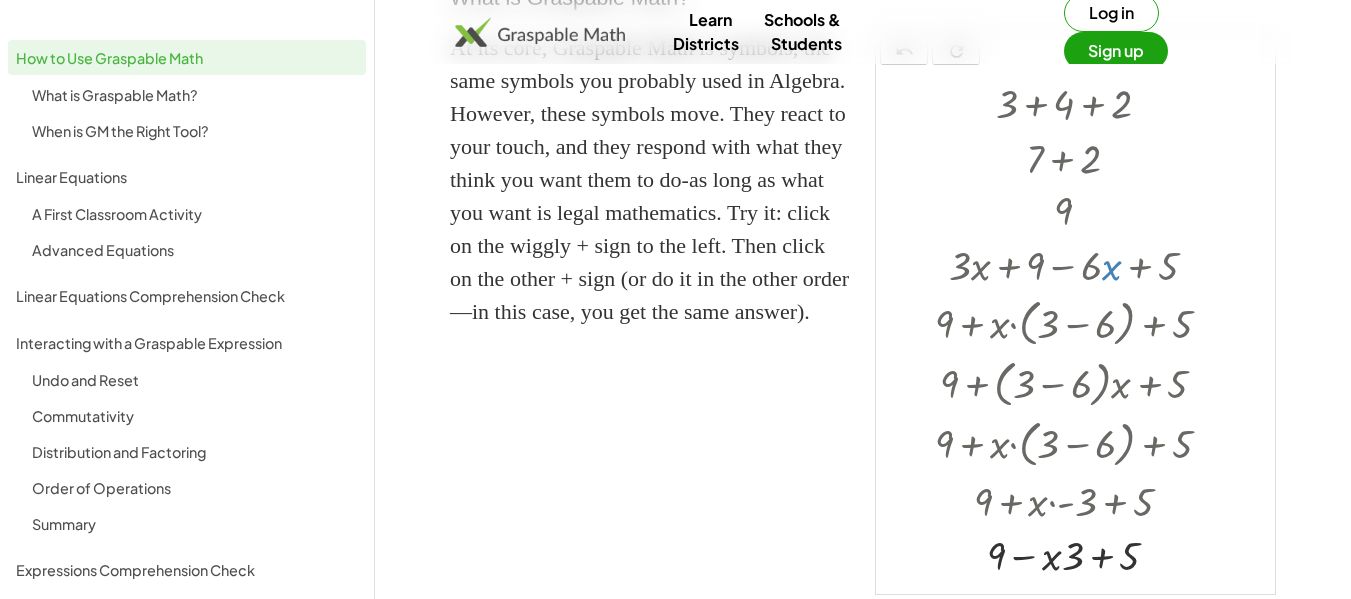 scroll, scrollTop: 15, scrollLeft: 0, axis: vertical 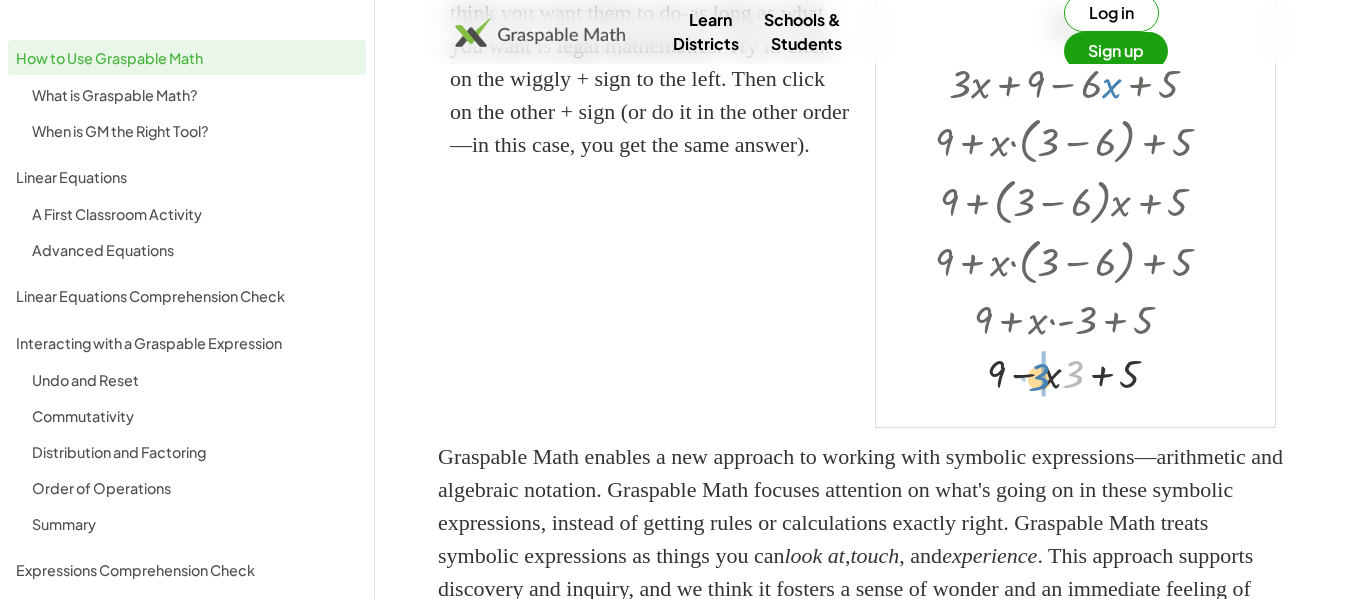 drag, startPoint x: 1074, startPoint y: 424, endPoint x: 1040, endPoint y: 427, distance: 34.132095 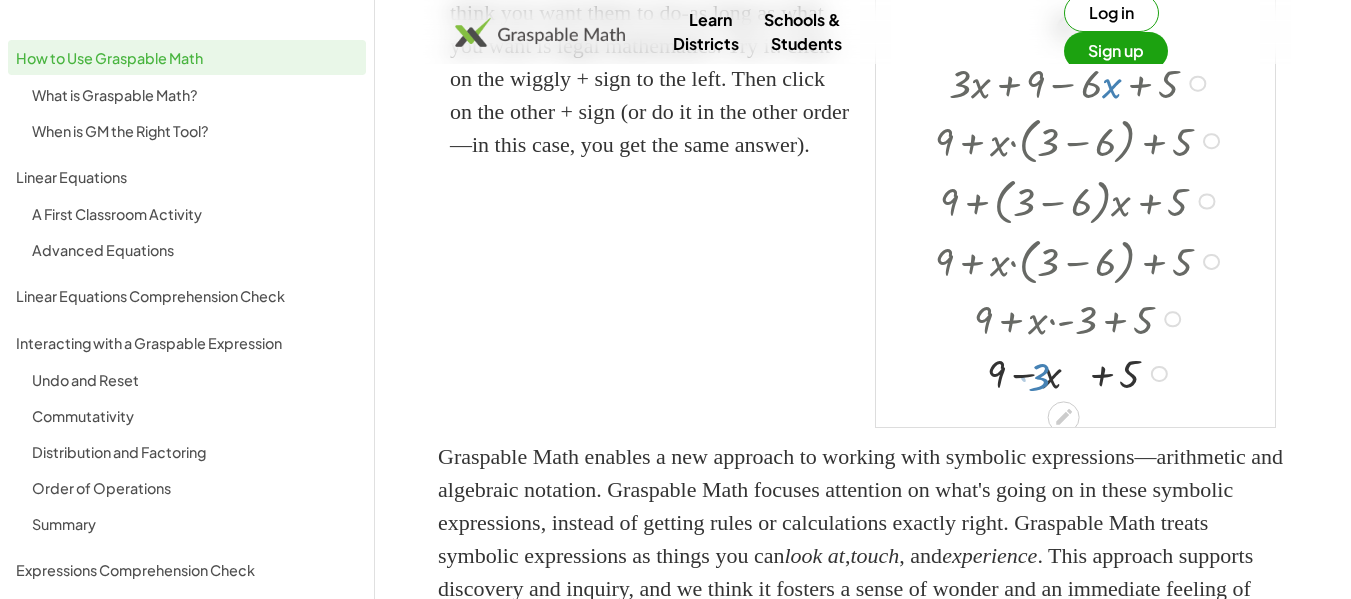 scroll, scrollTop: 678, scrollLeft: 0, axis: vertical 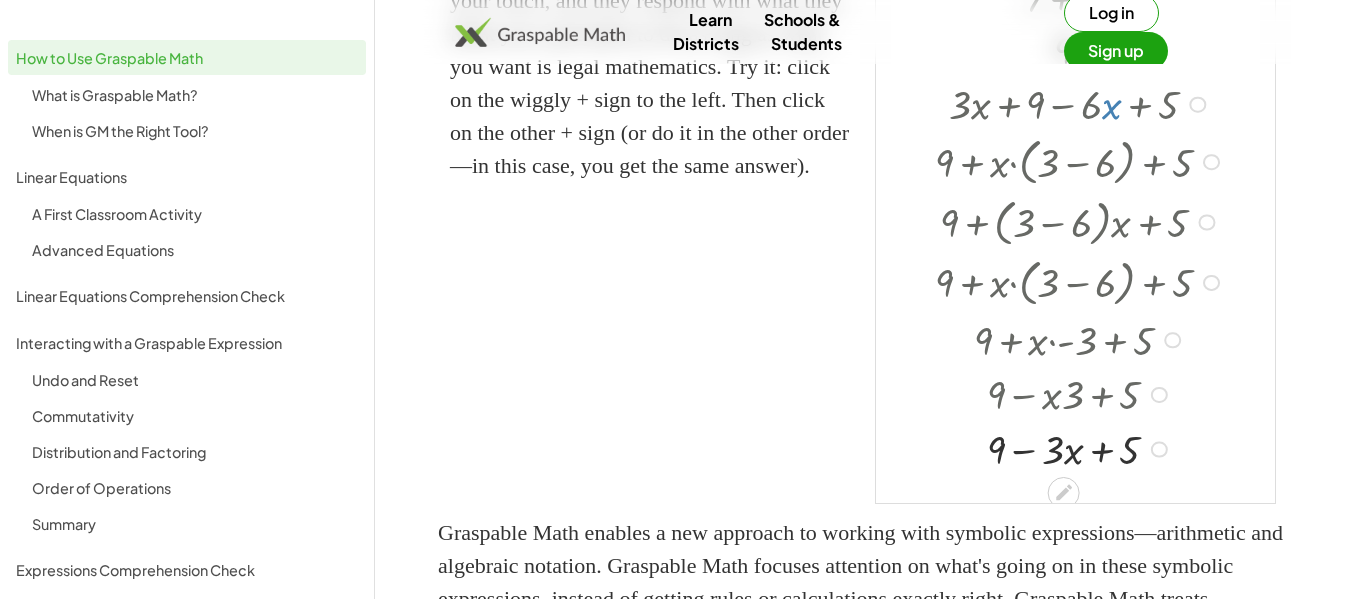 click at bounding box center [1081, 447] 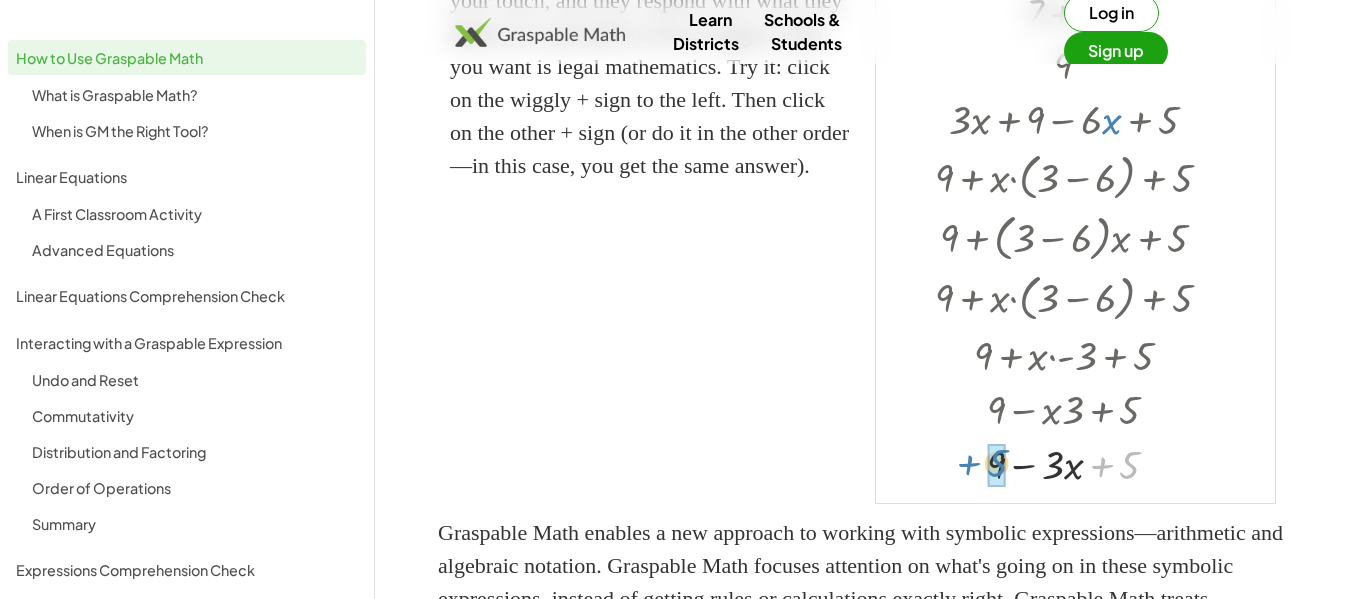 drag, startPoint x: 1103, startPoint y: 516, endPoint x: 970, endPoint y: 514, distance: 133.01503 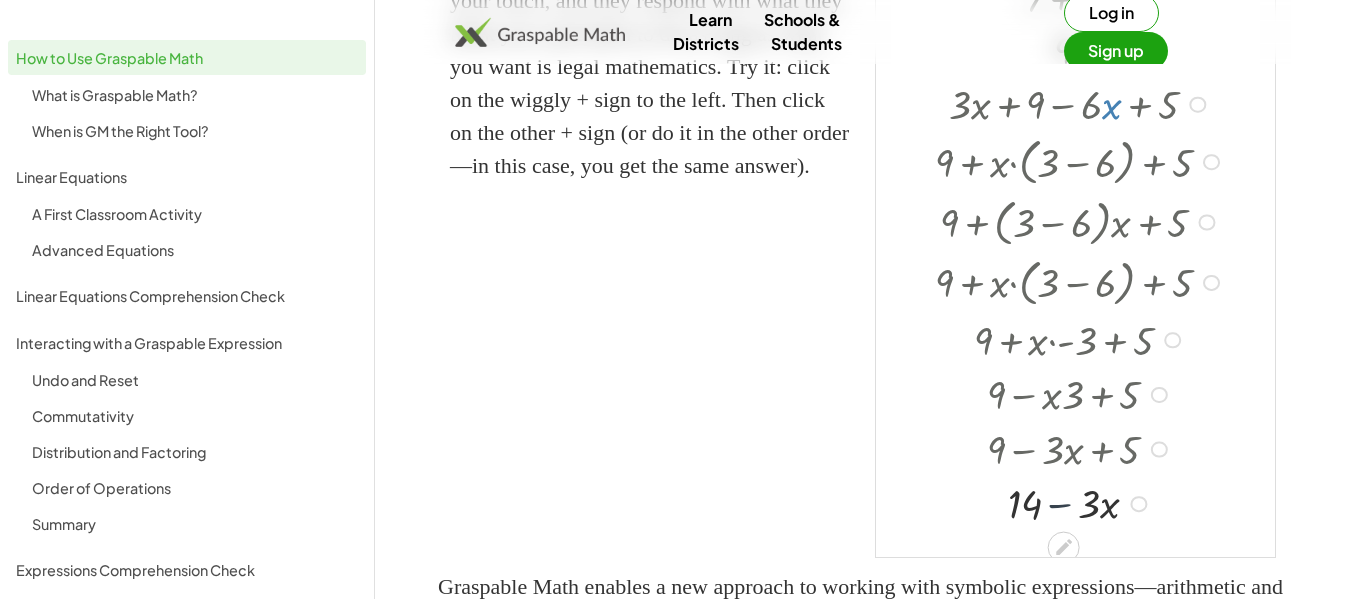 click at bounding box center (1081, 502) 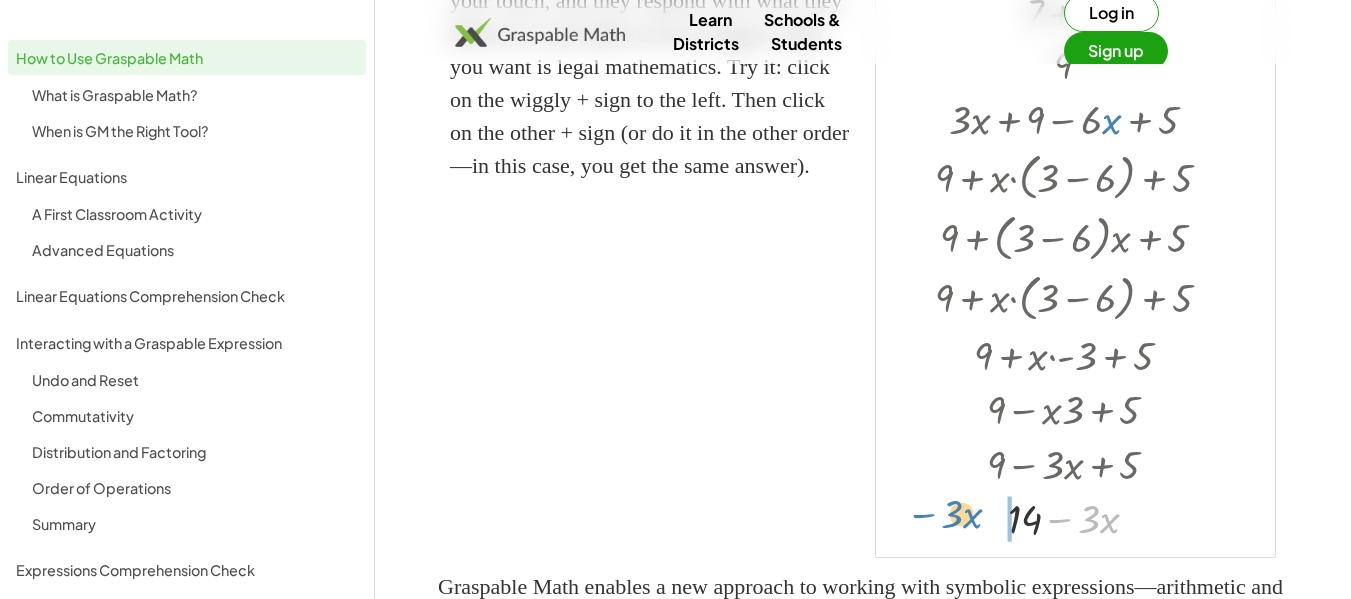 drag, startPoint x: 1062, startPoint y: 572, endPoint x: 886, endPoint y: 557, distance: 176.63805 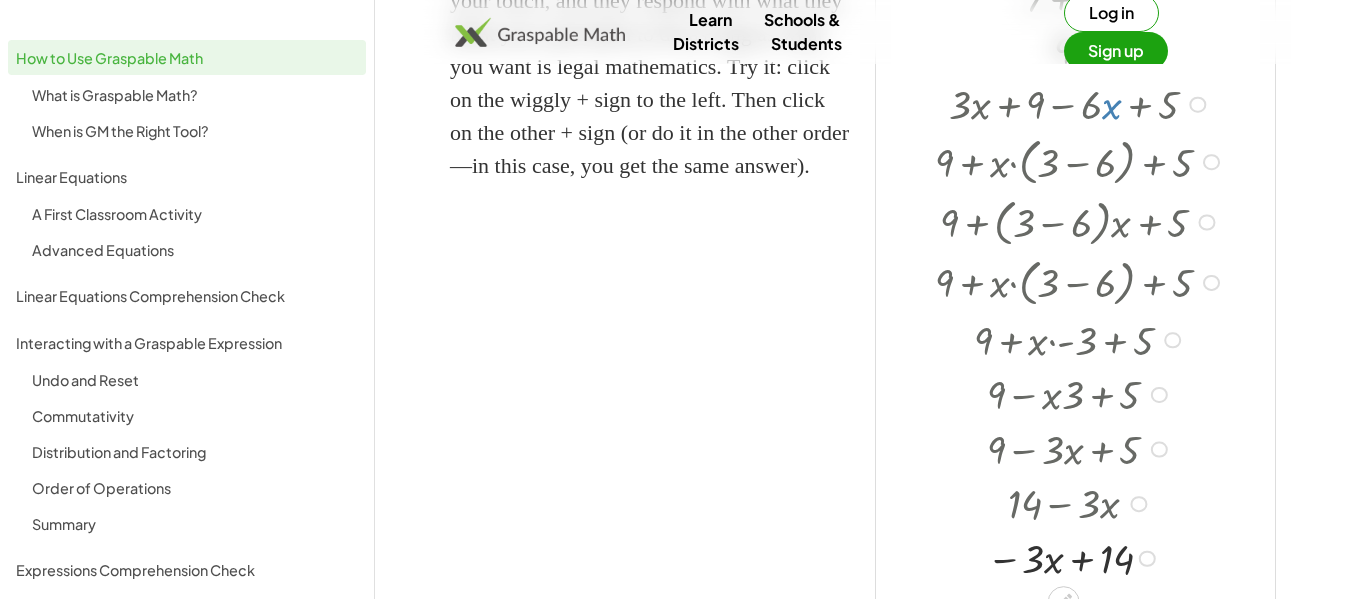 click at bounding box center [1138, 504] 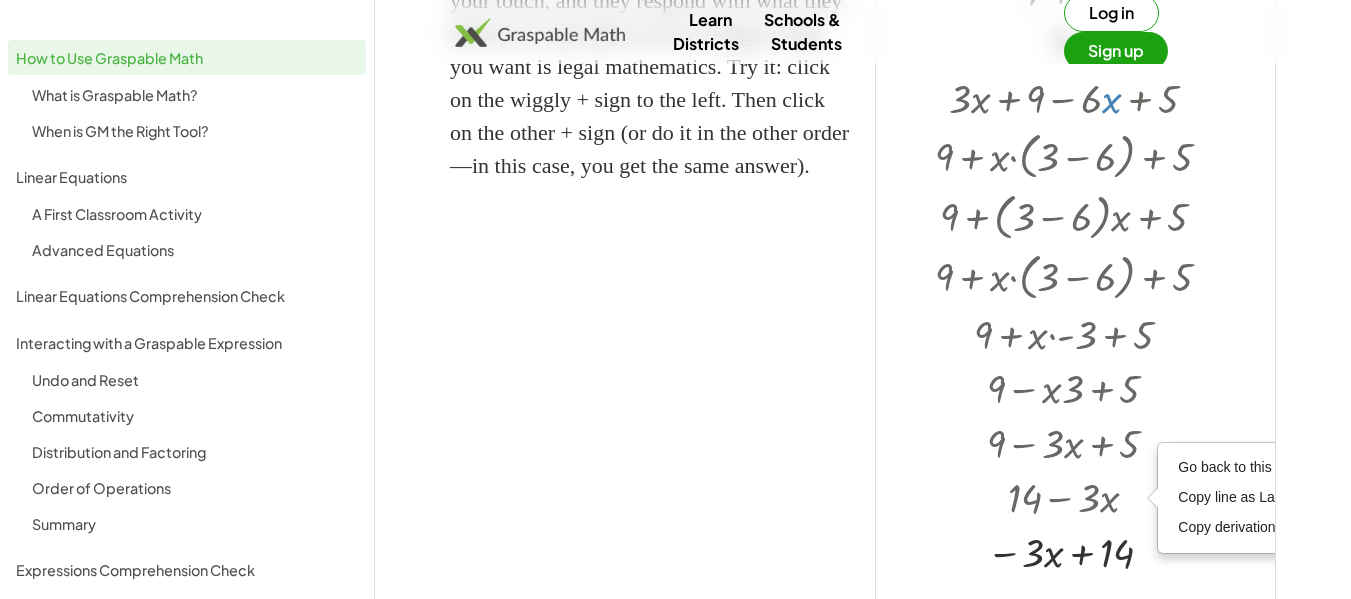 scroll, scrollTop: 15, scrollLeft: 0, axis: vertical 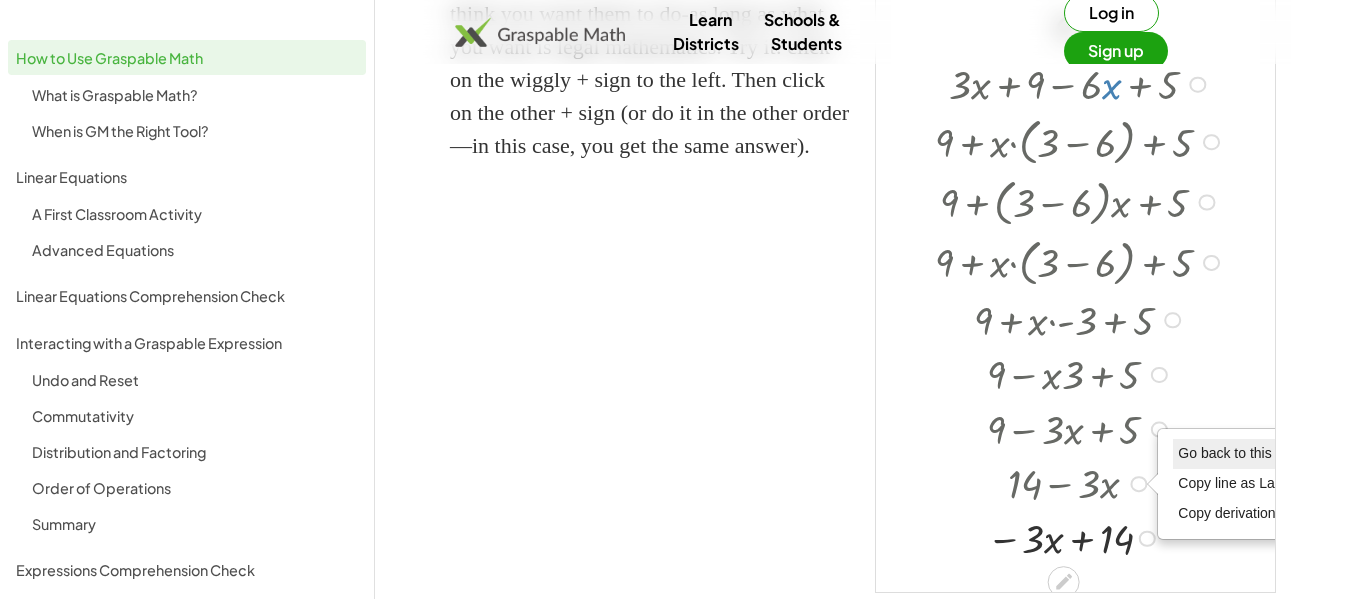 click on "Go back to this line" at bounding box center [1237, 453] 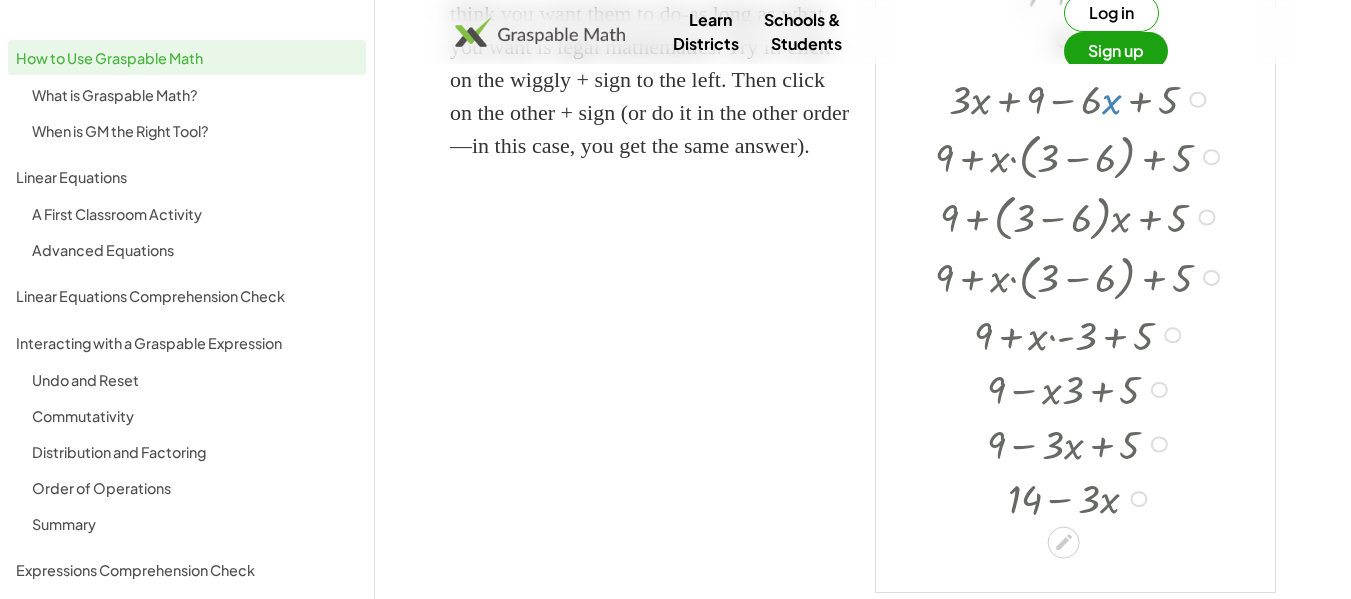 scroll, scrollTop: 713, scrollLeft: 0, axis: vertical 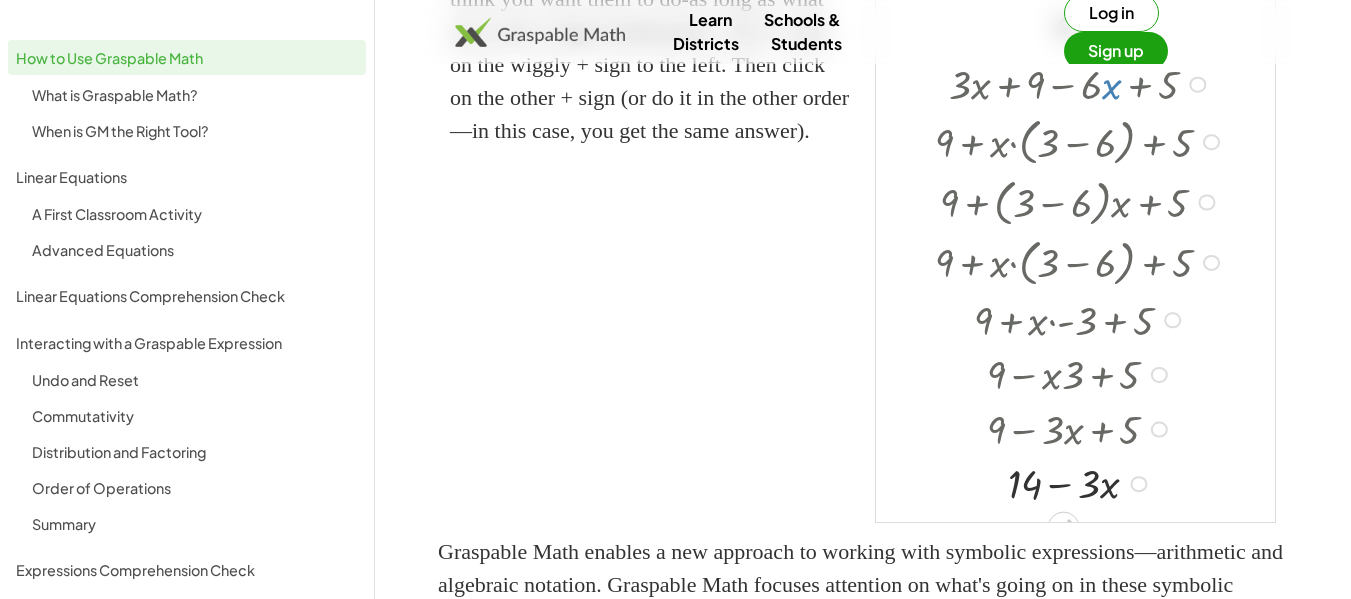 click at bounding box center (1197, 84) 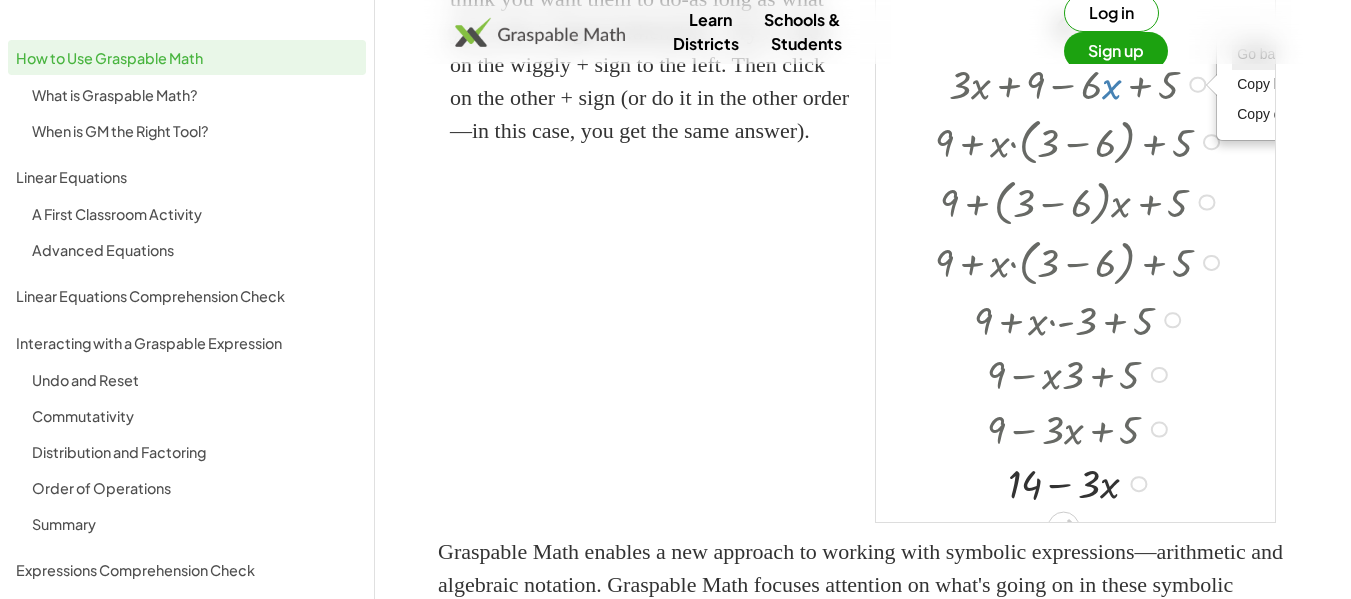 click on "Go back to this line" at bounding box center (1296, 54) 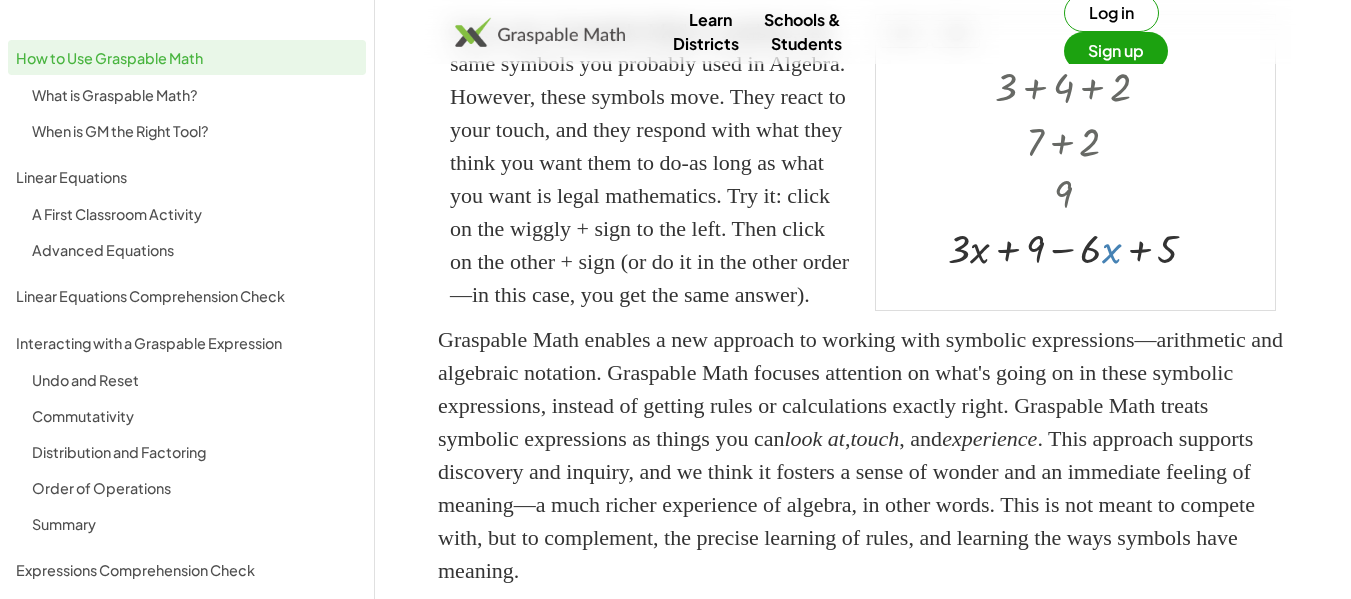scroll, scrollTop: 572, scrollLeft: 0, axis: vertical 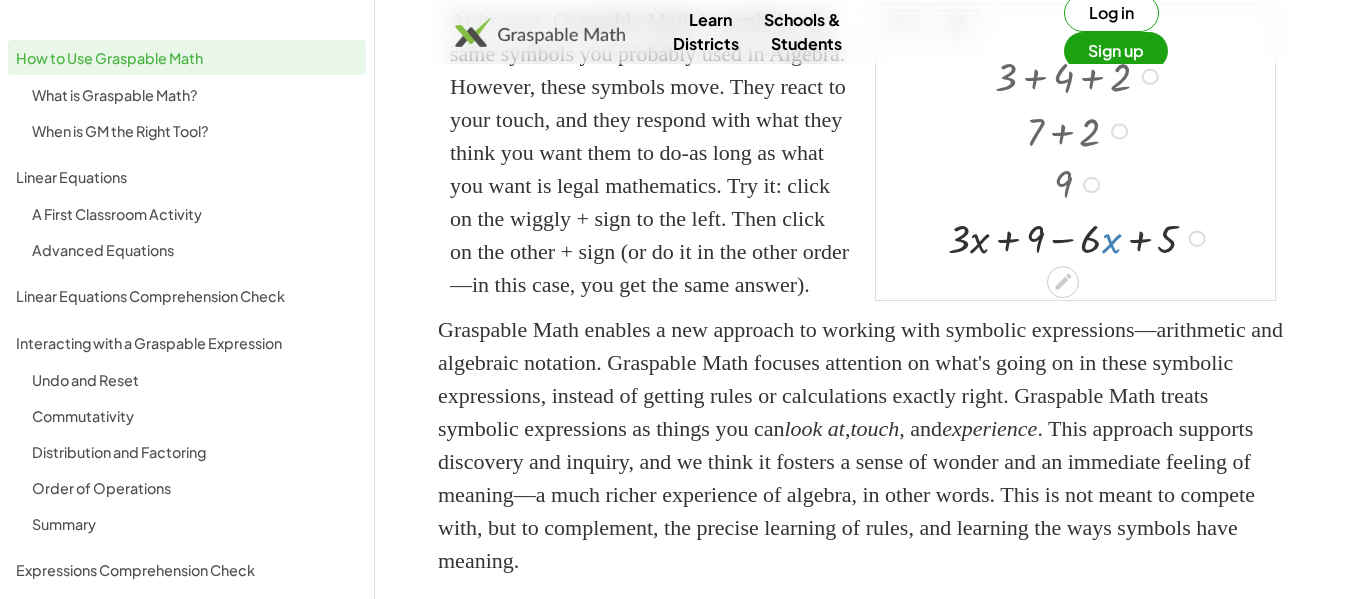 click at bounding box center [1091, 185] 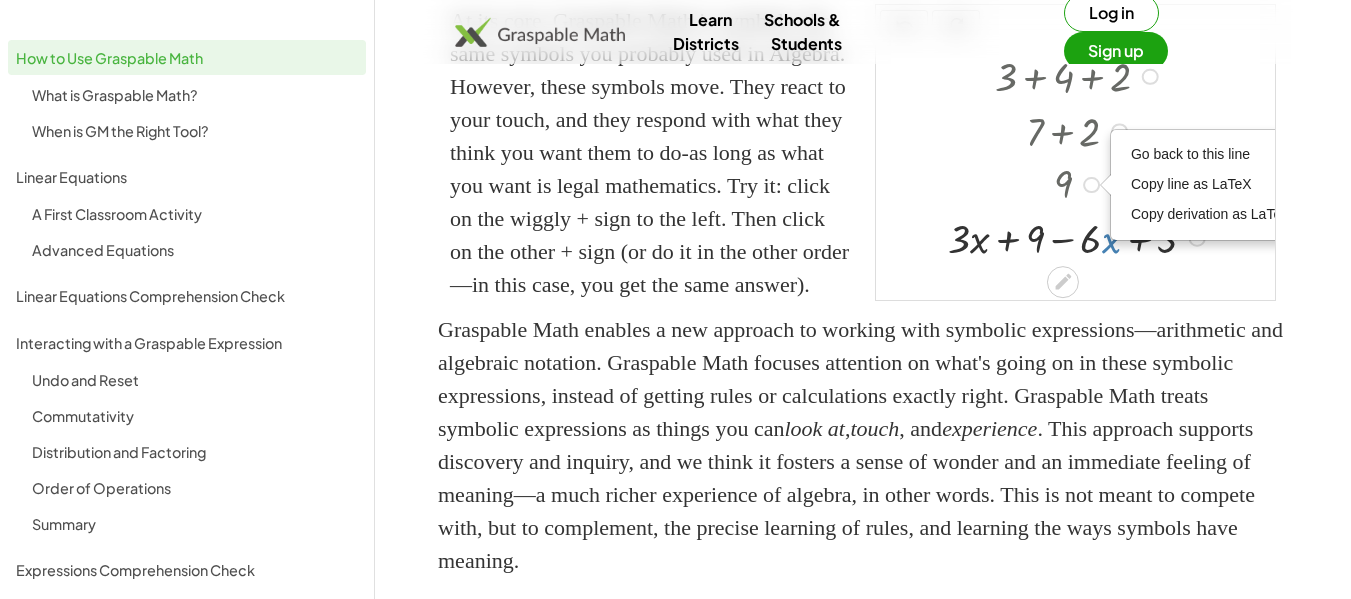 click at bounding box center (1080, 129) 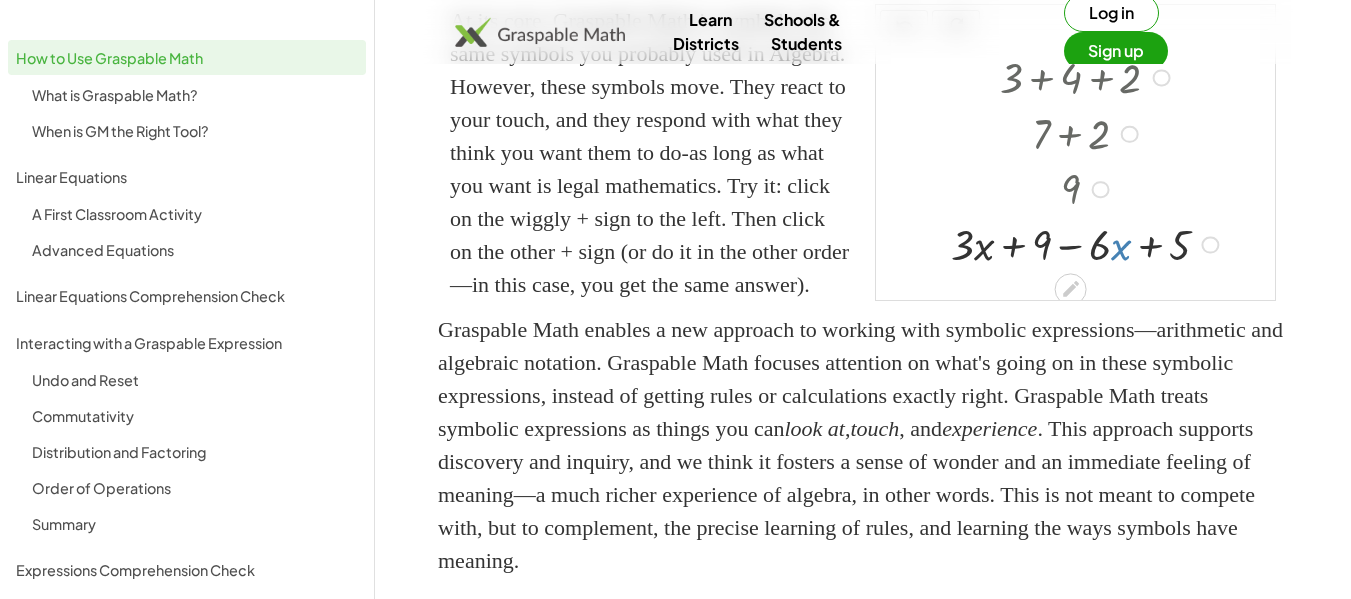 click at bounding box center [1088, 76] 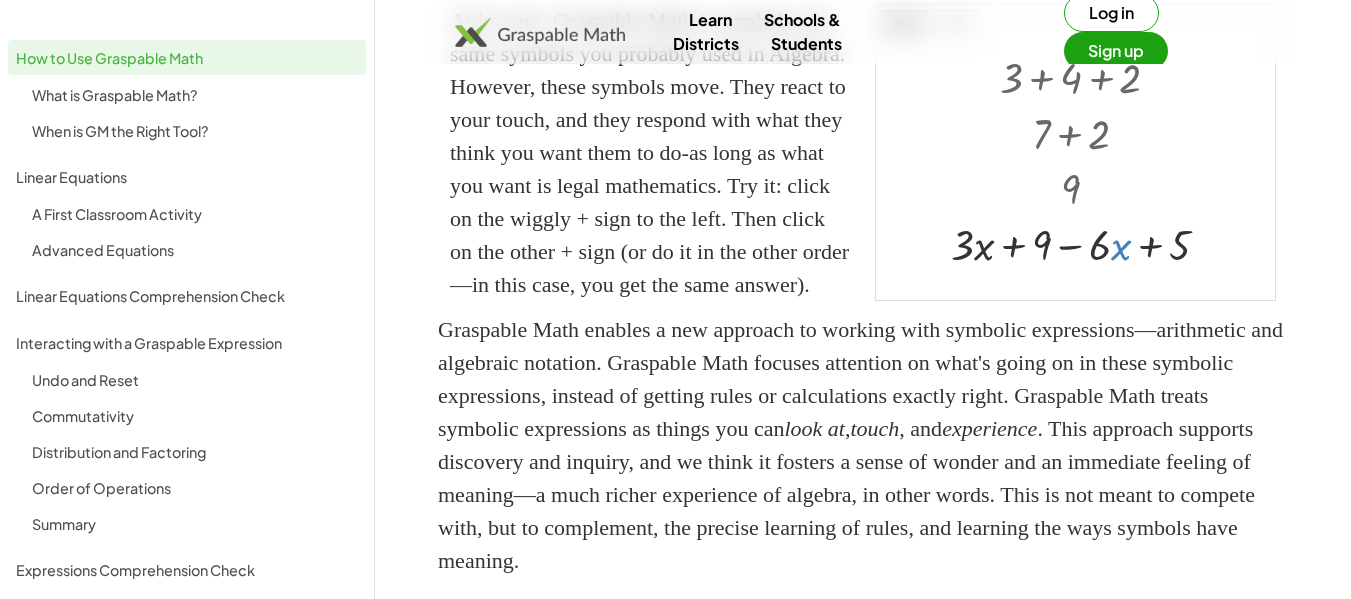 click on "undo" at bounding box center (904, 25) 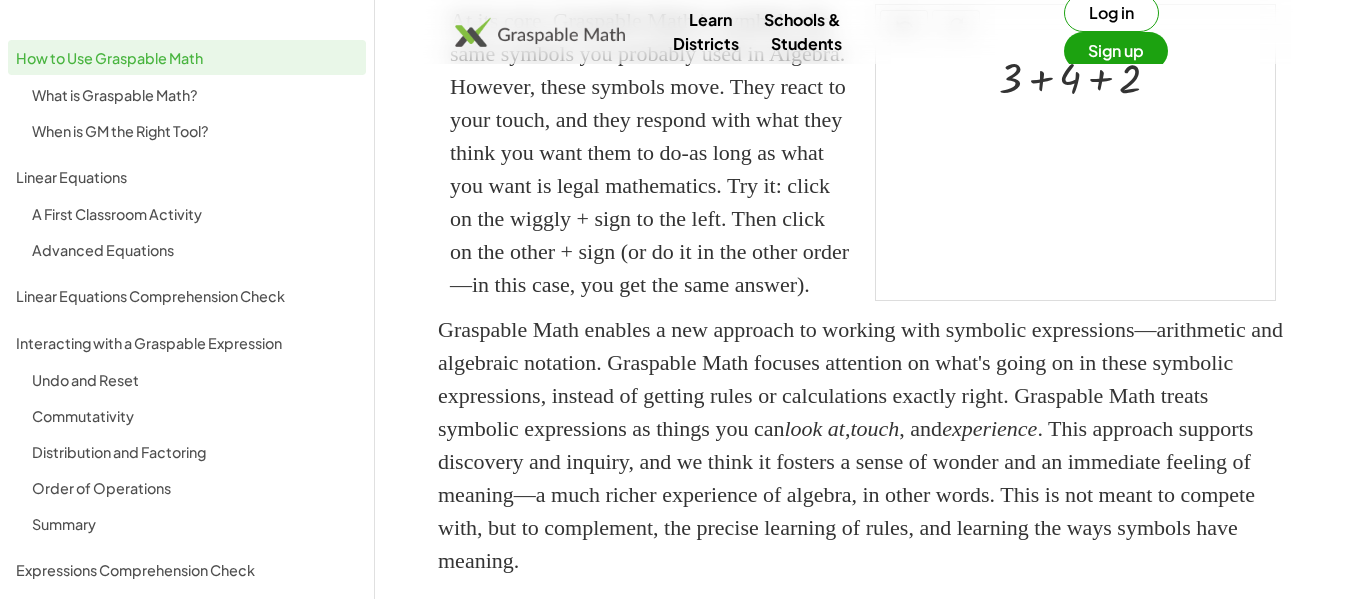 click on "undo" at bounding box center (904, 25) 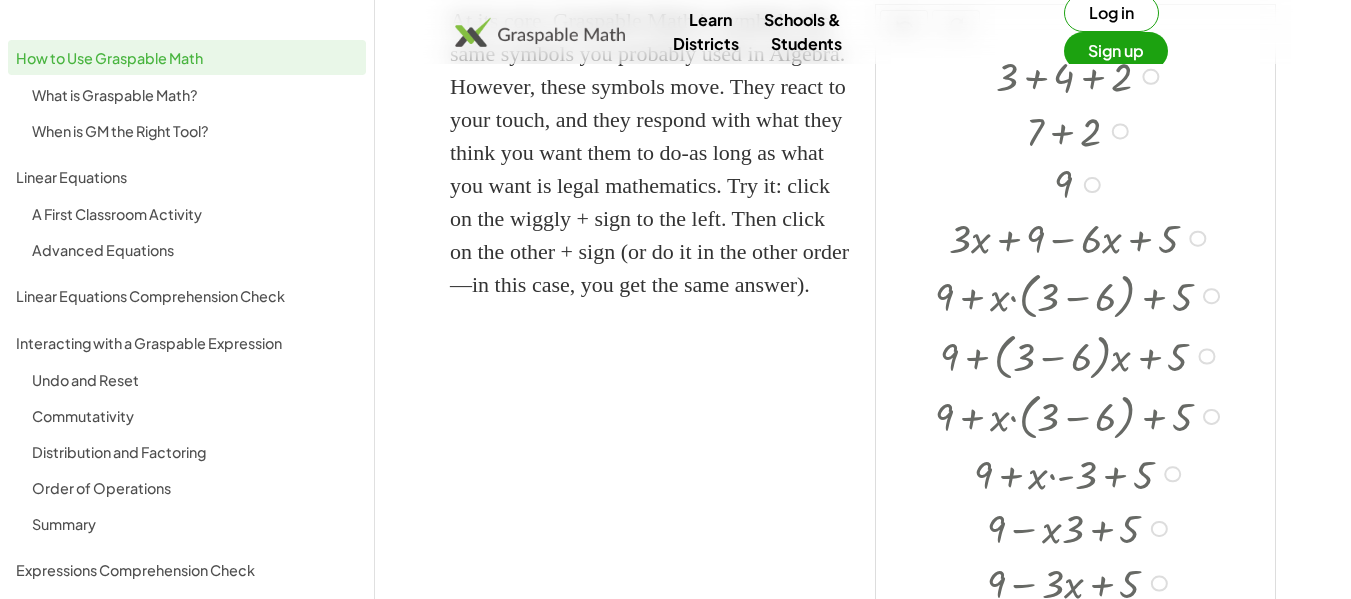 scroll, scrollTop: 21, scrollLeft: 0, axis: vertical 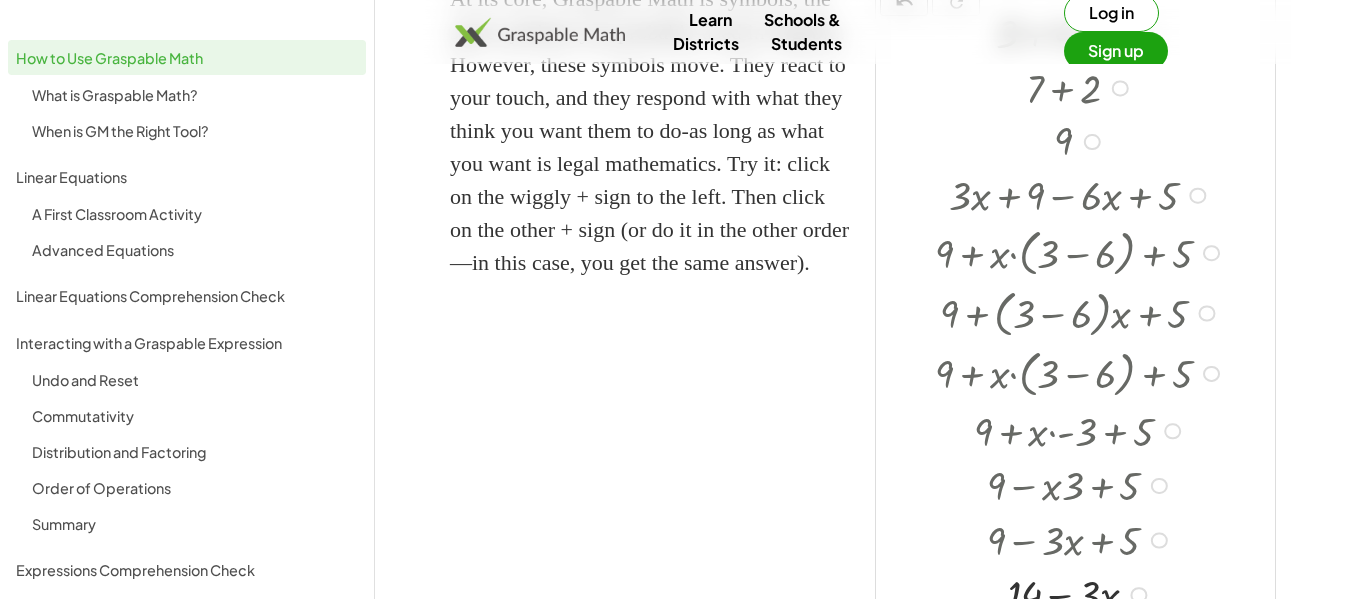 click at bounding box center (1081, 193) 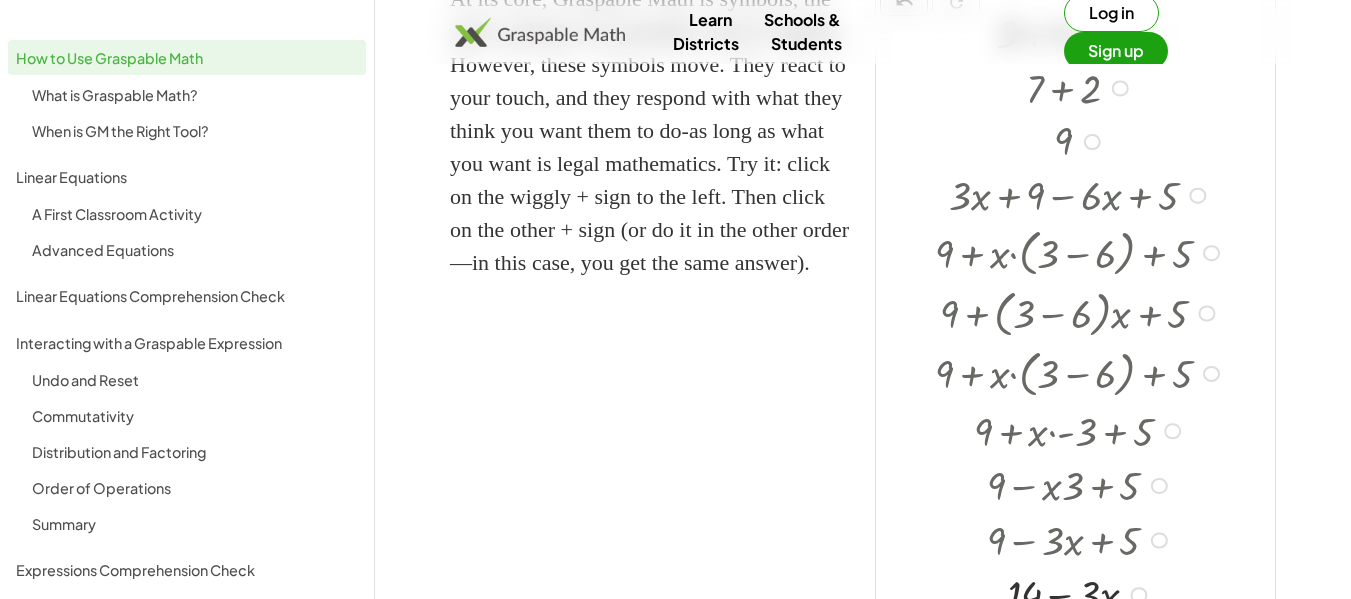click at bounding box center (1197, 195) 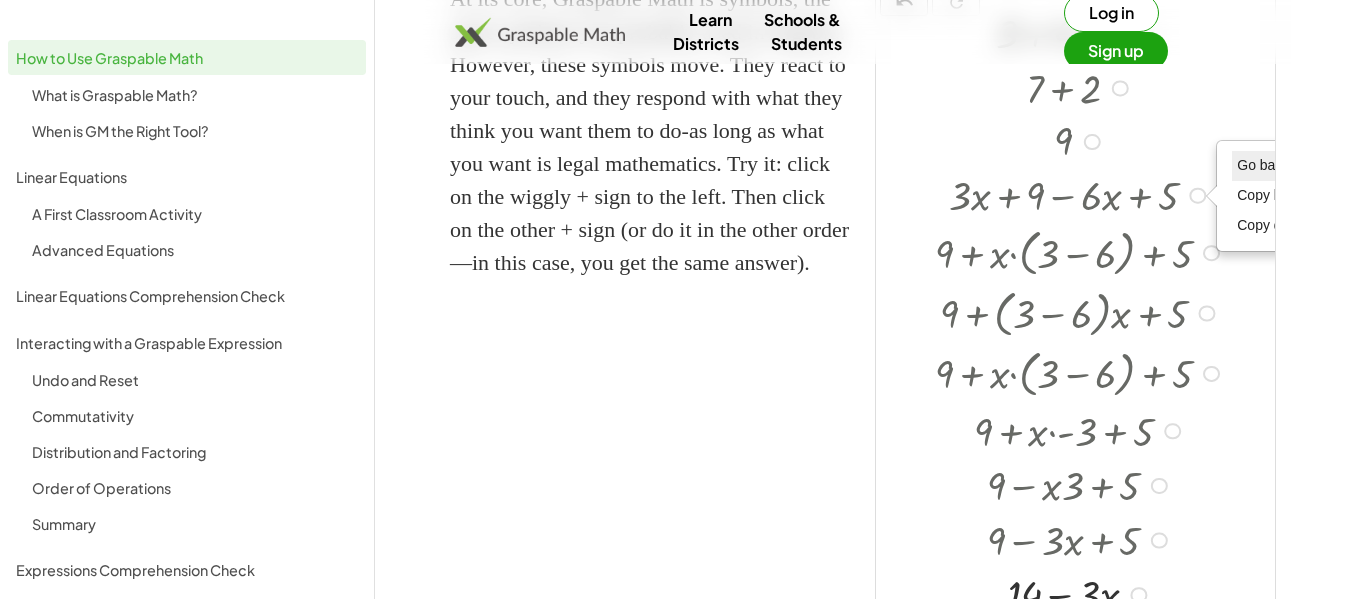 click on "Go back to this line" at bounding box center (1296, 165) 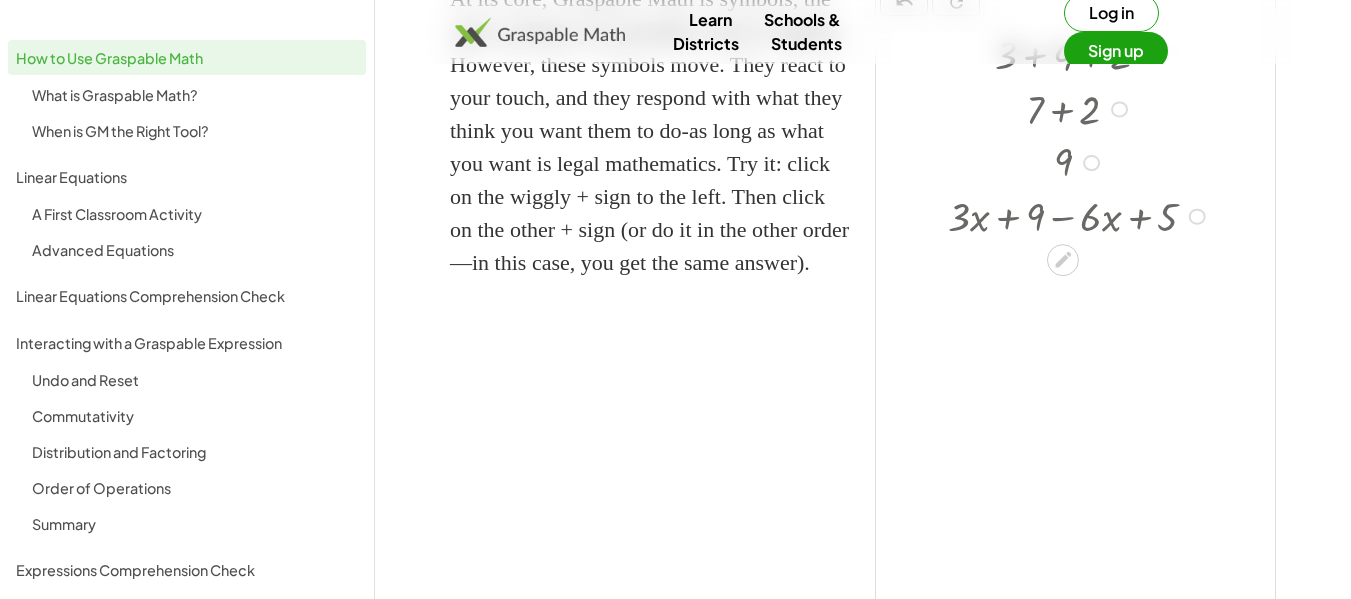 scroll, scrollTop: 0, scrollLeft: 0, axis: both 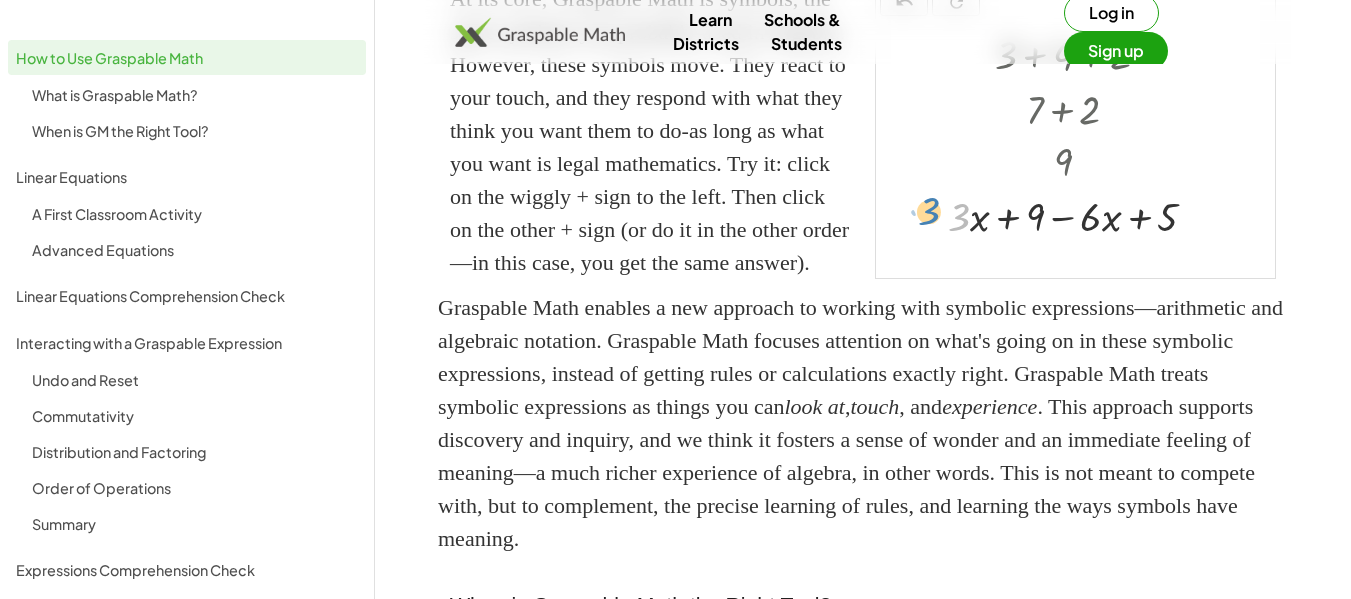 drag, startPoint x: 954, startPoint y: 285, endPoint x: 924, endPoint y: 279, distance: 30.594116 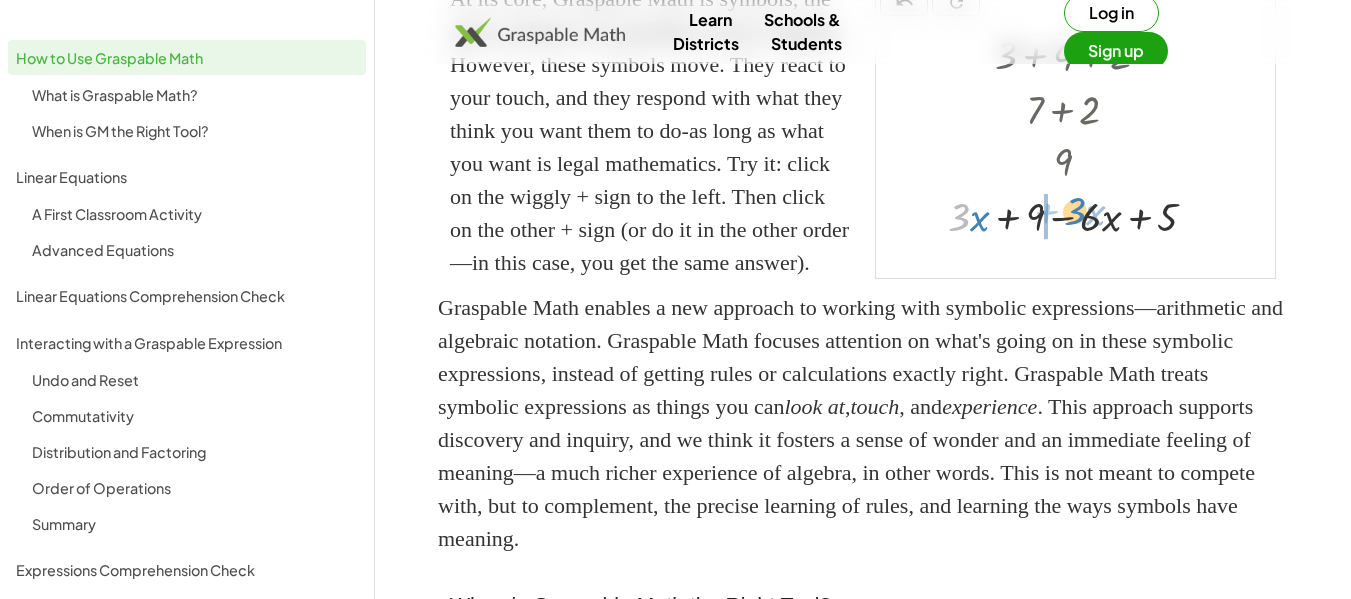 drag, startPoint x: 952, startPoint y: 285, endPoint x: 1068, endPoint y: 279, distance: 116.15507 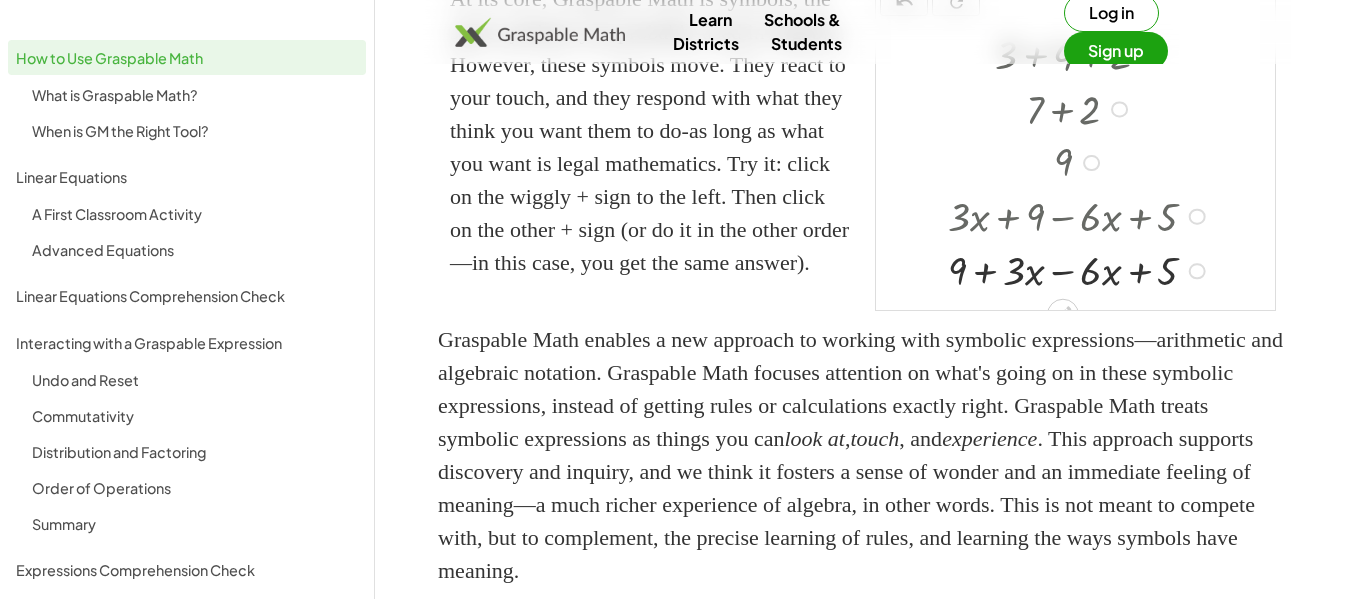 drag, startPoint x: 1068, startPoint y: 279, endPoint x: 1037, endPoint y: 340, distance: 68.42514 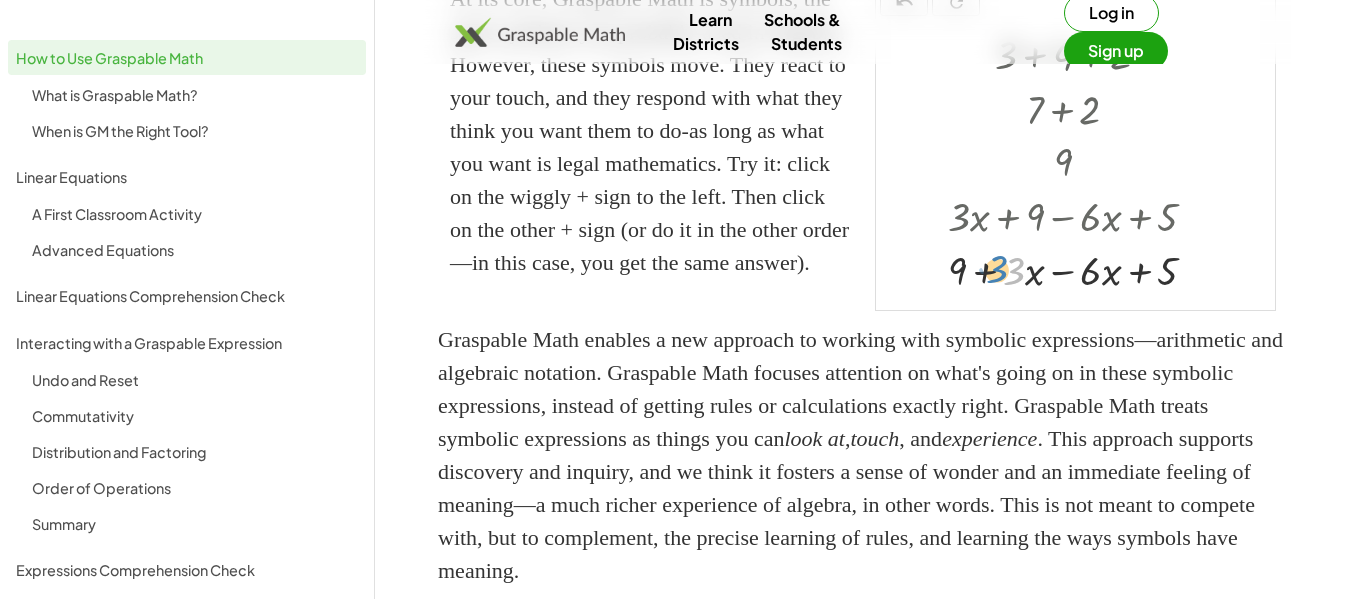 drag, startPoint x: 1015, startPoint y: 336, endPoint x: 1002, endPoint y: 335, distance: 13.038404 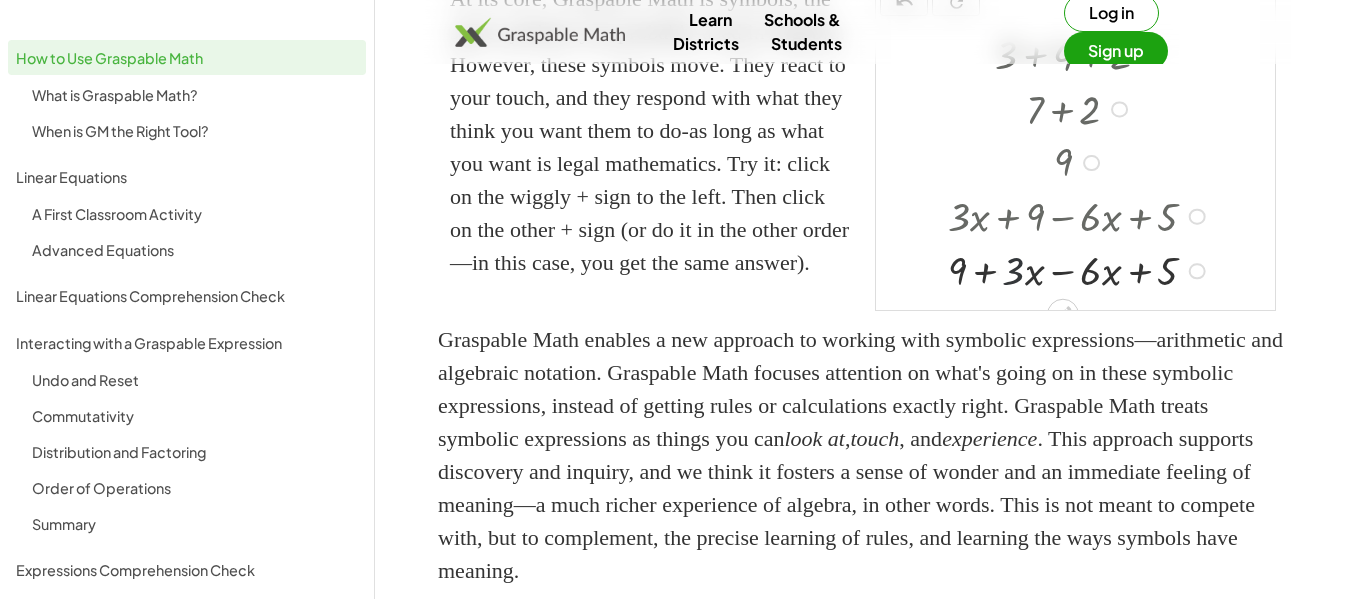 click at bounding box center [1080, 269] 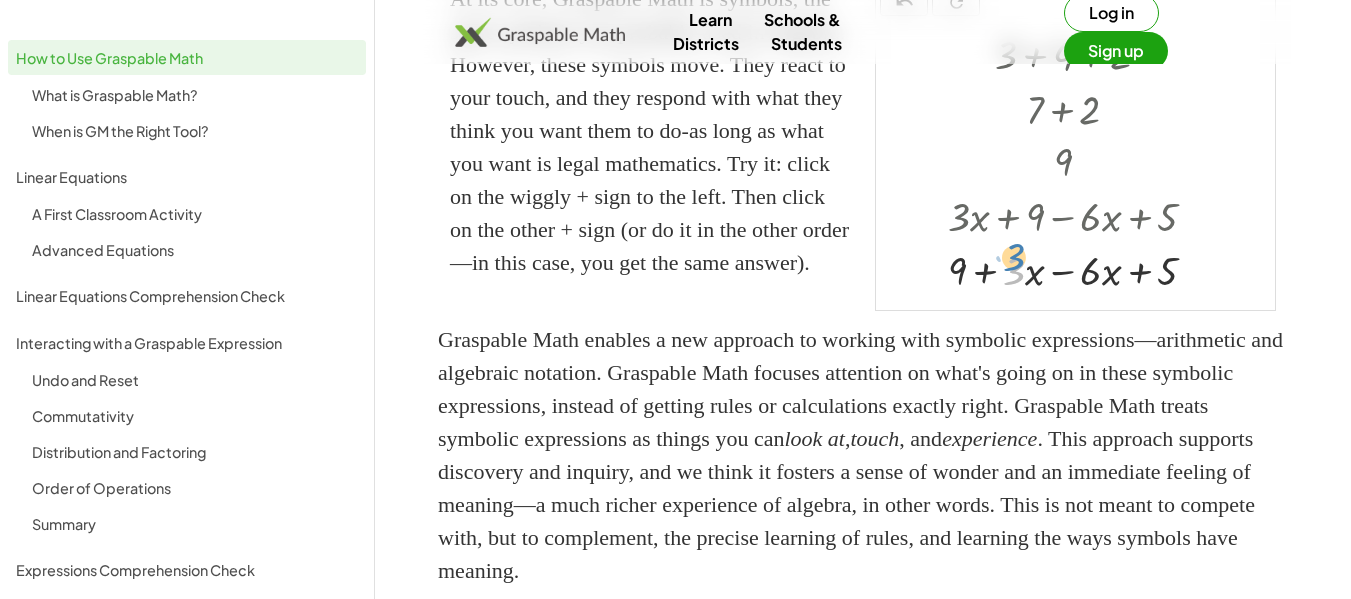drag, startPoint x: 1017, startPoint y: 337, endPoint x: 1017, endPoint y: 322, distance: 15 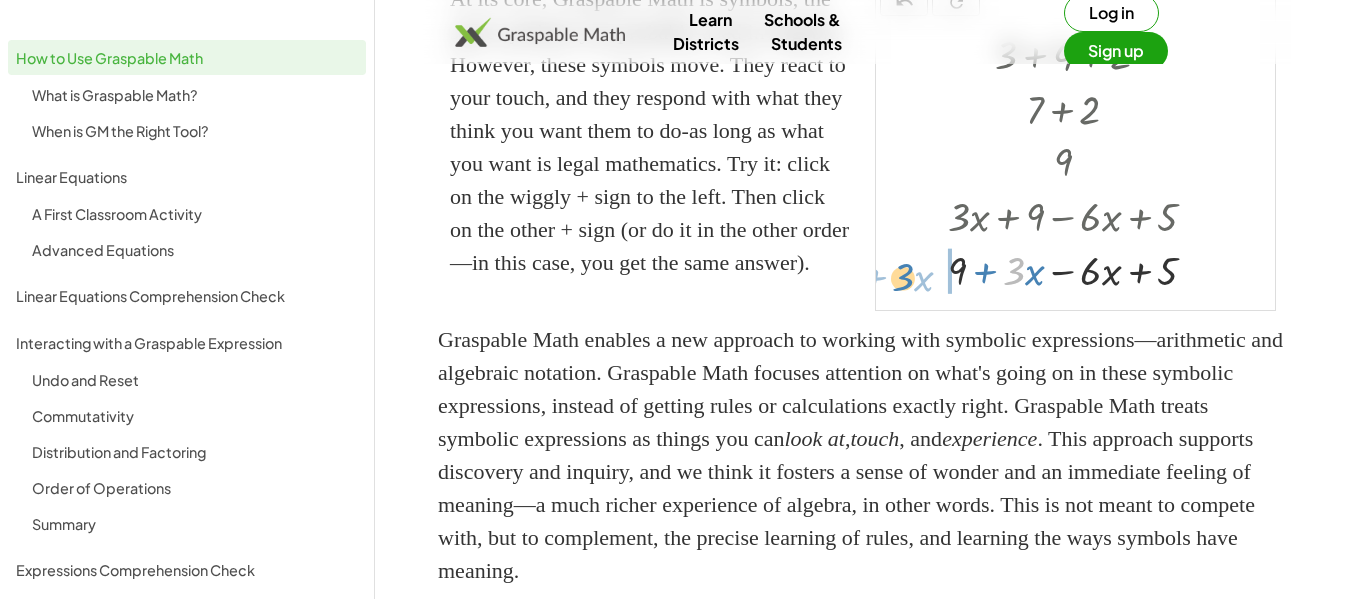 drag, startPoint x: 1017, startPoint y: 334, endPoint x: 906, endPoint y: 340, distance: 111.16204 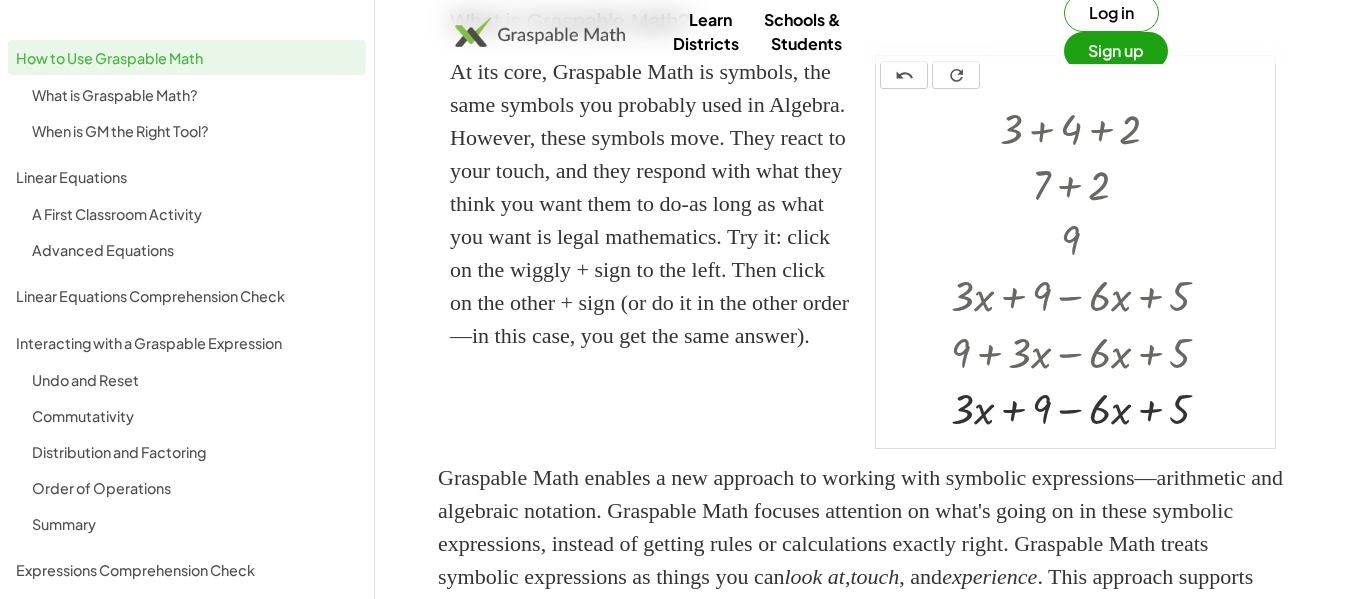 scroll, scrollTop: 509, scrollLeft: 0, axis: vertical 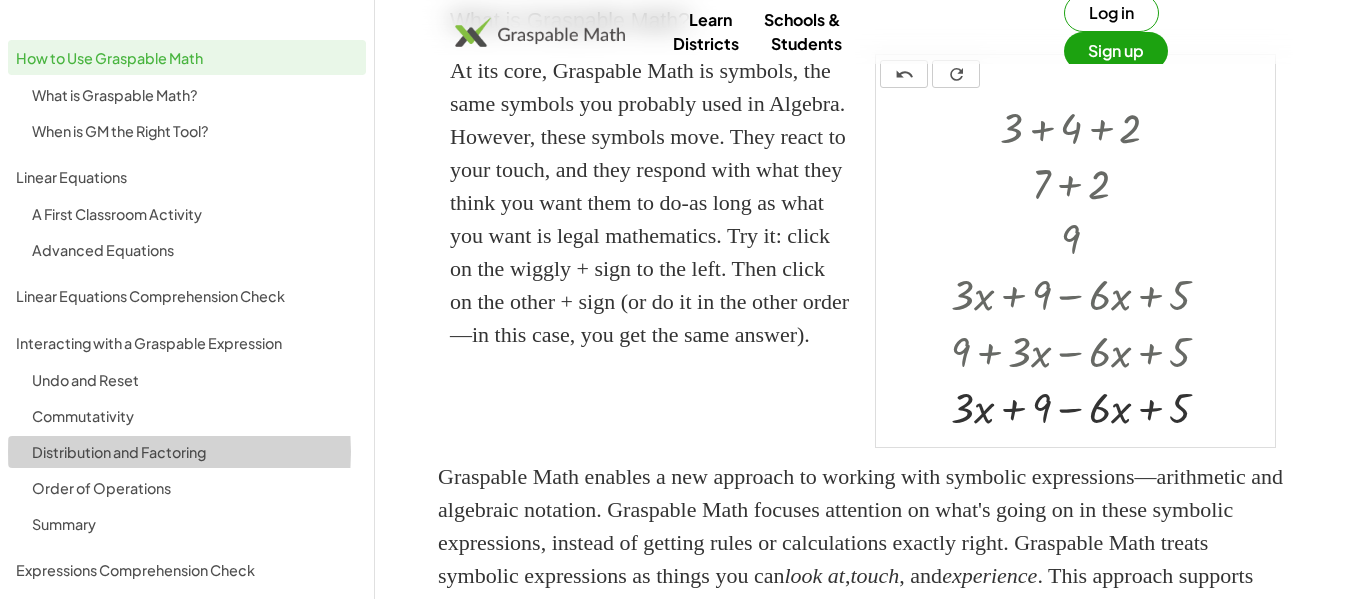 click on "Distribution and Factoring" 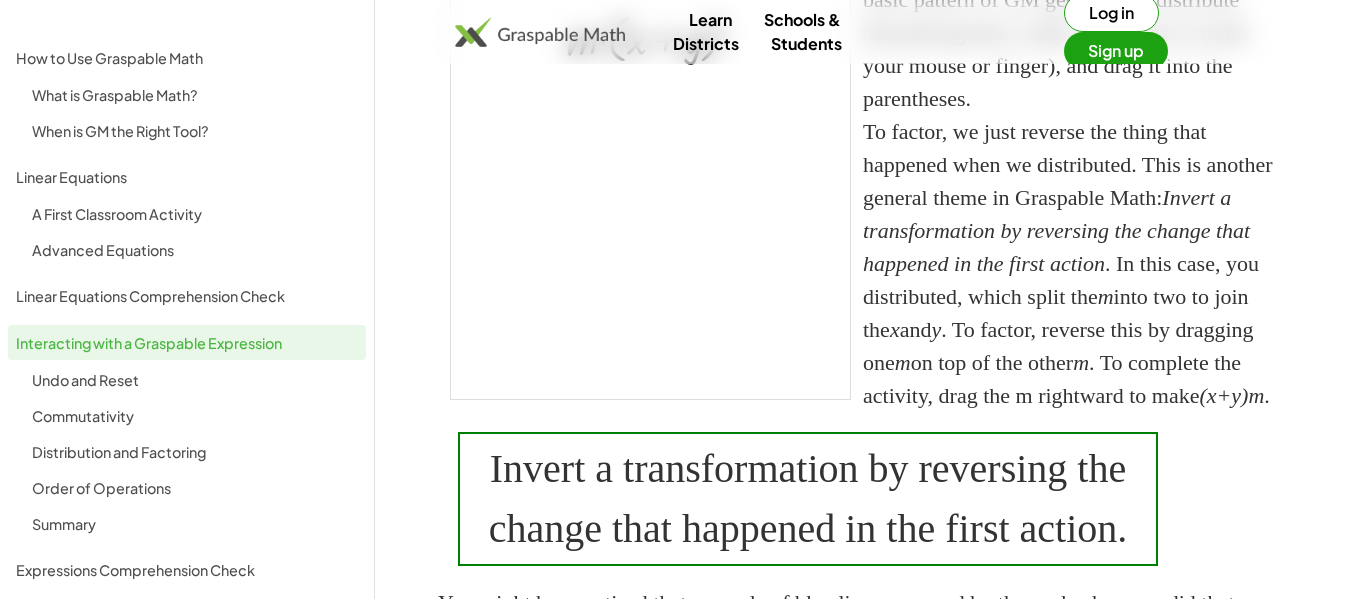 scroll, scrollTop: 1451, scrollLeft: 0, axis: vertical 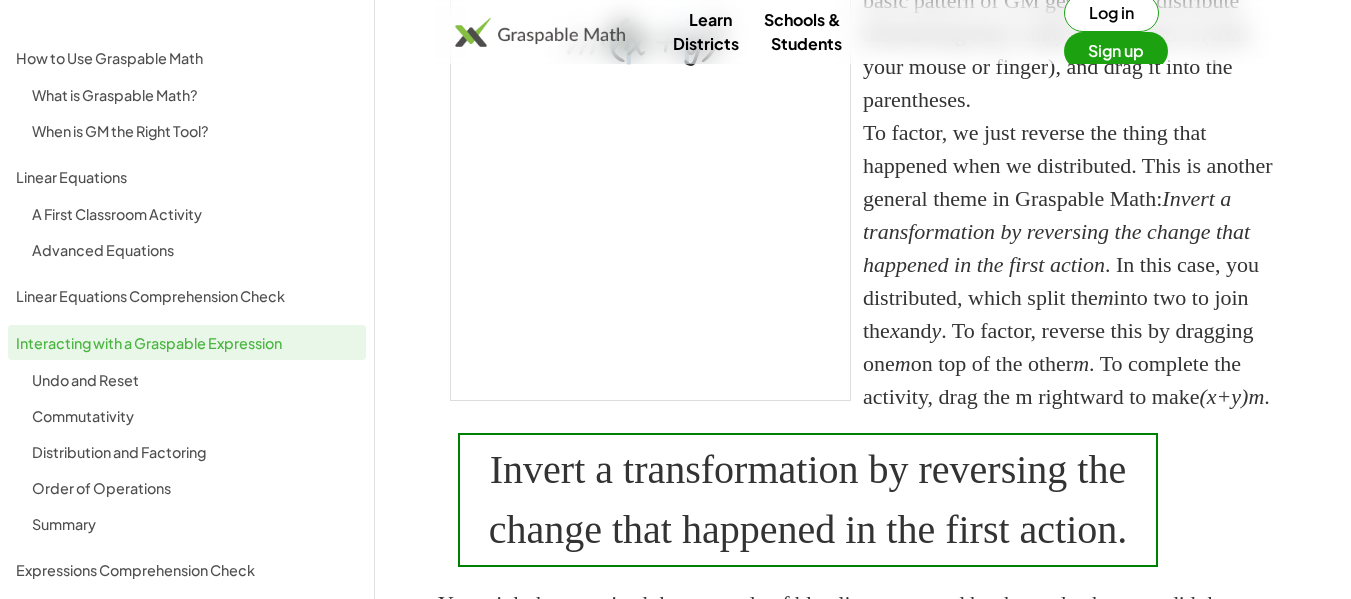 drag, startPoint x: 589, startPoint y: 173, endPoint x: 634, endPoint y: 169, distance: 45.17743 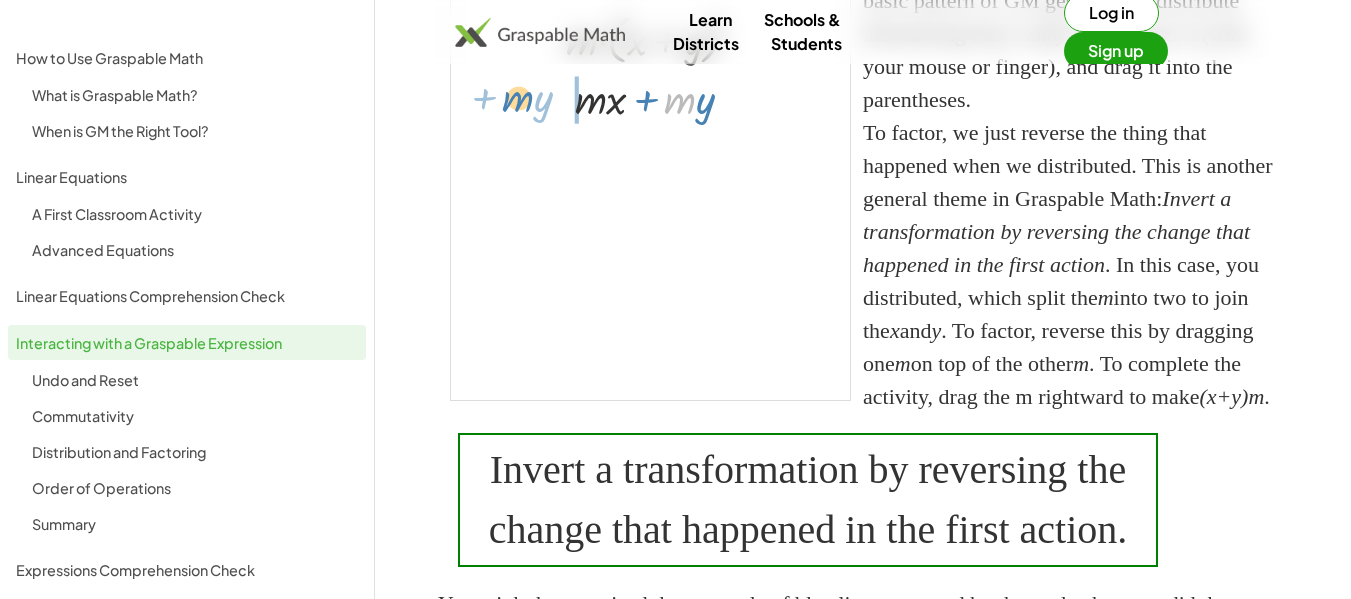 drag, startPoint x: 677, startPoint y: 237, endPoint x: 515, endPoint y: 235, distance: 162.01234 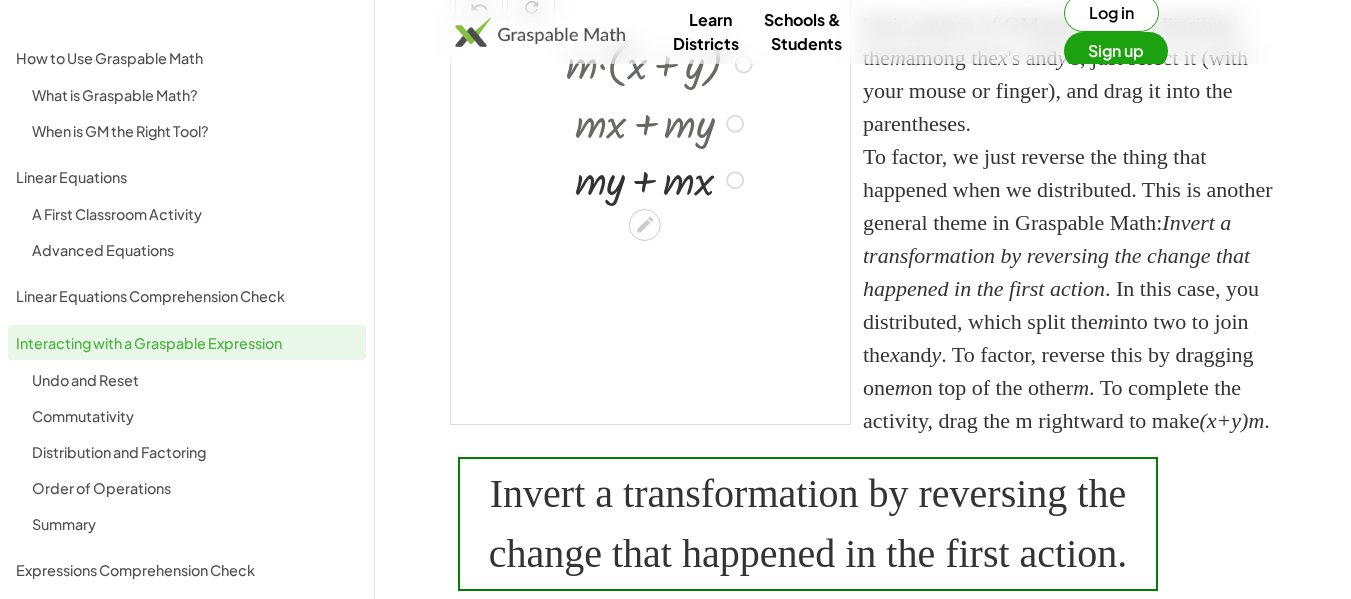 scroll, scrollTop: 1424, scrollLeft: 0, axis: vertical 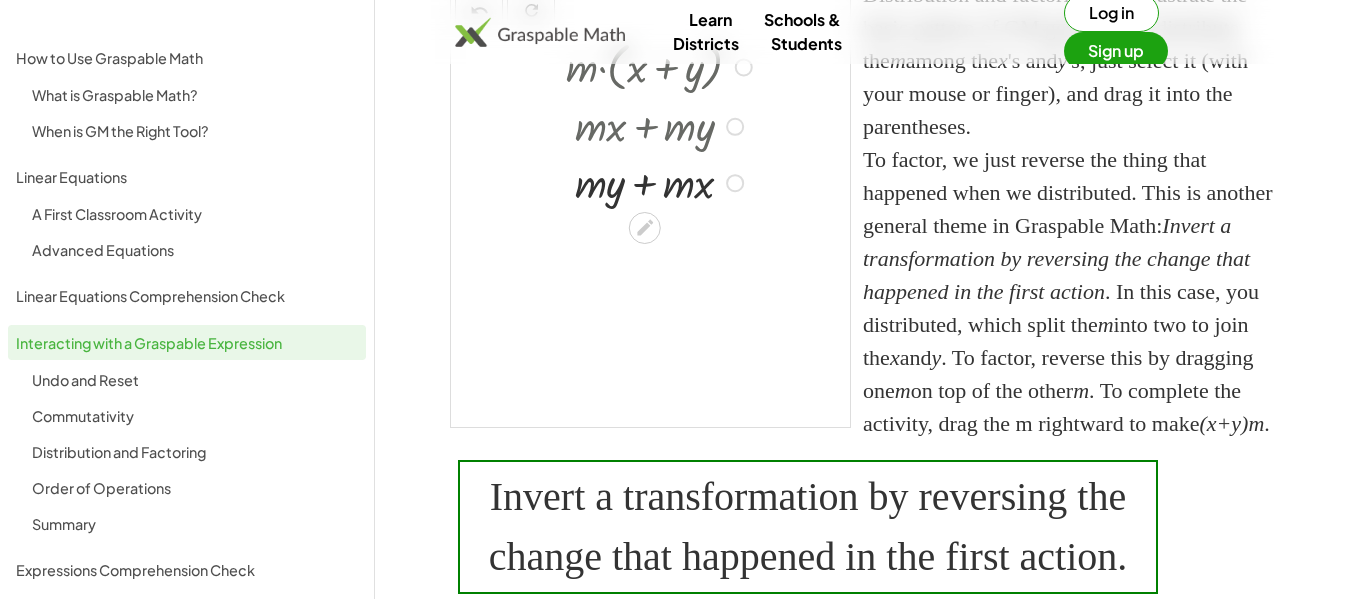 drag, startPoint x: 588, startPoint y: 199, endPoint x: 627, endPoint y: 190, distance: 40.024994 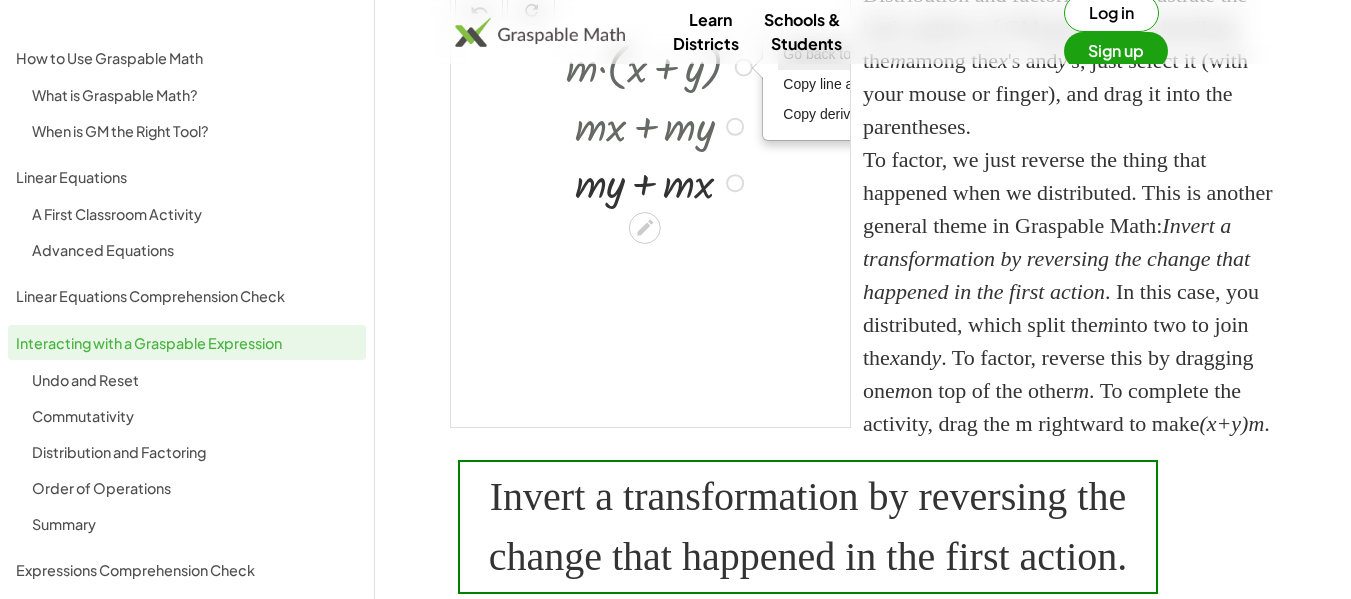 click on "Go back to this line" at bounding box center (863, 55) 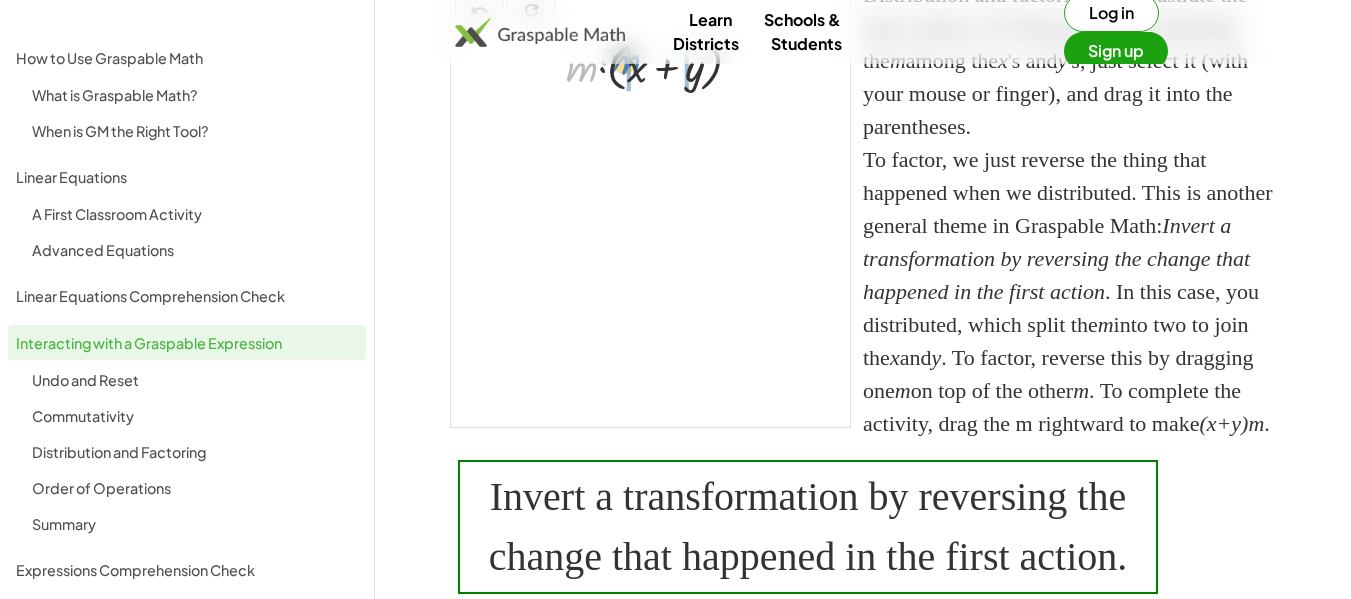 drag, startPoint x: 581, startPoint y: 202, endPoint x: 624, endPoint y: 195, distance: 43.56604 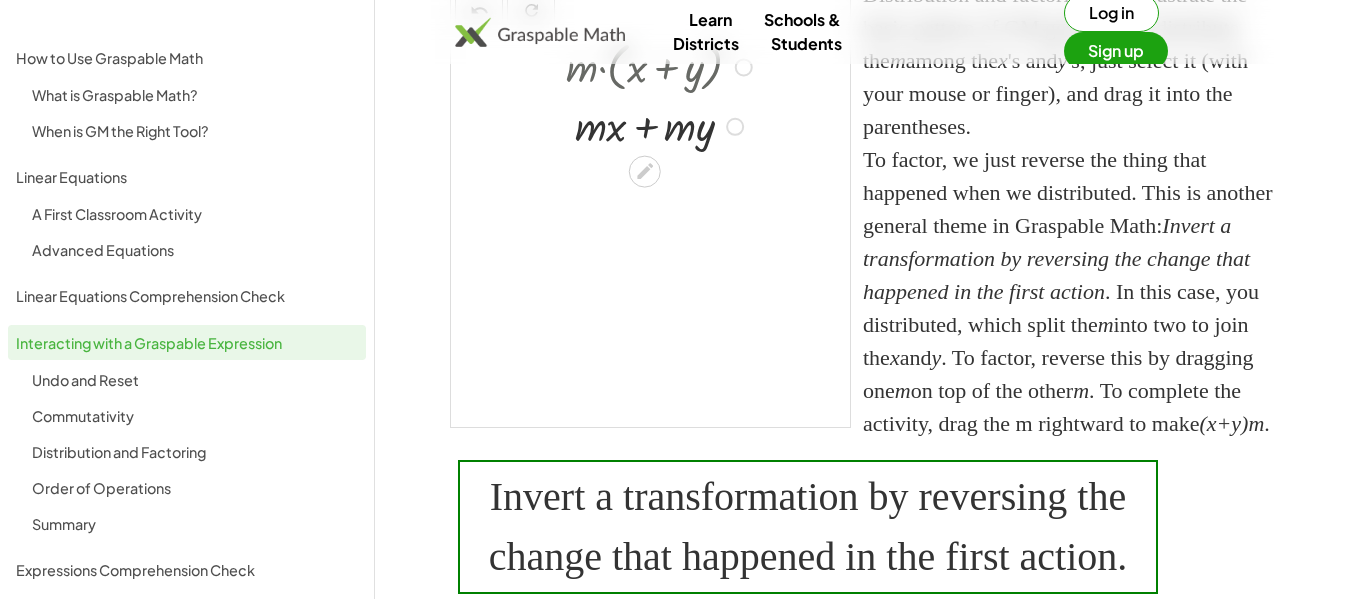 click on "Go back to this line Copy line as LaTeX Copy derivation as LaTeX" at bounding box center (735, 127) 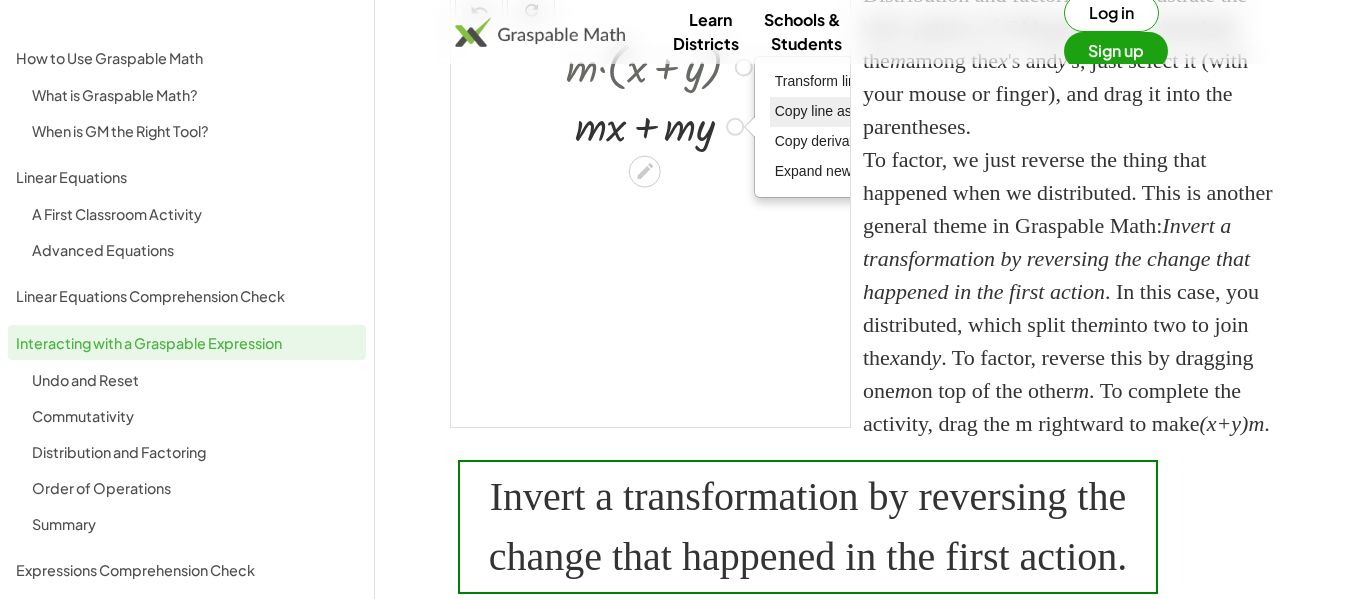 click on "Copy line as LaTeX" at bounding box center (835, 111) 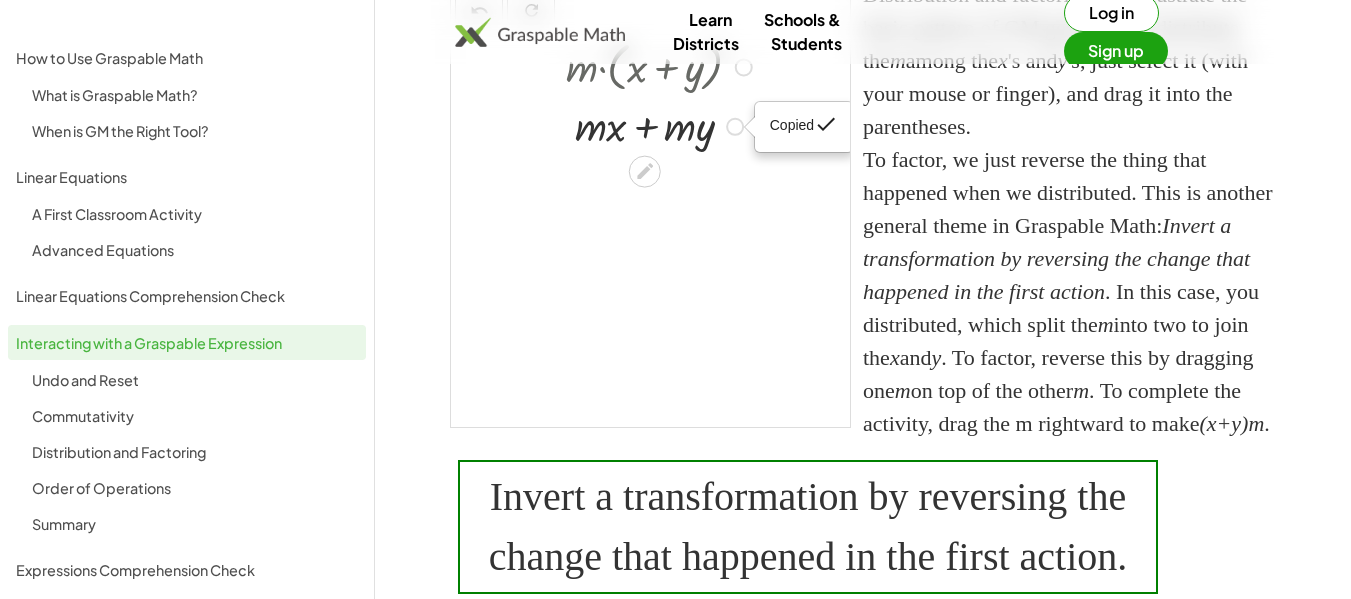 click on "Copied done" at bounding box center (735, 127) 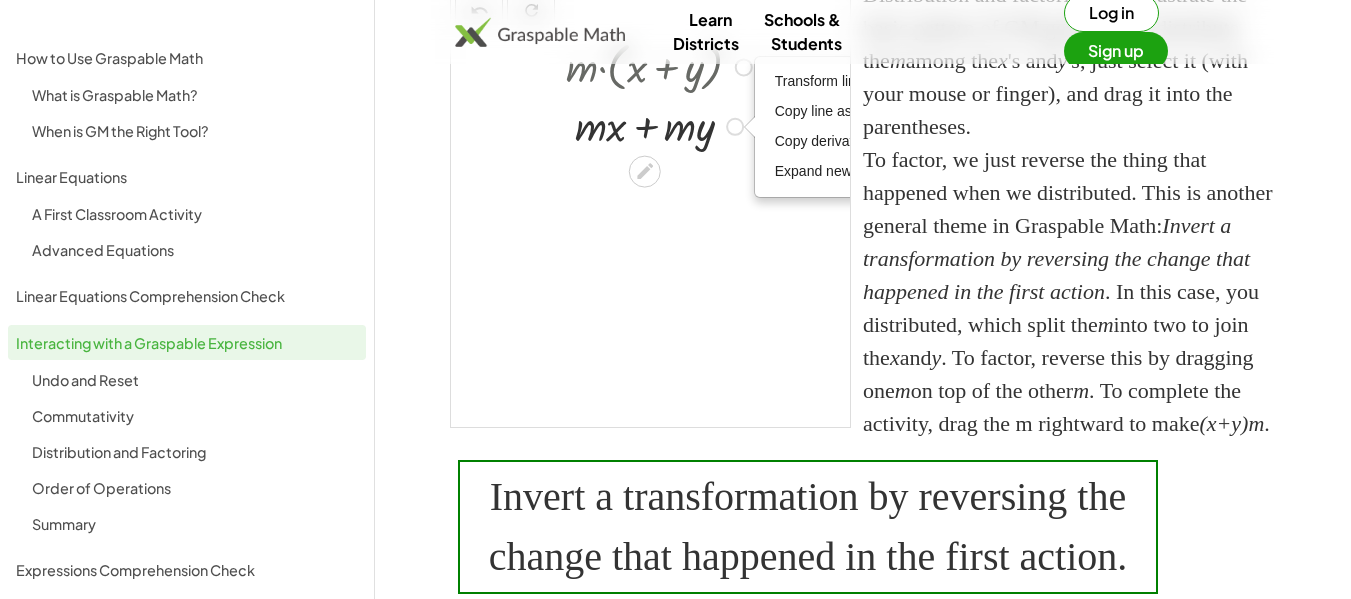click on "Transform line Copy line as LaTeX Copy derivation as LaTeX Expand new lines: On" at bounding box center (735, 127) 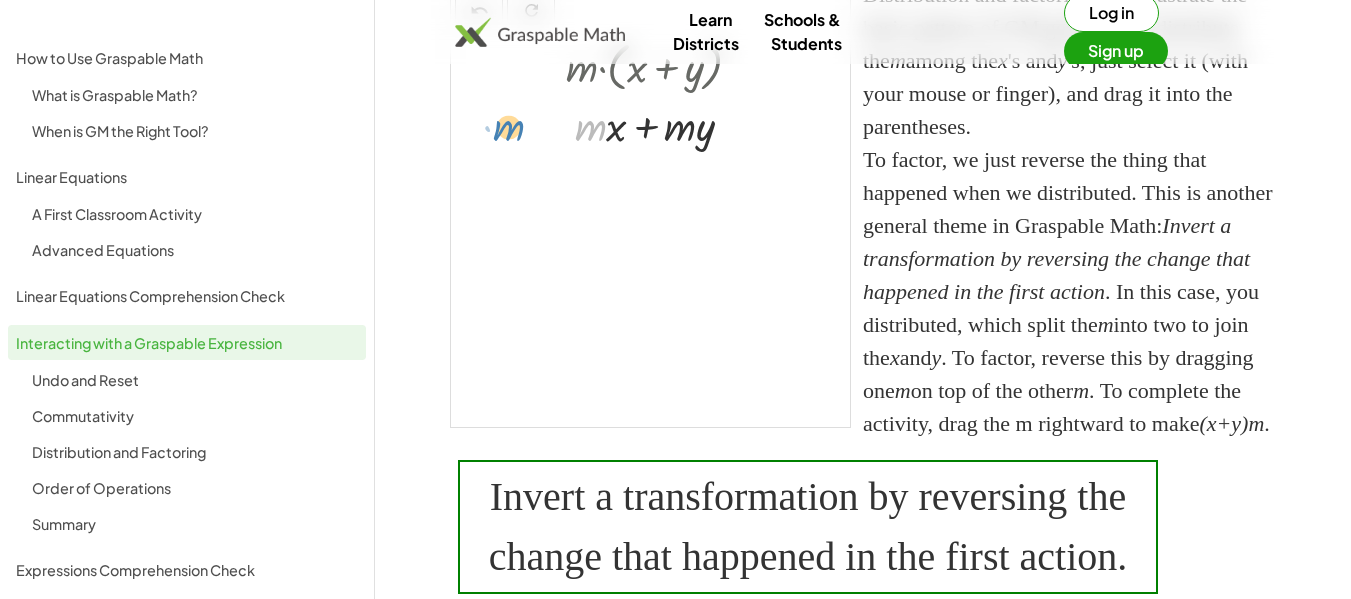 drag, startPoint x: 591, startPoint y: 264, endPoint x: 509, endPoint y: 264, distance: 82 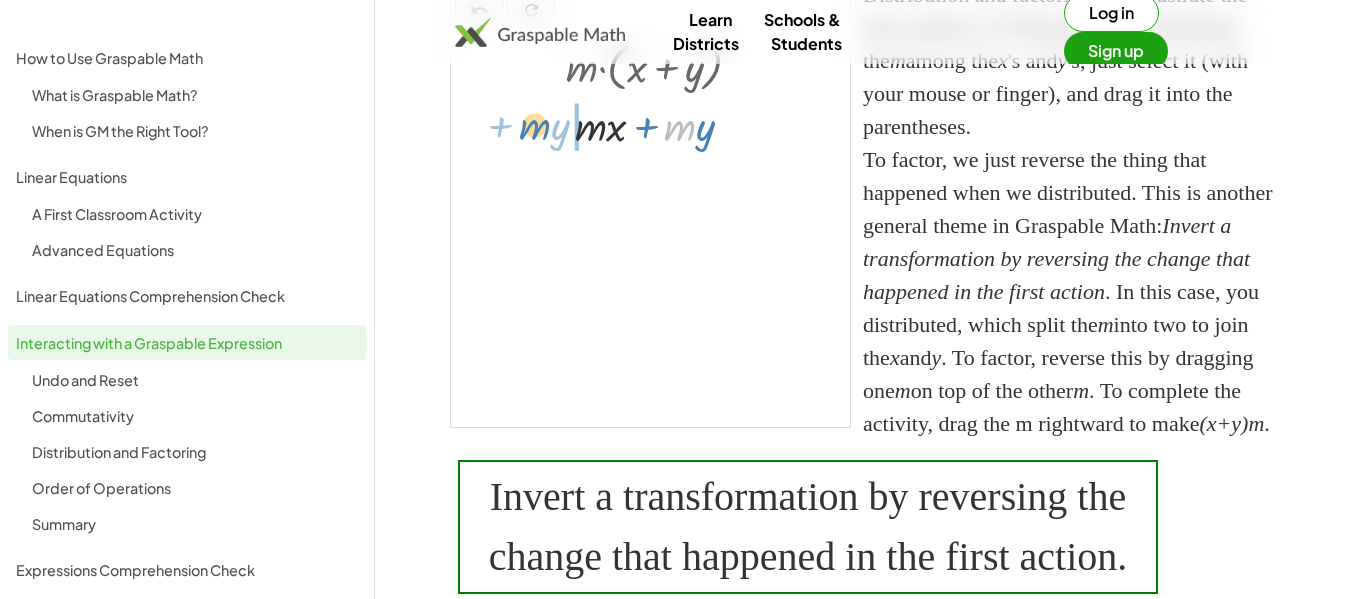drag, startPoint x: 670, startPoint y: 265, endPoint x: 524, endPoint y: 263, distance: 146.0137 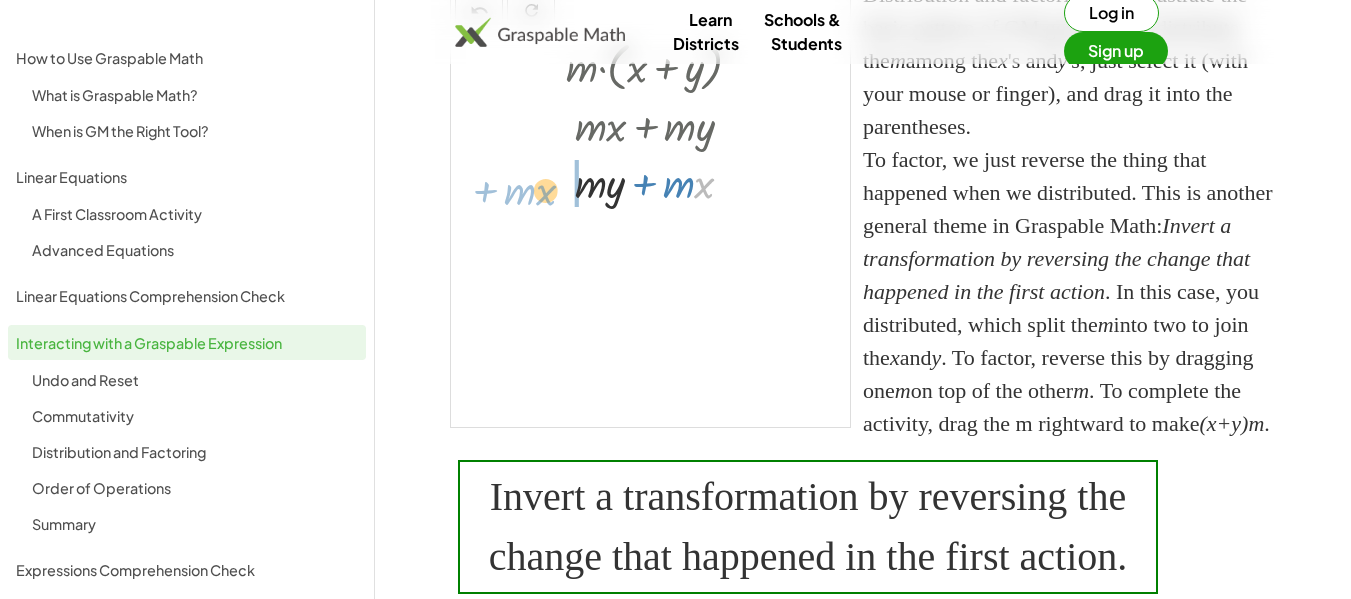 drag, startPoint x: 702, startPoint y: 318, endPoint x: 543, endPoint y: 325, distance: 159.154 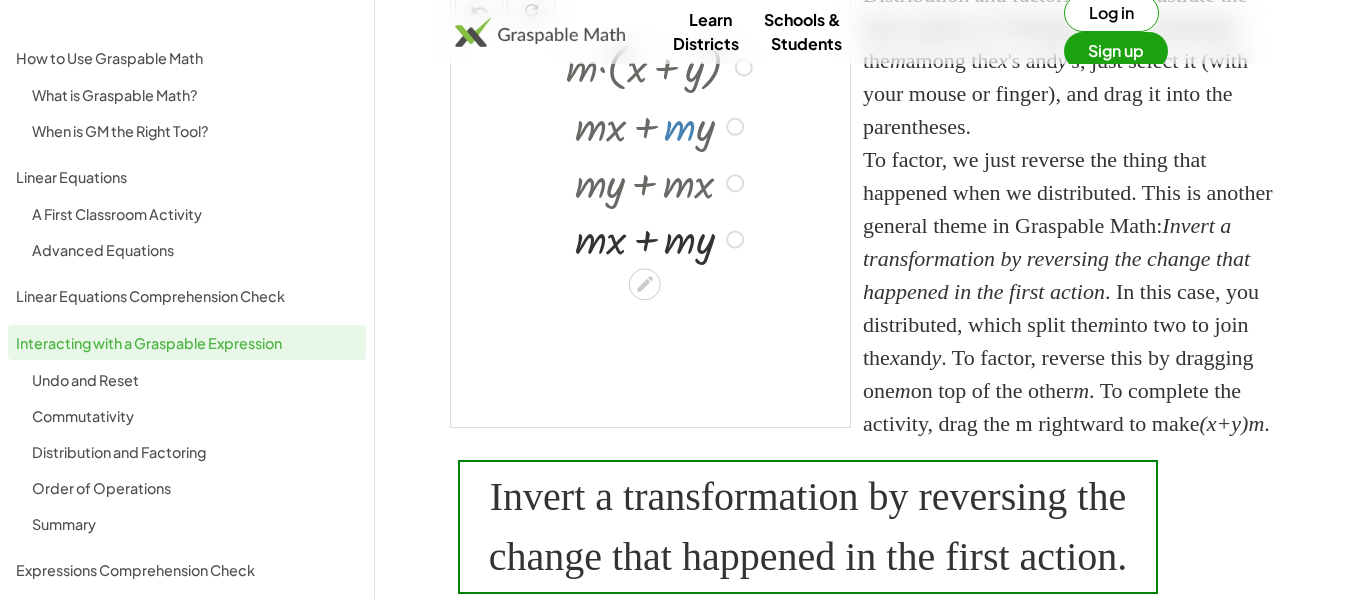 click on "· m · ( + x + y ) + · m · x + · m · y + · m · y + · m · x + x + y · m · · m · Transform line Copy line as LaTeX Copy derivation as LaTeX Expand new lines: On" at bounding box center (650, 150) 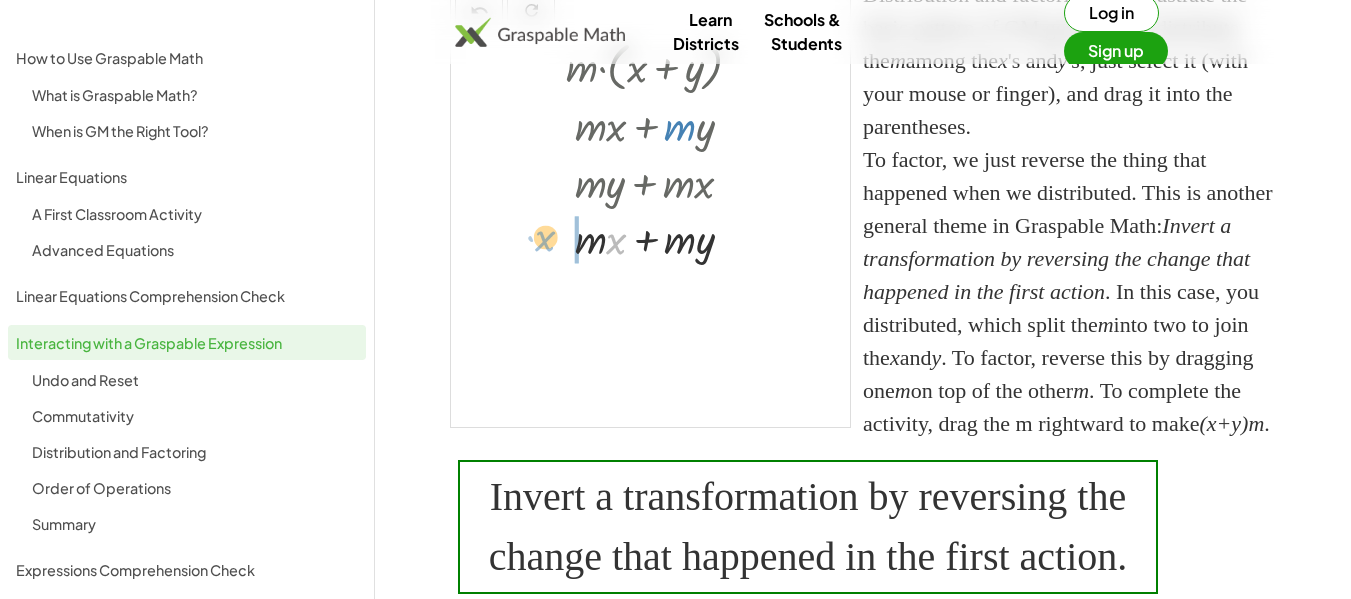 drag, startPoint x: 616, startPoint y: 372, endPoint x: 544, endPoint y: 377, distance: 72.1734 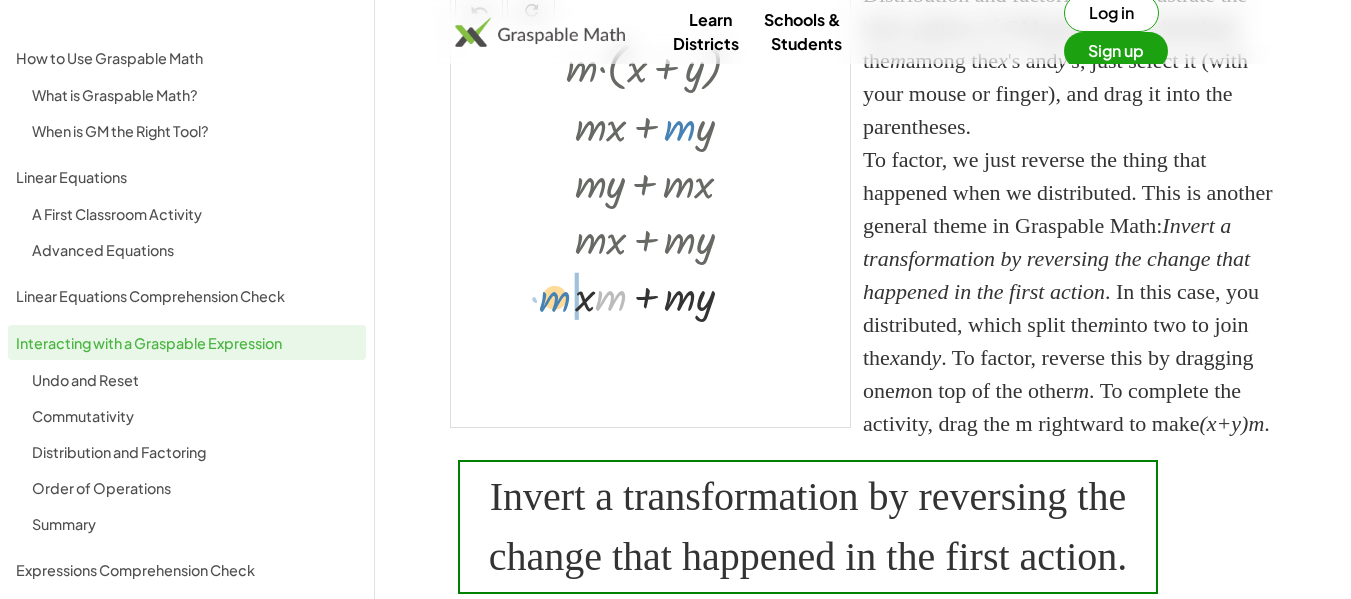 drag, startPoint x: 615, startPoint y: 433, endPoint x: 556, endPoint y: 435, distance: 59.03389 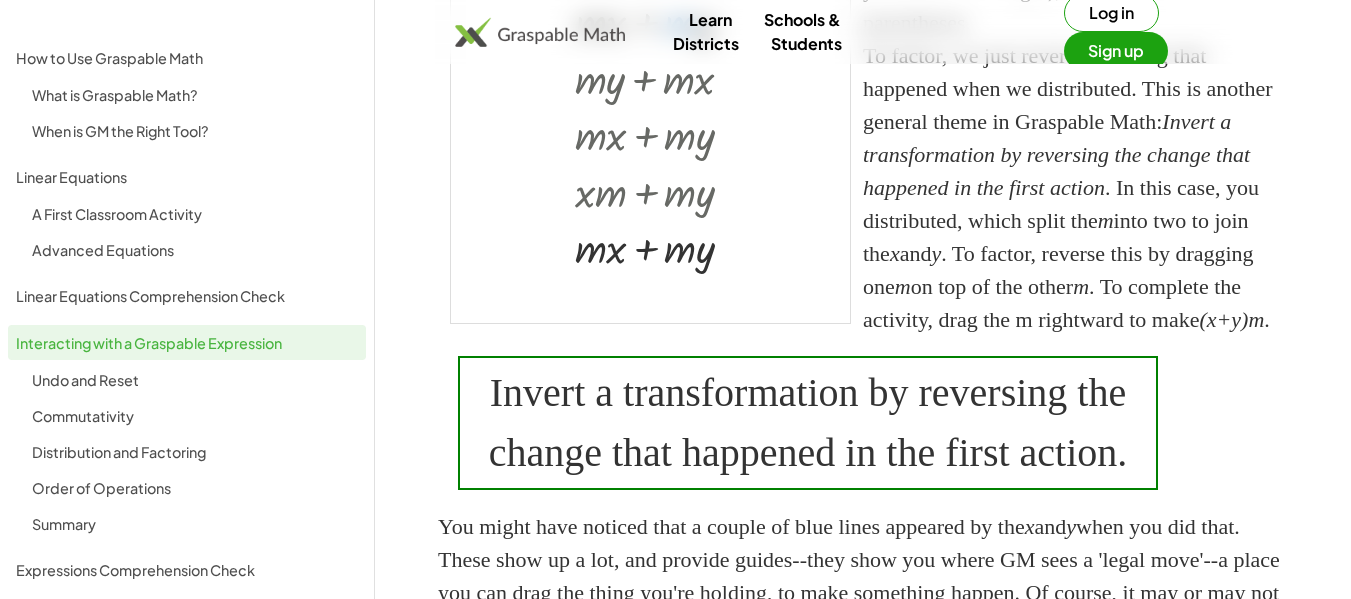 scroll, scrollTop: 1512, scrollLeft: 0, axis: vertical 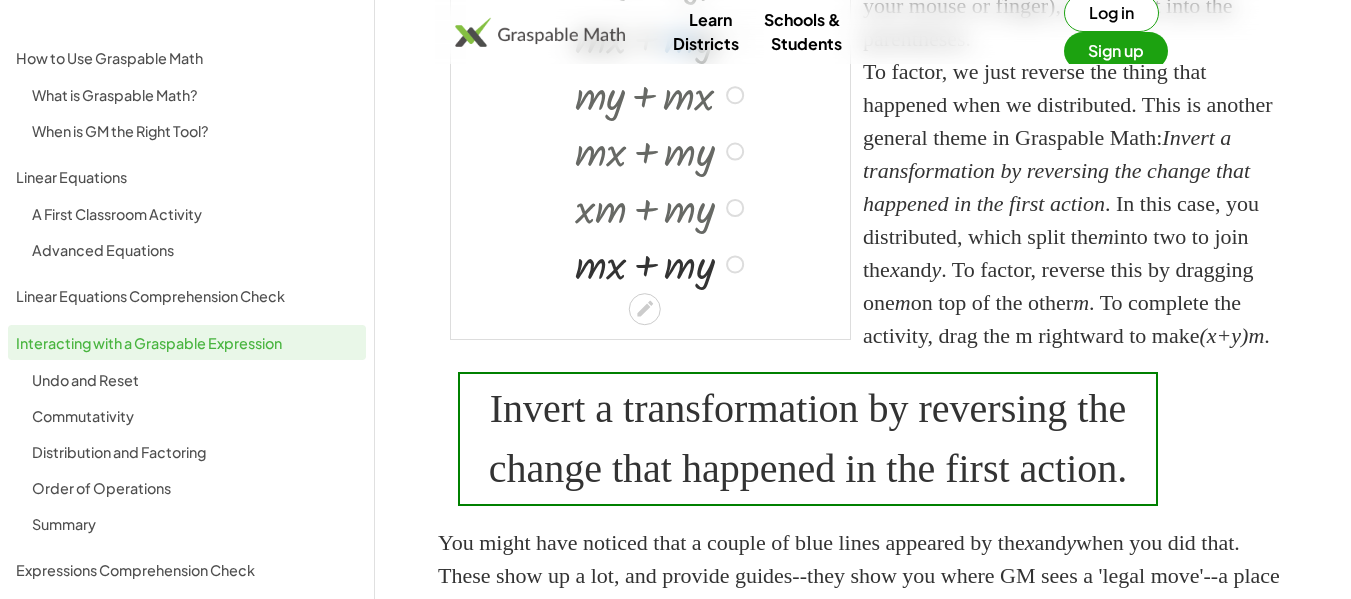 click at bounding box center (744, -20) 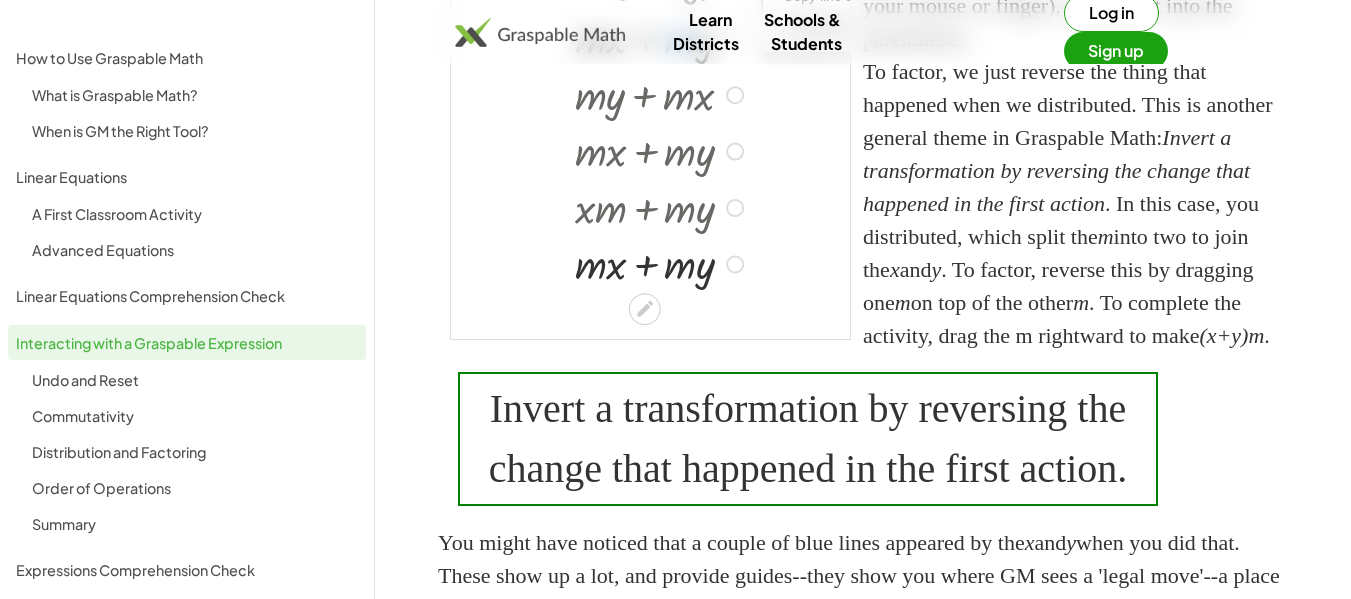 click at bounding box center [735, 39] 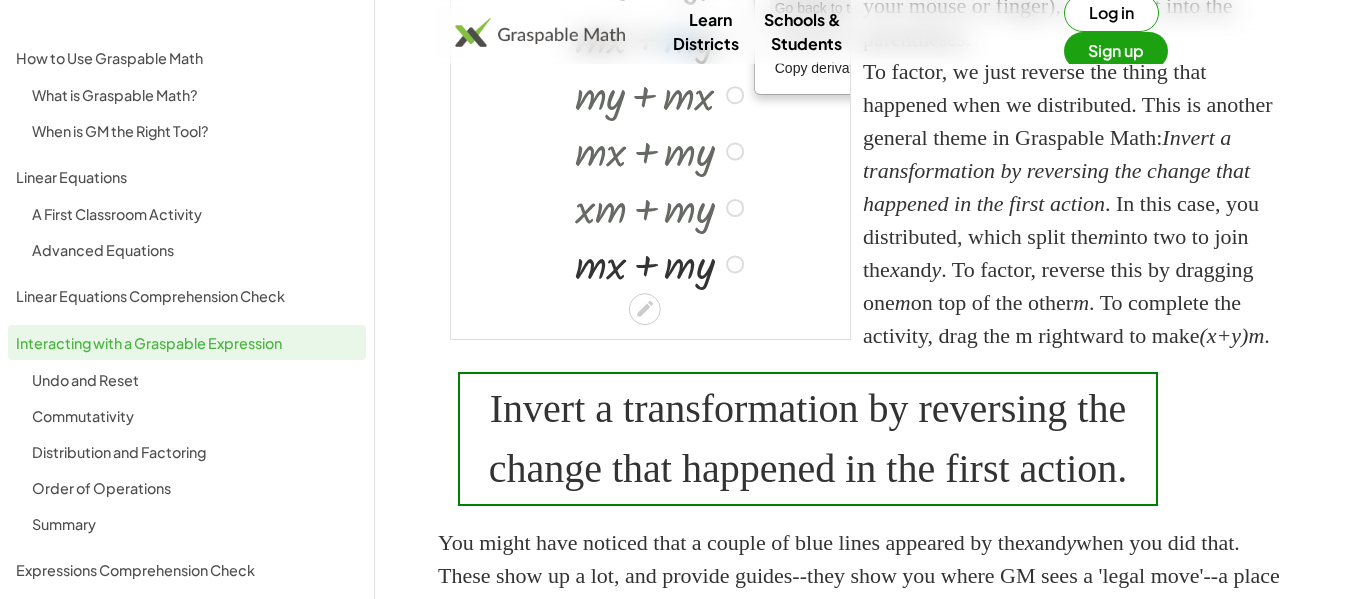 click on "Go back to this line" at bounding box center (834, 8) 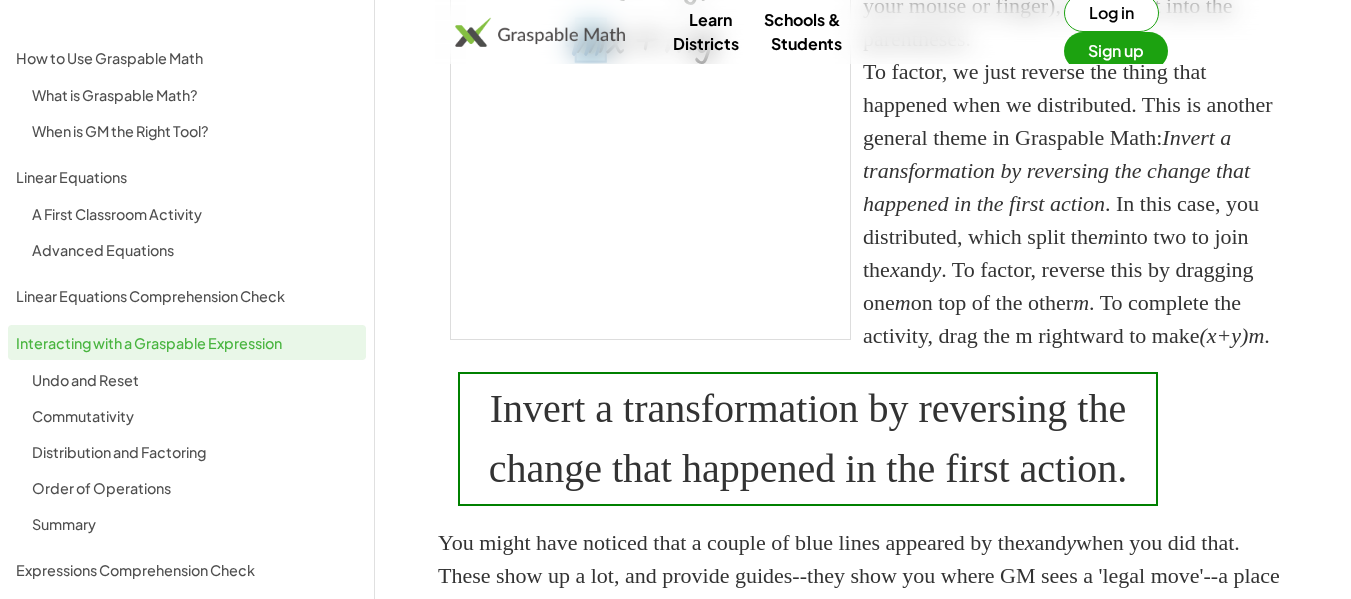 drag, startPoint x: 680, startPoint y: 172, endPoint x: 587, endPoint y: 175, distance: 93.04838 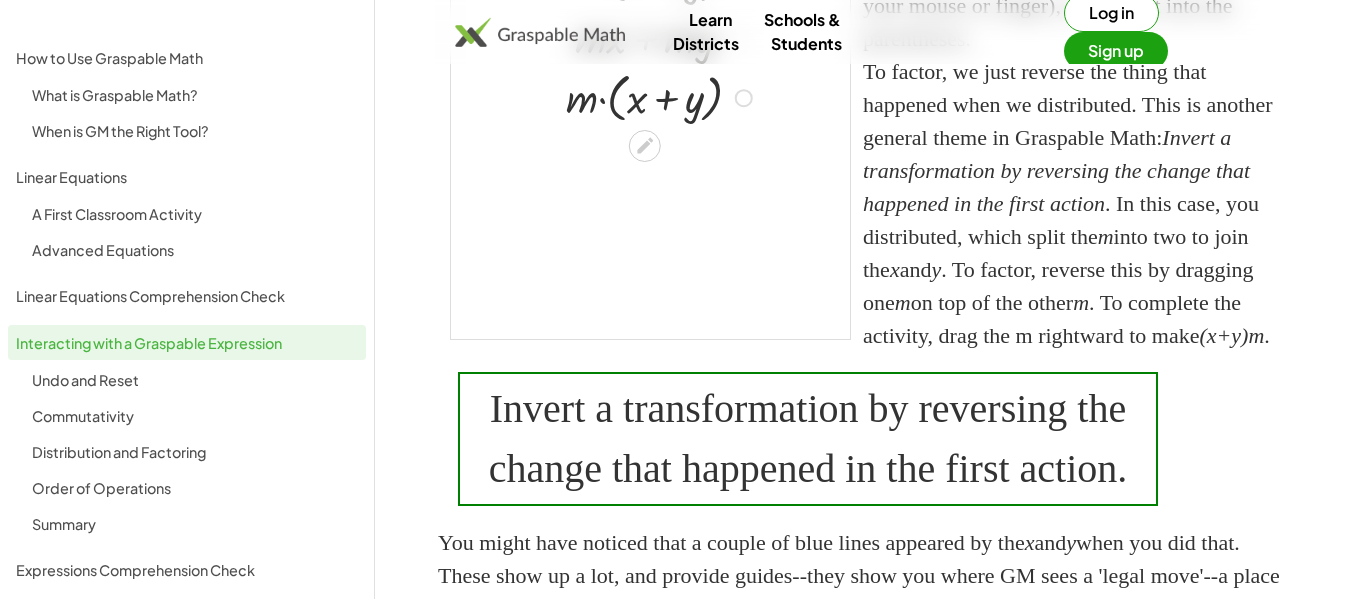 click at bounding box center (662, 96) 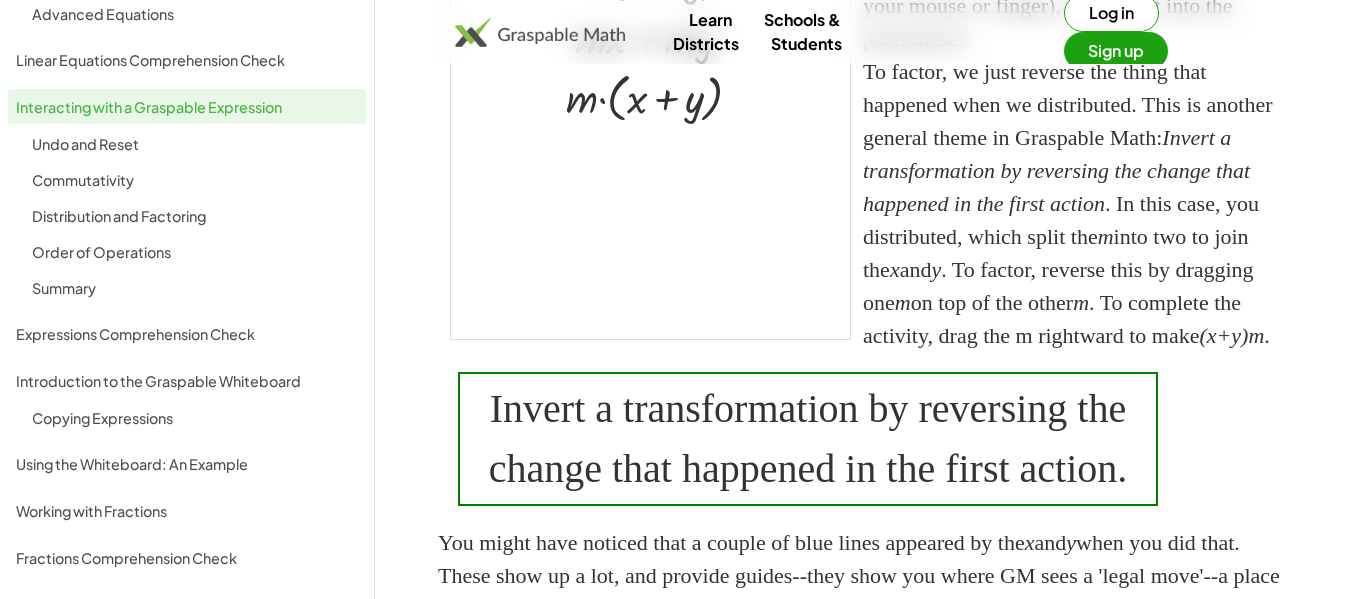 scroll, scrollTop: 237, scrollLeft: 0, axis: vertical 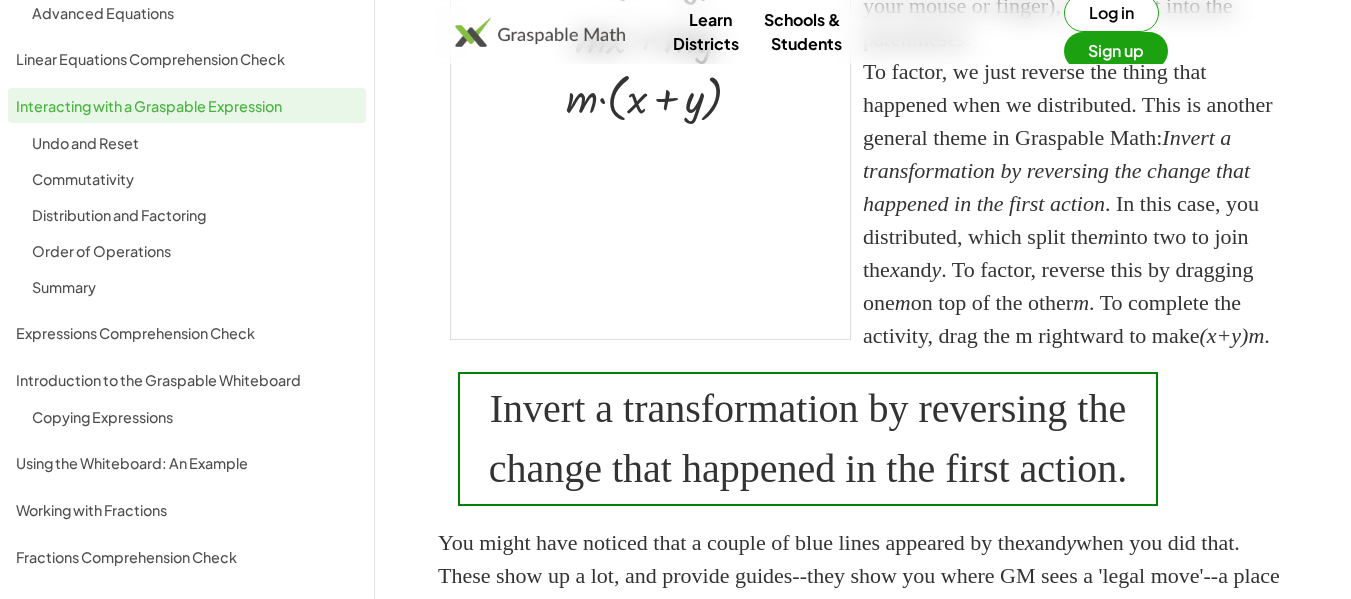 click on "How to Use Graspable Math What is Graspable Math? When is GM the Right Tool? Linear Equations A First Classroom Activity Advanced Equations Linear Equations Comprehension Check Interacting with a Graspable Expression Undo and Reset Commutativity Distribution and Factoring Order of Operations Summary Expressions Comprehension Check Introduction to the Graspable Whiteboard Copying Expressions Using the Whiteboard: An Example Working with Fractions Fractions Comprehension Check Whiteboard Actions Substitution Scrubbing Numbers Formulas GM In the Classroom: some ideas Exploring Expressions in a 7th Grade class" 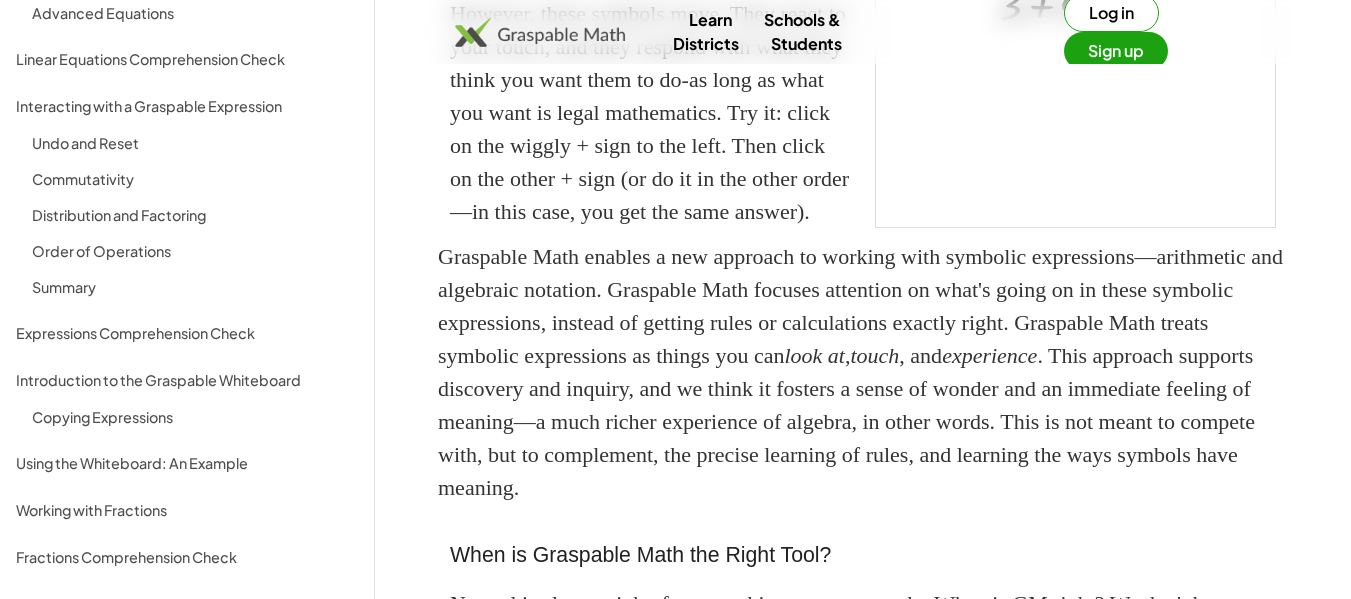 scroll, scrollTop: 633, scrollLeft: 0, axis: vertical 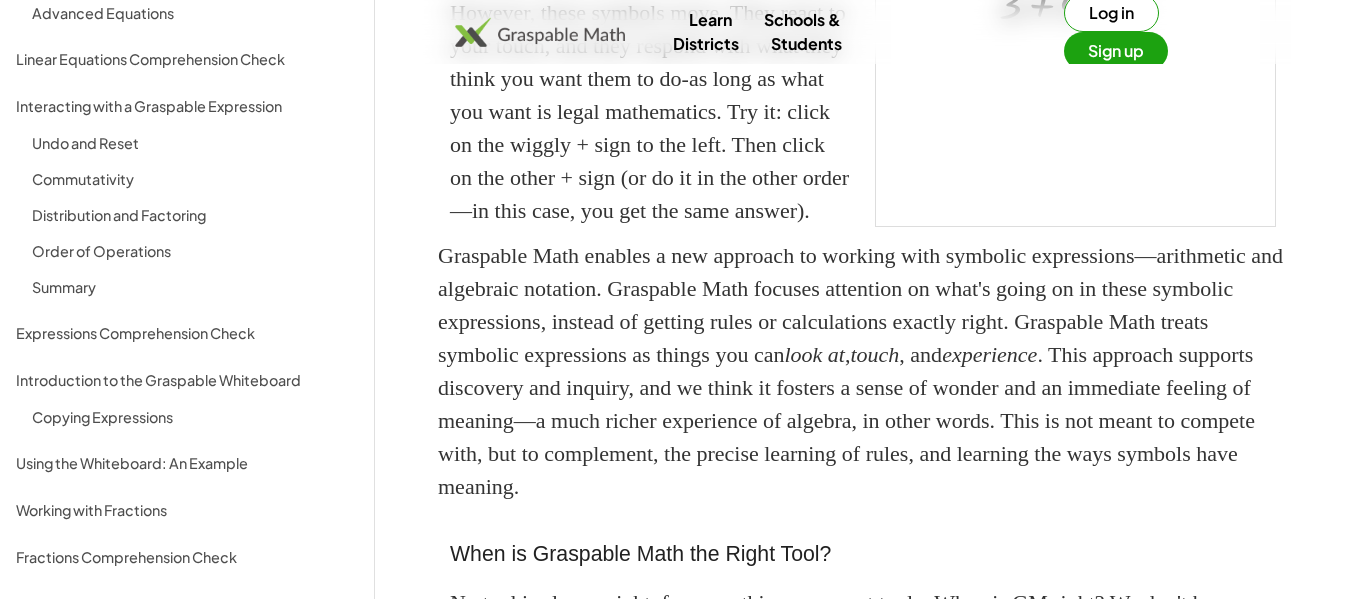 click at bounding box center (1075, 97) 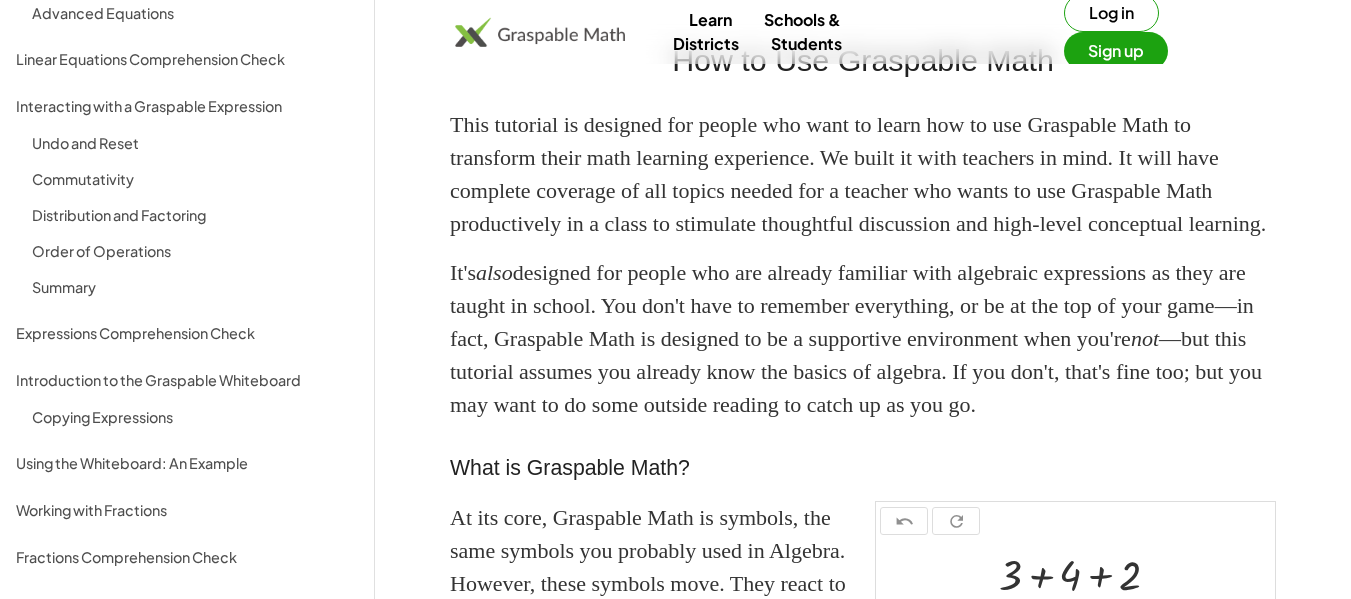 scroll, scrollTop: 0, scrollLeft: 0, axis: both 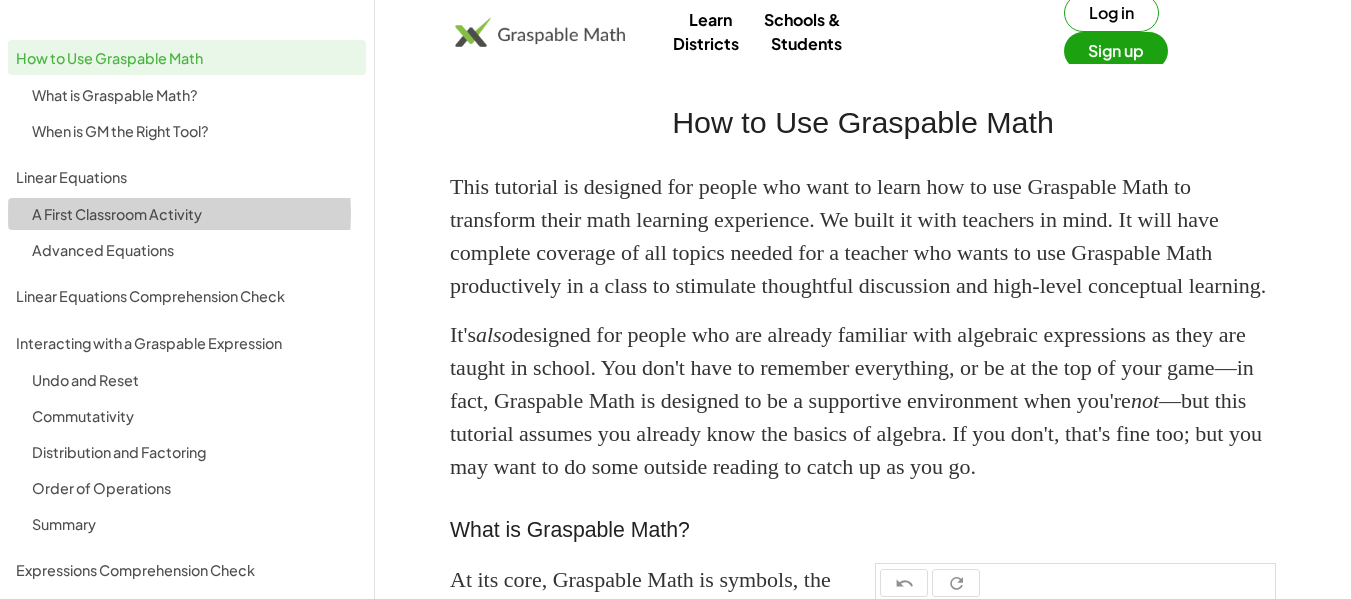 click on "A First Classroom Activity" 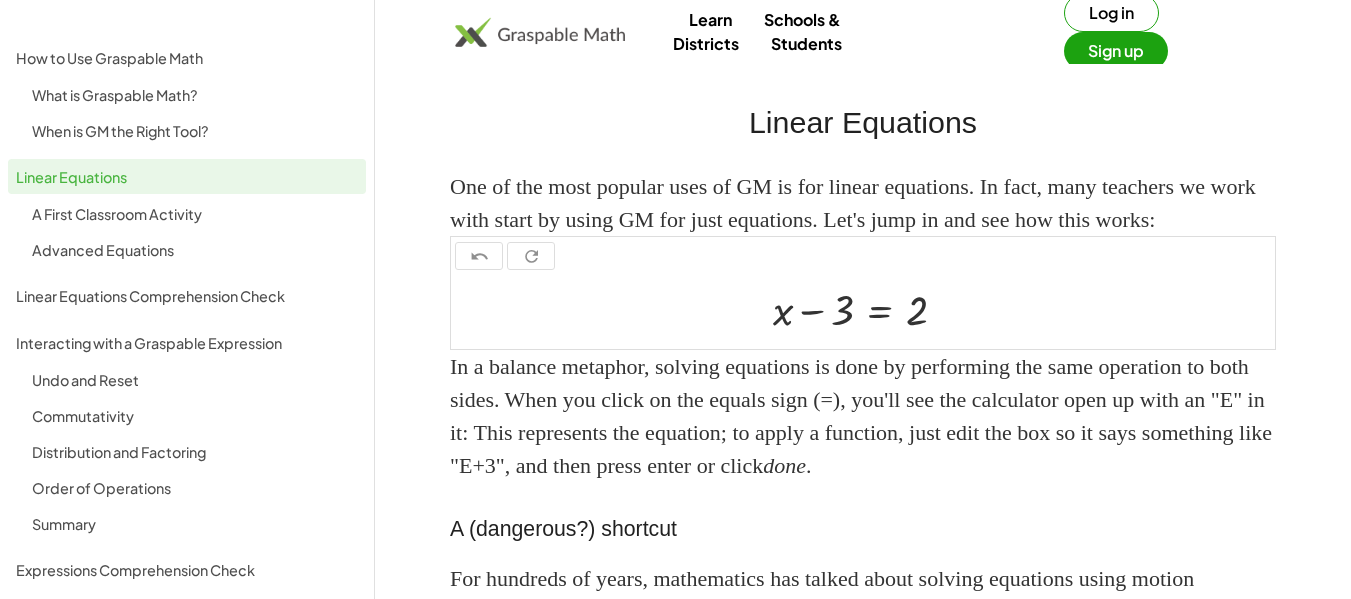 scroll, scrollTop: 1146, scrollLeft: 0, axis: vertical 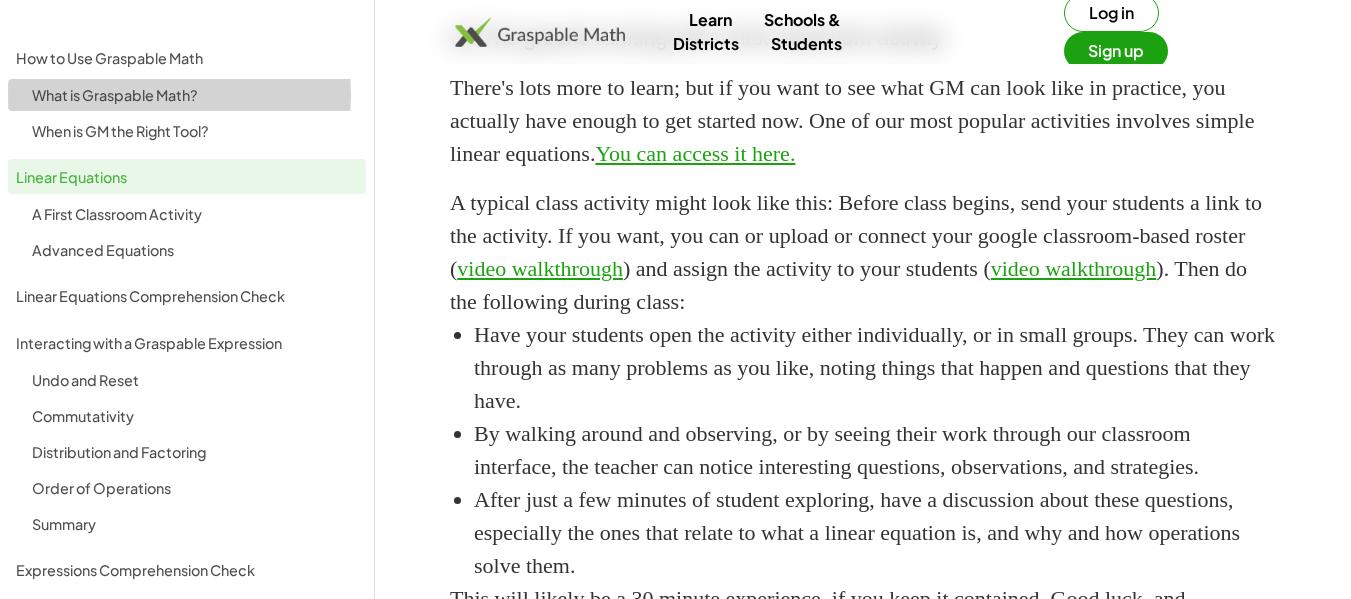 click on "What is Graspable Math?" 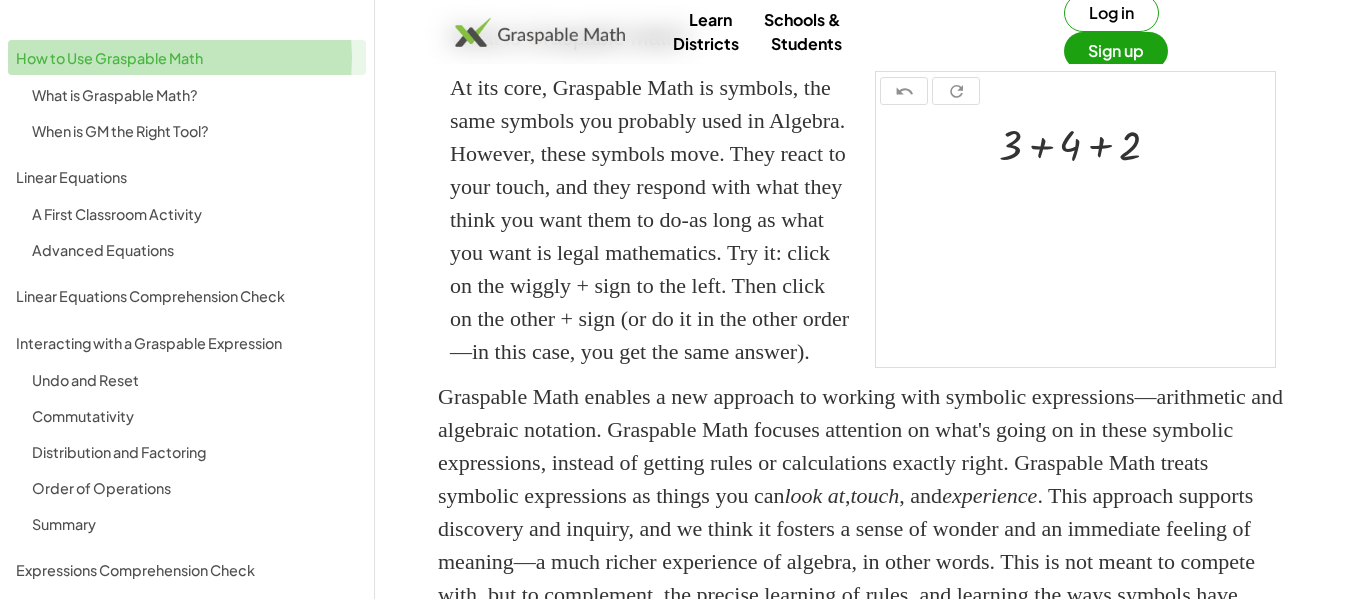 click on "How to Use Graspable Math" 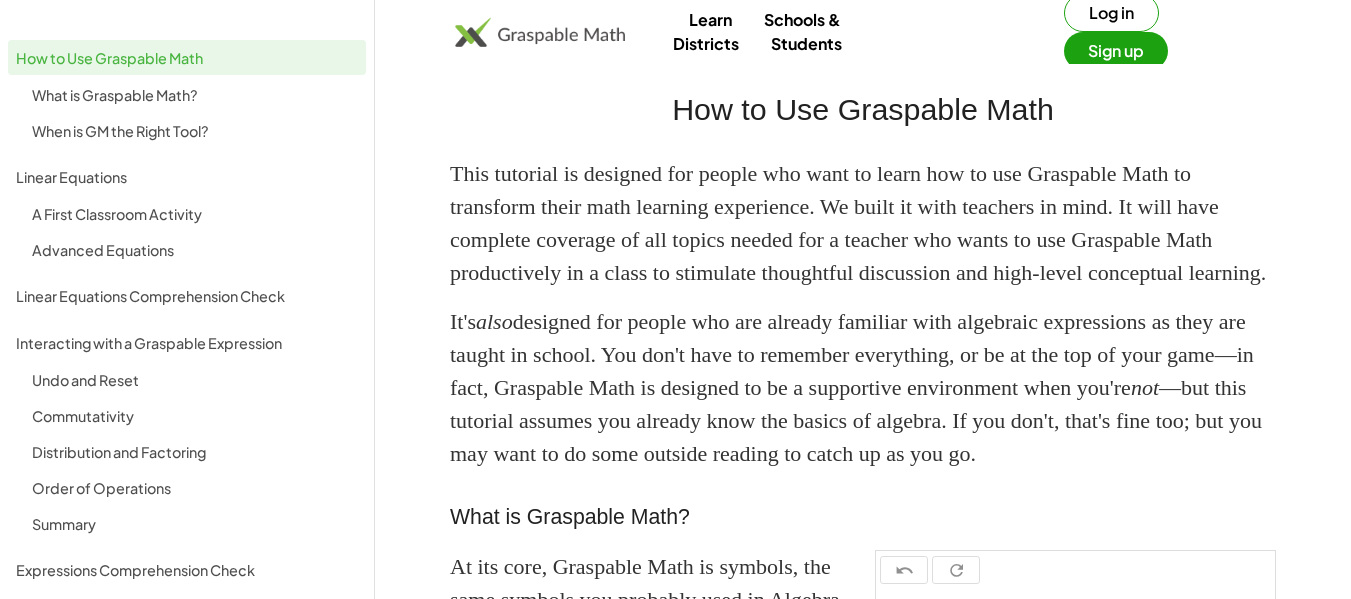 scroll, scrollTop: 11, scrollLeft: 0, axis: vertical 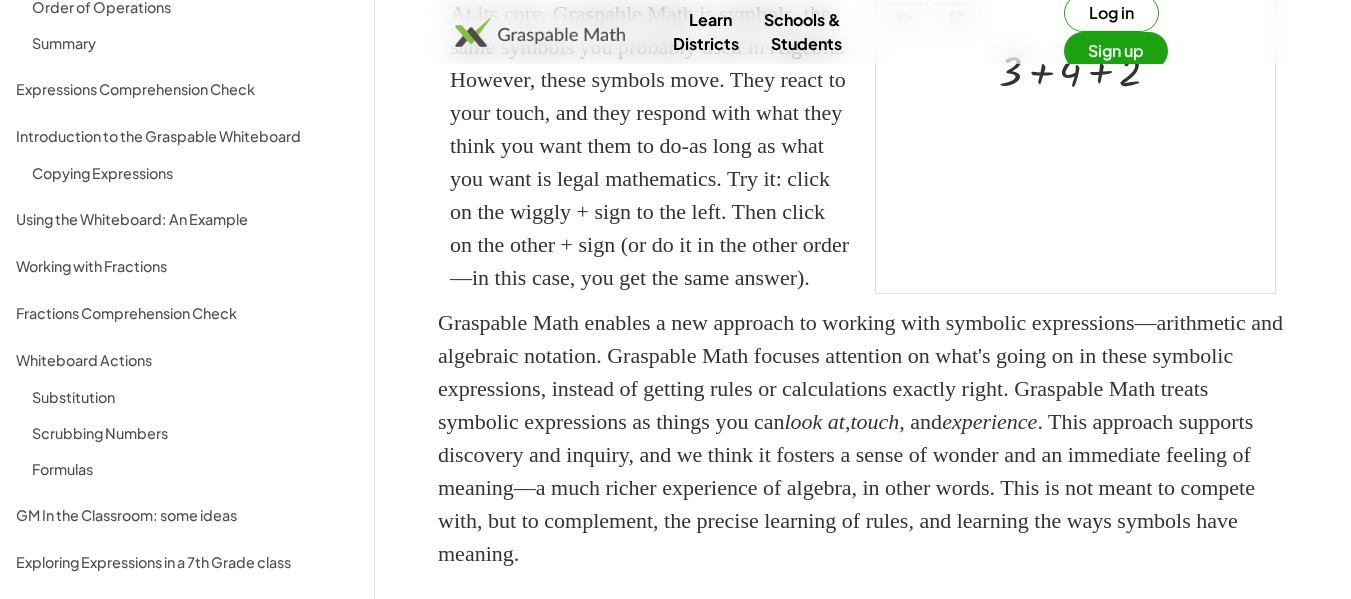 click at bounding box center (1075, 164) 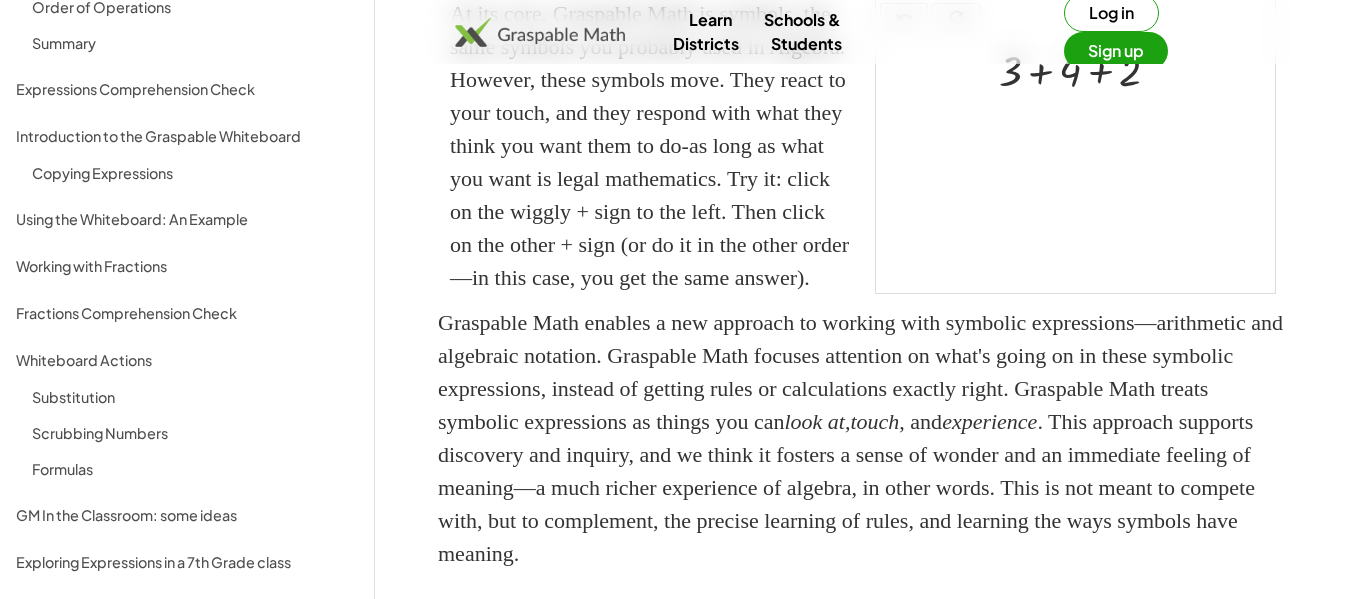 click at bounding box center (1075, 164) 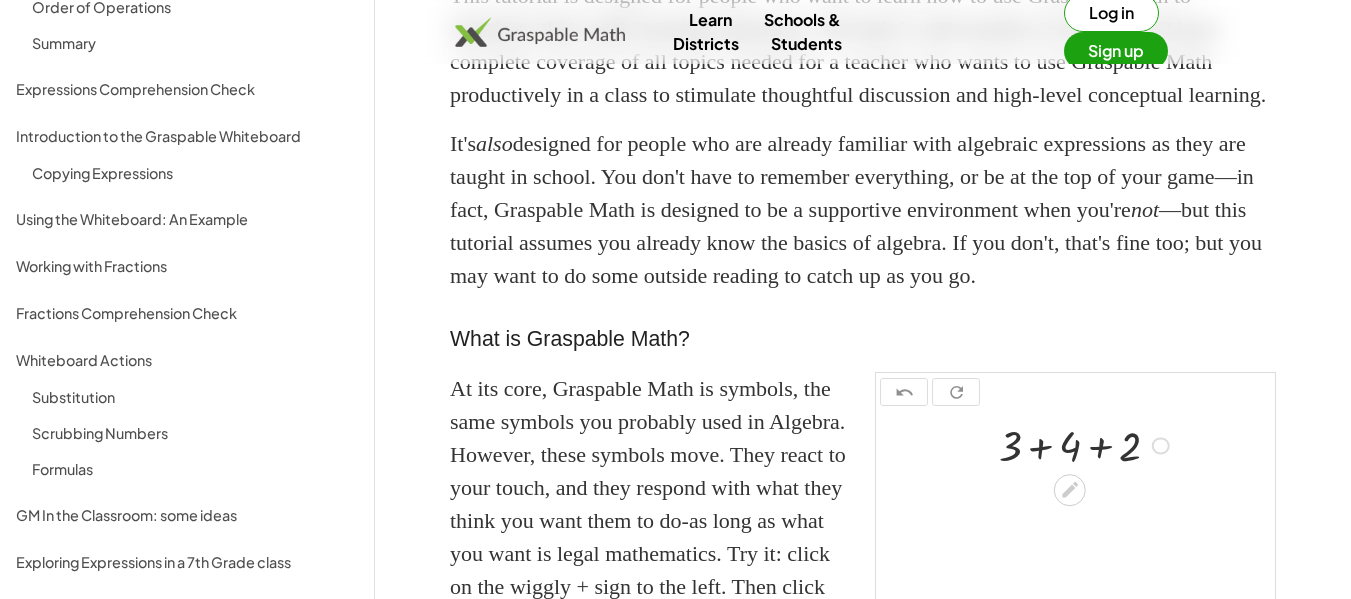 scroll, scrollTop: 0, scrollLeft: 0, axis: both 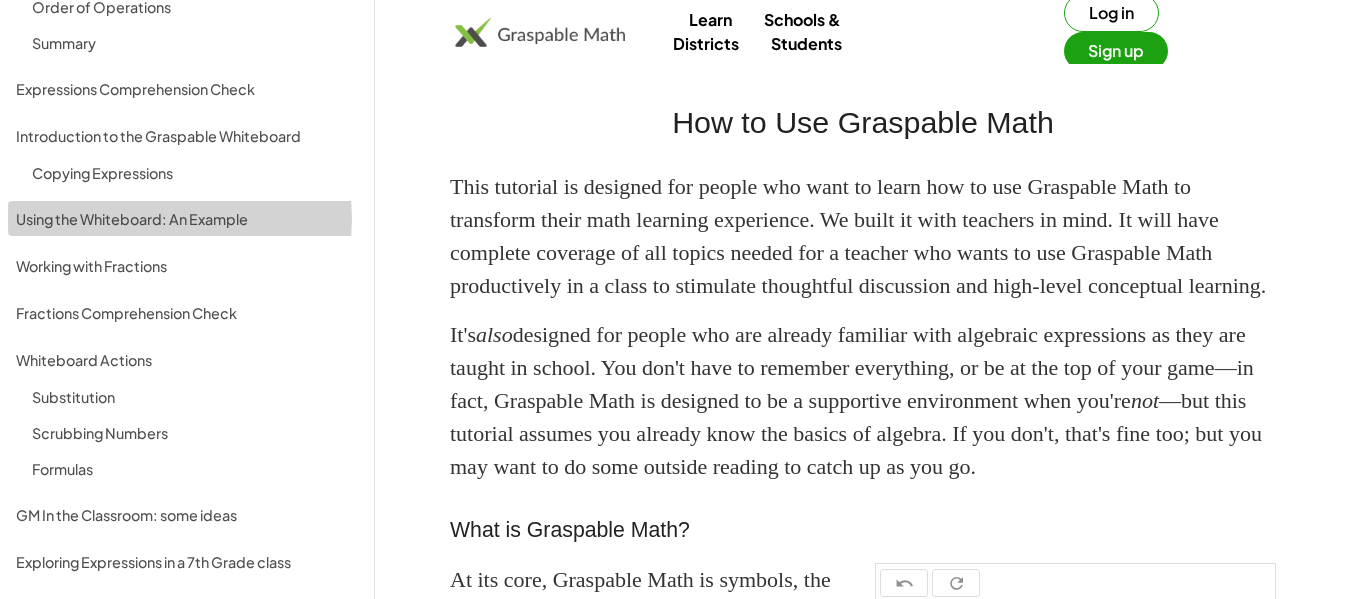 click on "Using the Whiteboard: An Example" at bounding box center [187, 218] 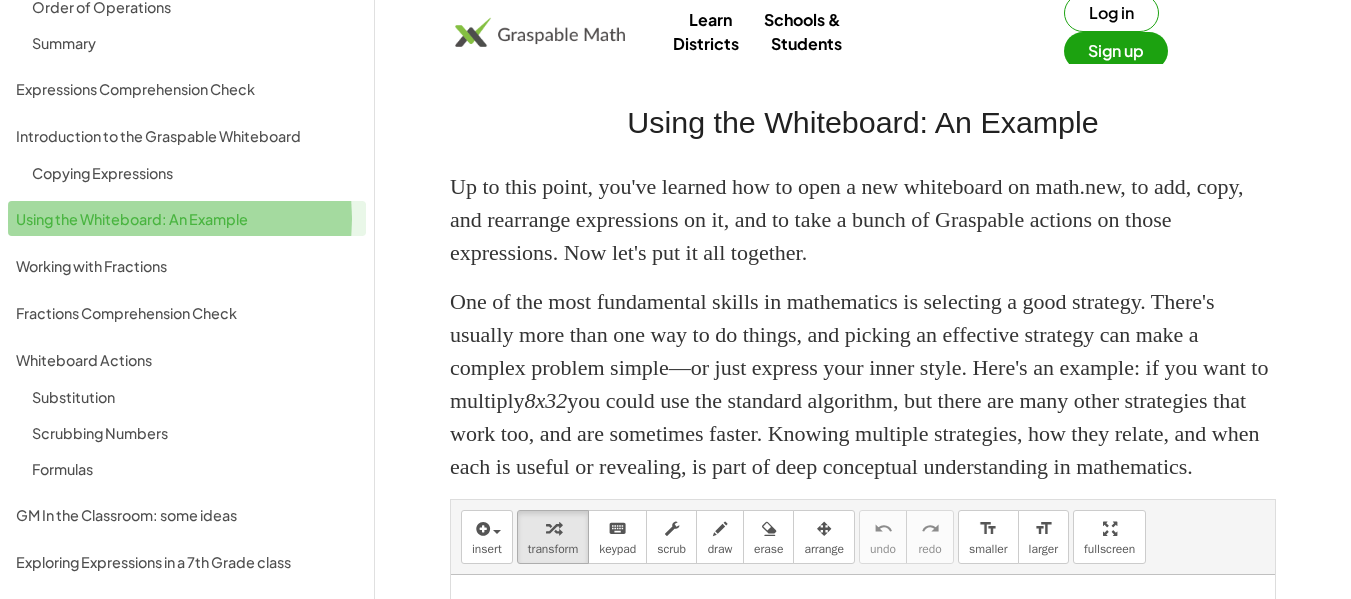 scroll, scrollTop: 11, scrollLeft: 0, axis: vertical 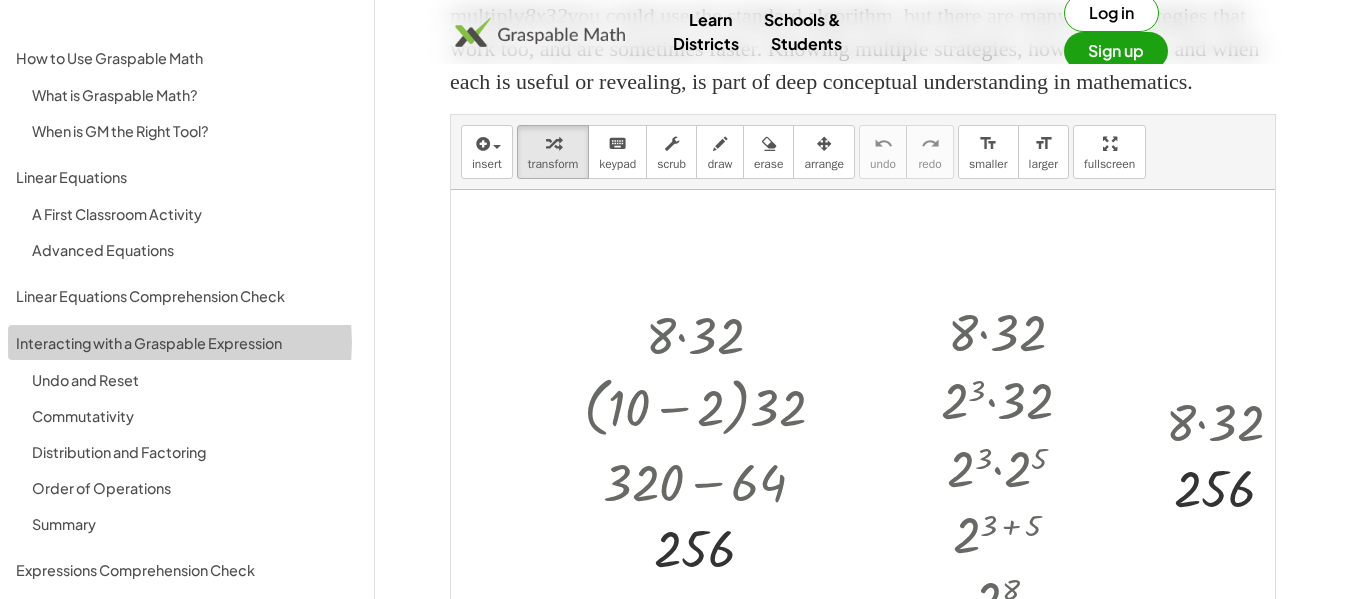 click on "Interacting with a Graspable Expression" 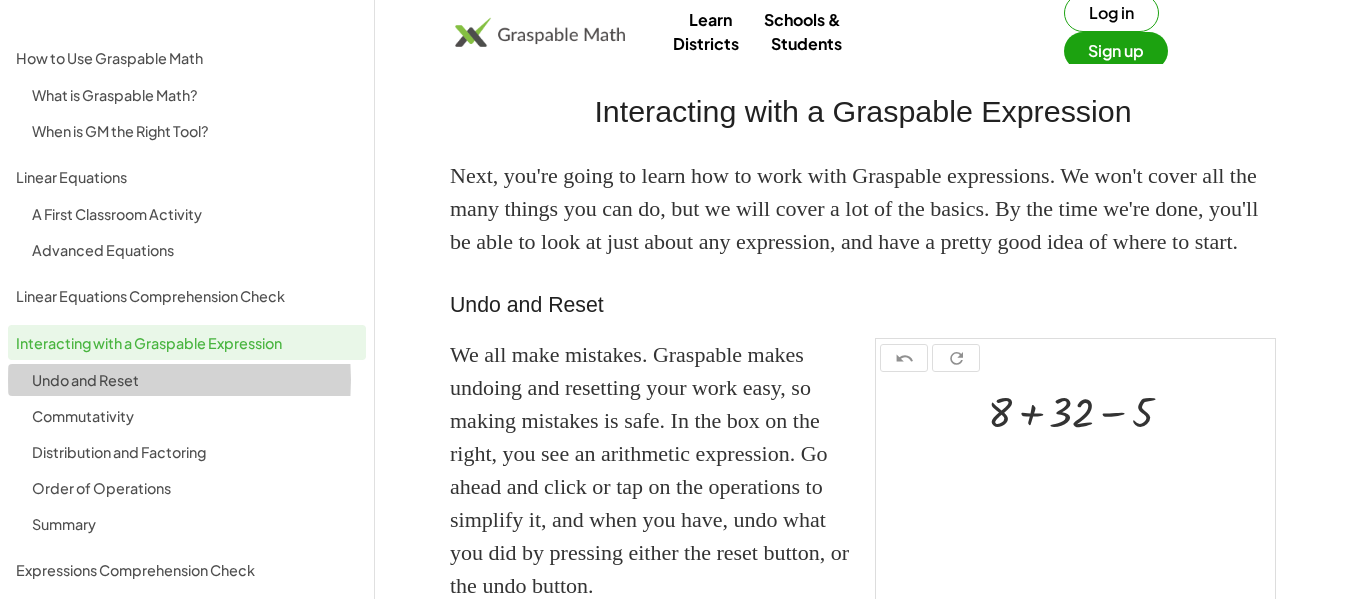 click on "Undo and Reset" 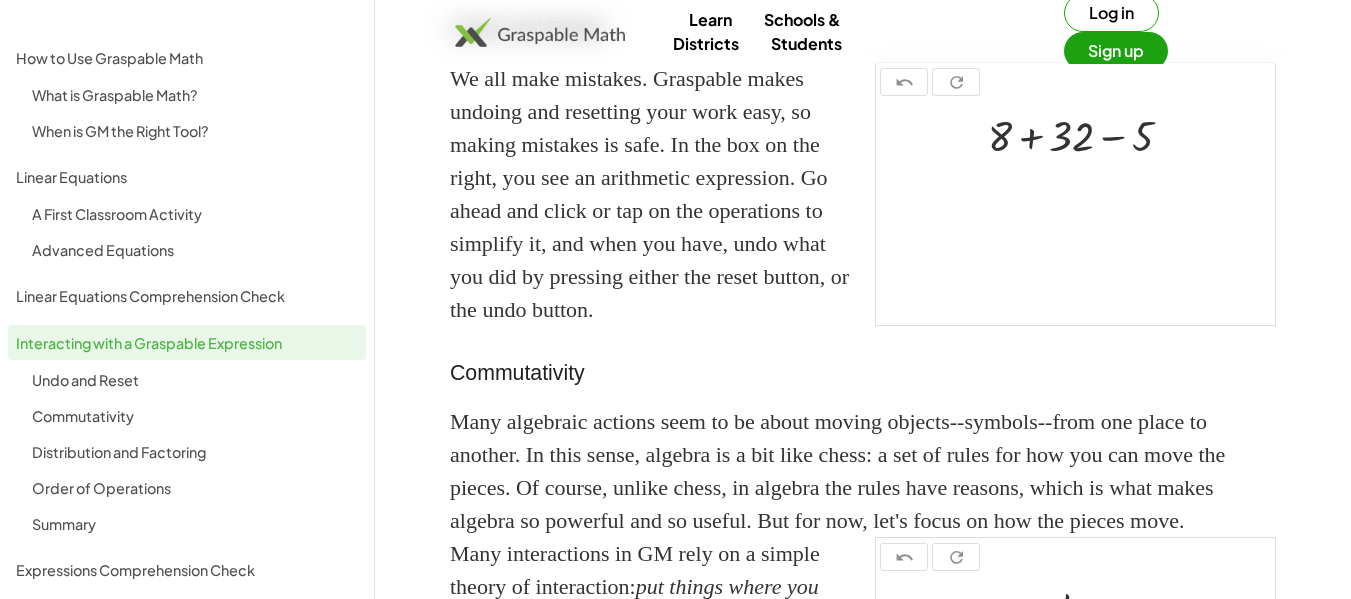 scroll, scrollTop: 0, scrollLeft: 0, axis: both 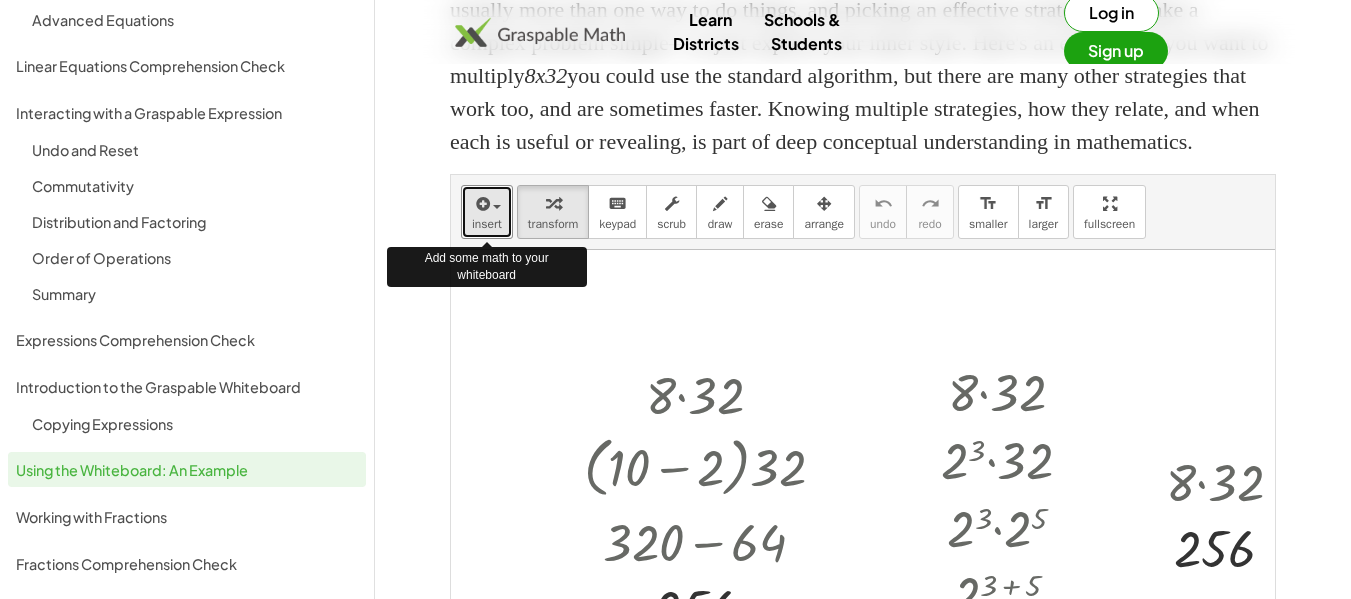 click on "insert" at bounding box center [487, 224] 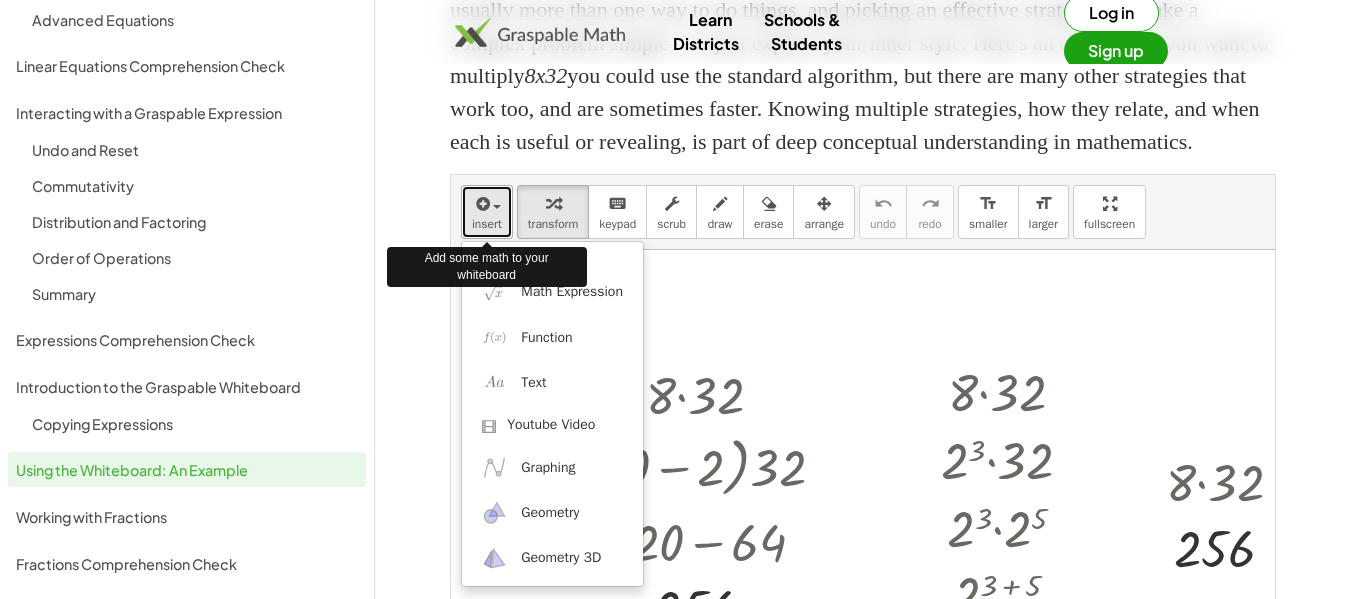 click at bounding box center (492, 206) 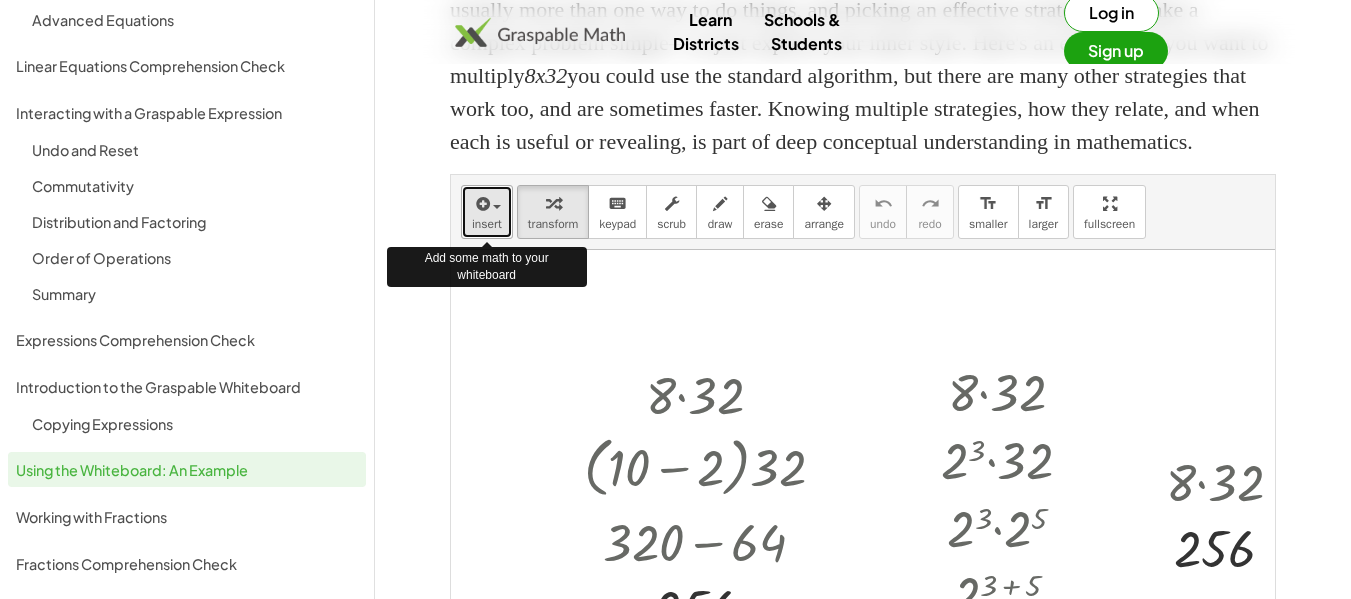 click at bounding box center (492, 206) 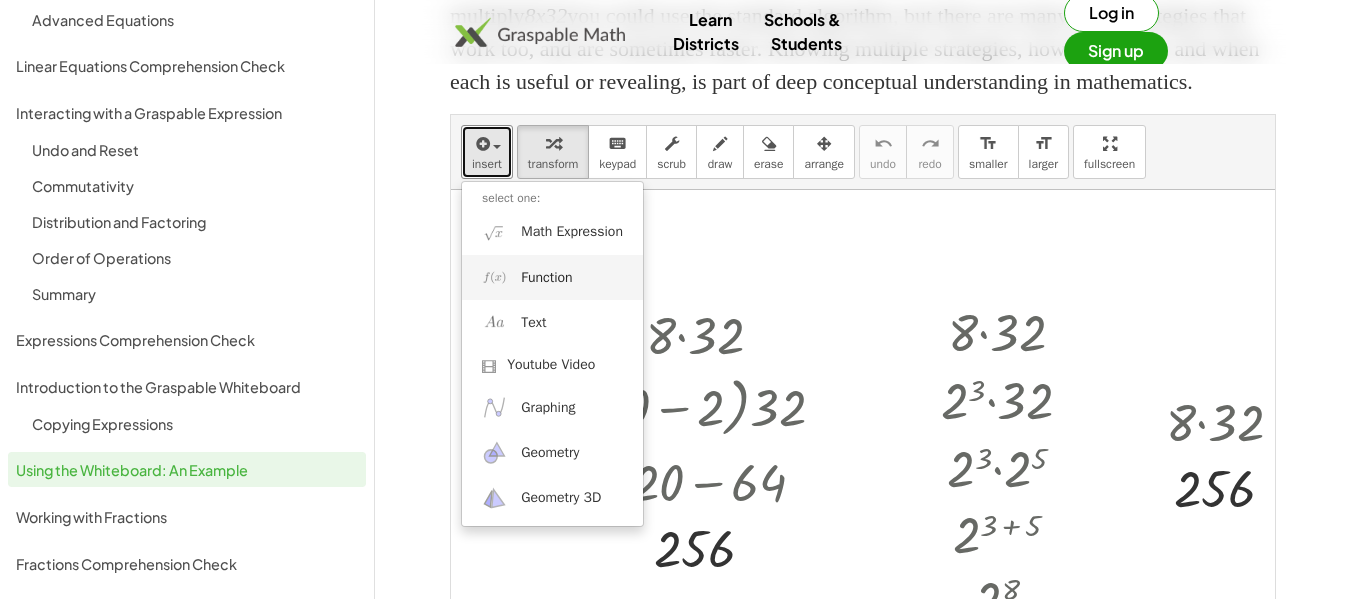 scroll, scrollTop: 384, scrollLeft: 0, axis: vertical 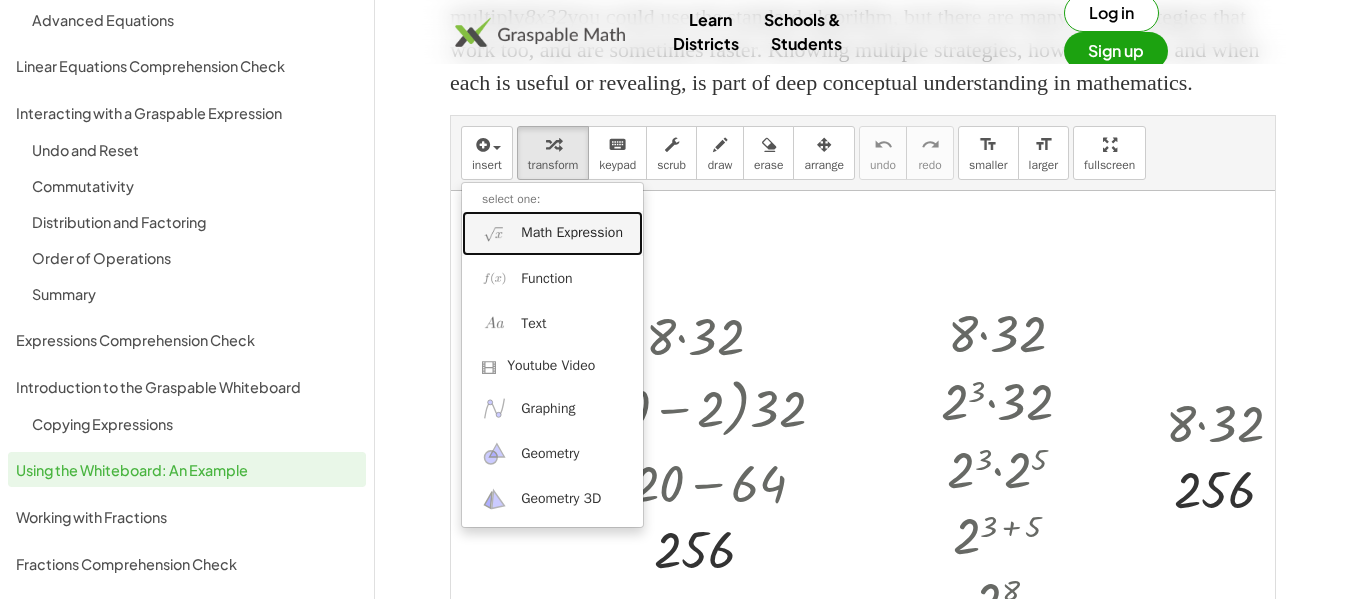 click on "Math Expression" at bounding box center [572, 233] 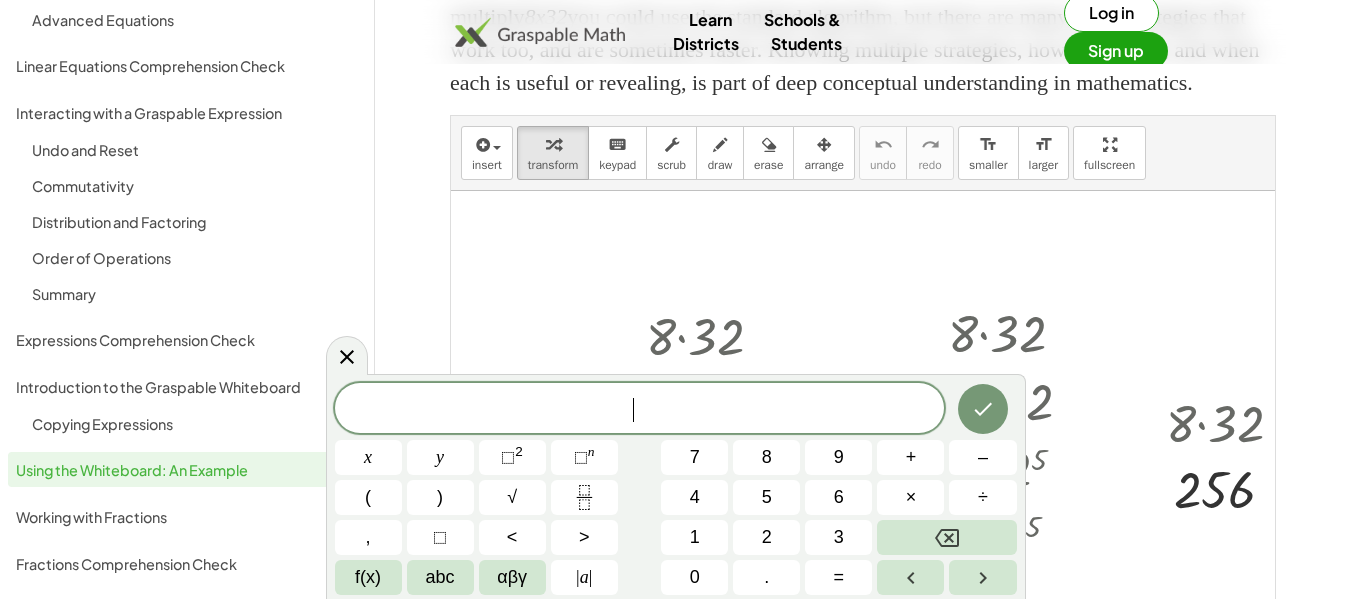 click at bounding box center (1059, 486) 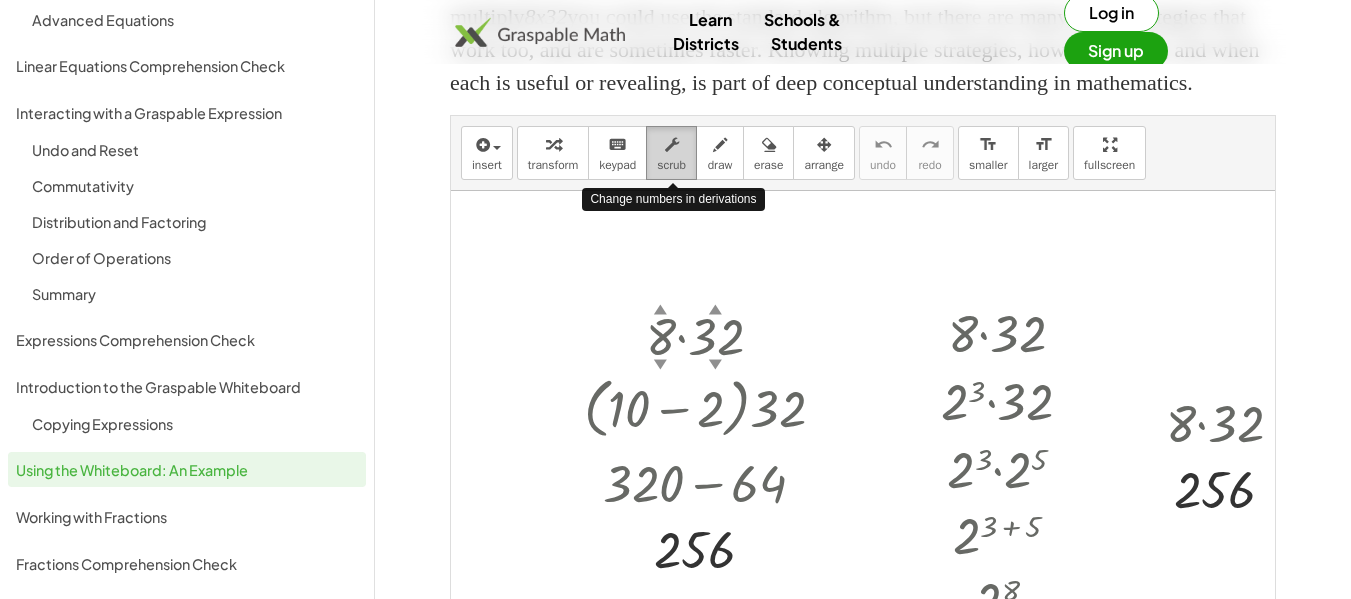 click at bounding box center (672, 145) 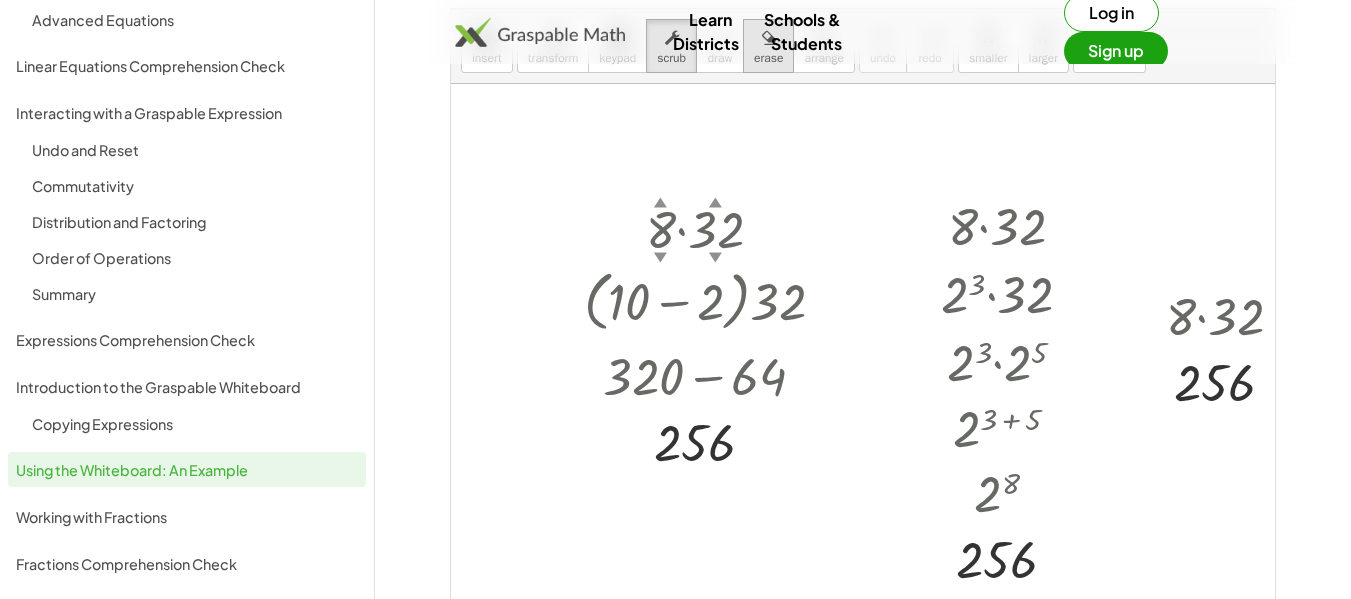 scroll, scrollTop: 492, scrollLeft: 0, axis: vertical 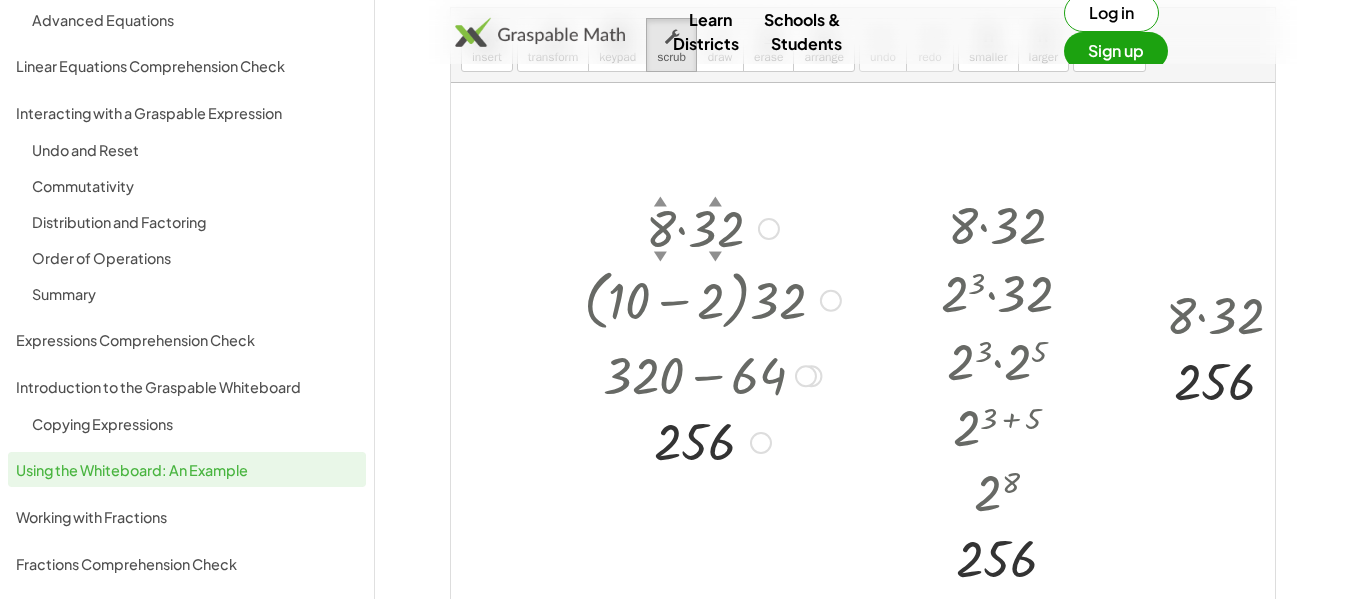 drag, startPoint x: 611, startPoint y: 203, endPoint x: 725, endPoint y: 280, distance: 137.56816 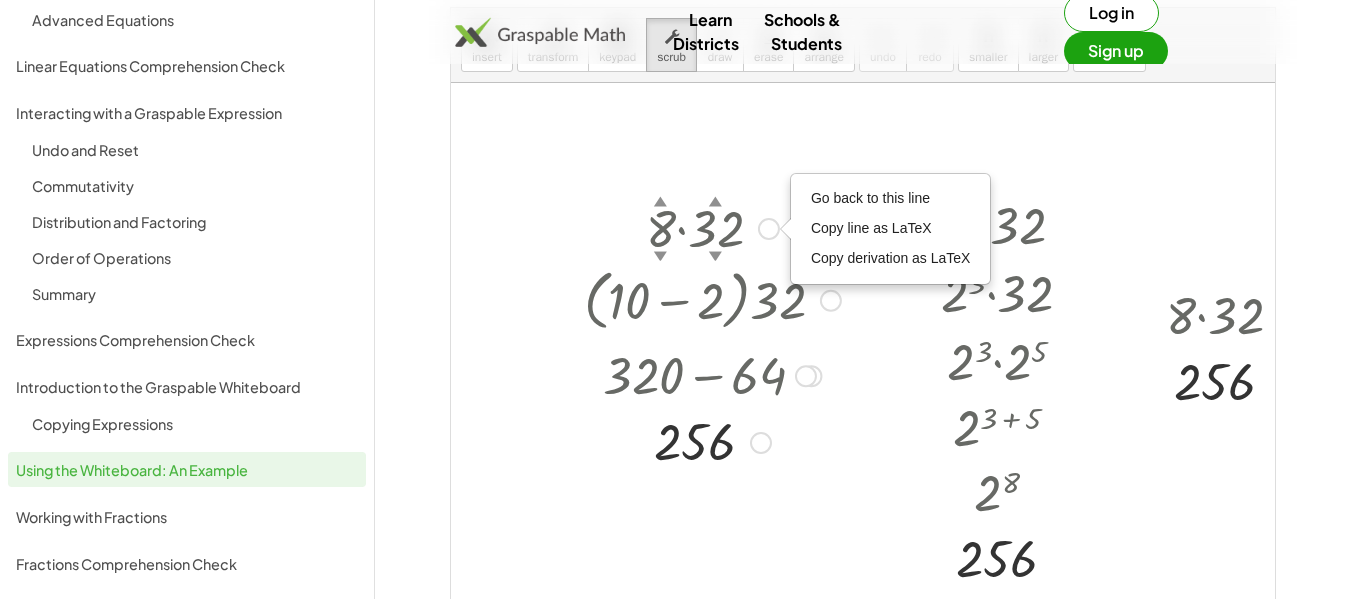 click at bounding box center [761, 443] 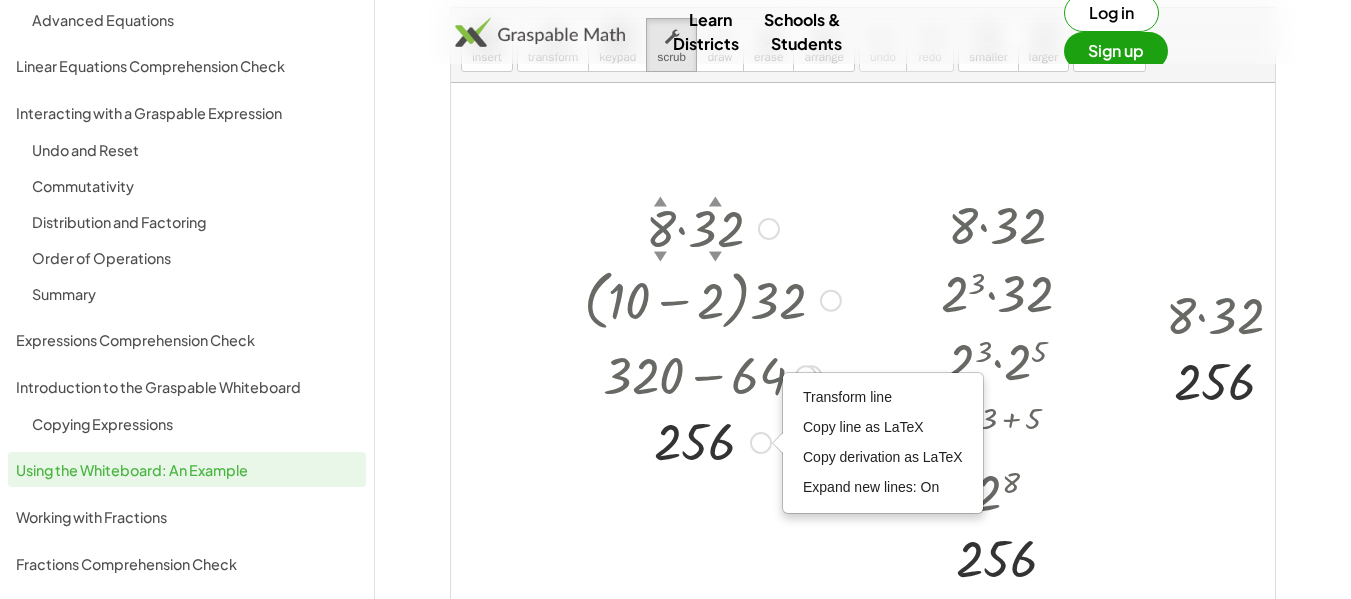 click on "Go back to this line Copy line as LaTeX Copy derivation as LaTeX" at bounding box center (769, 229) 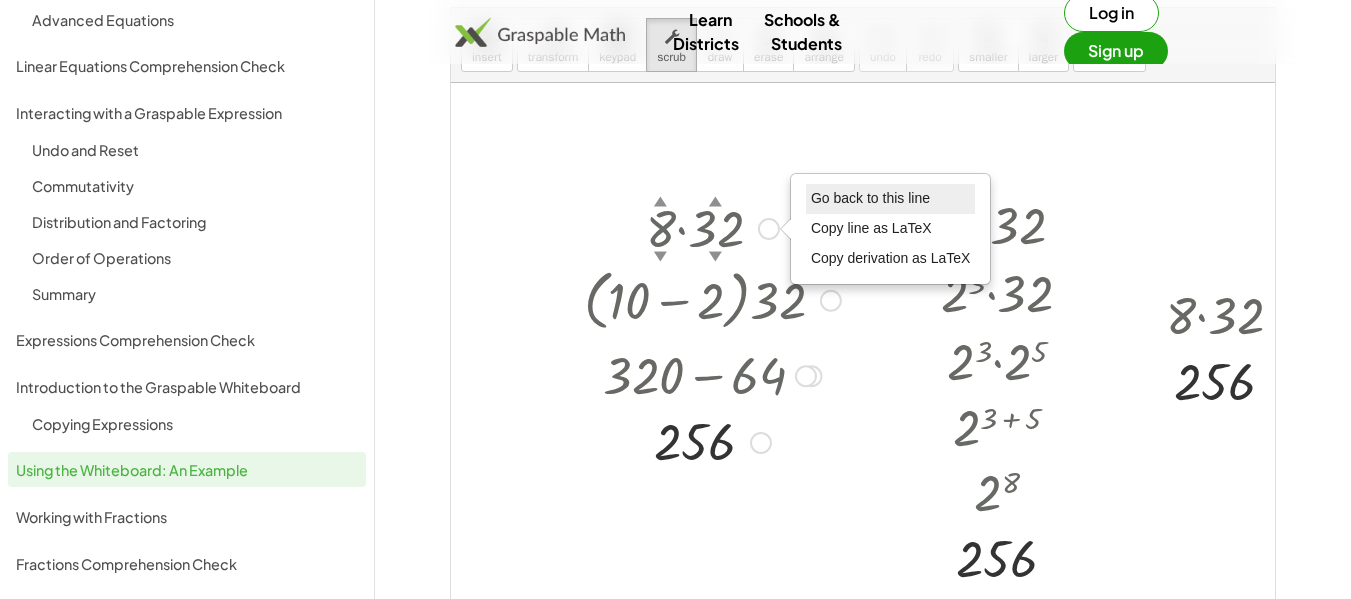 click on "Go back to this line" at bounding box center (870, 198) 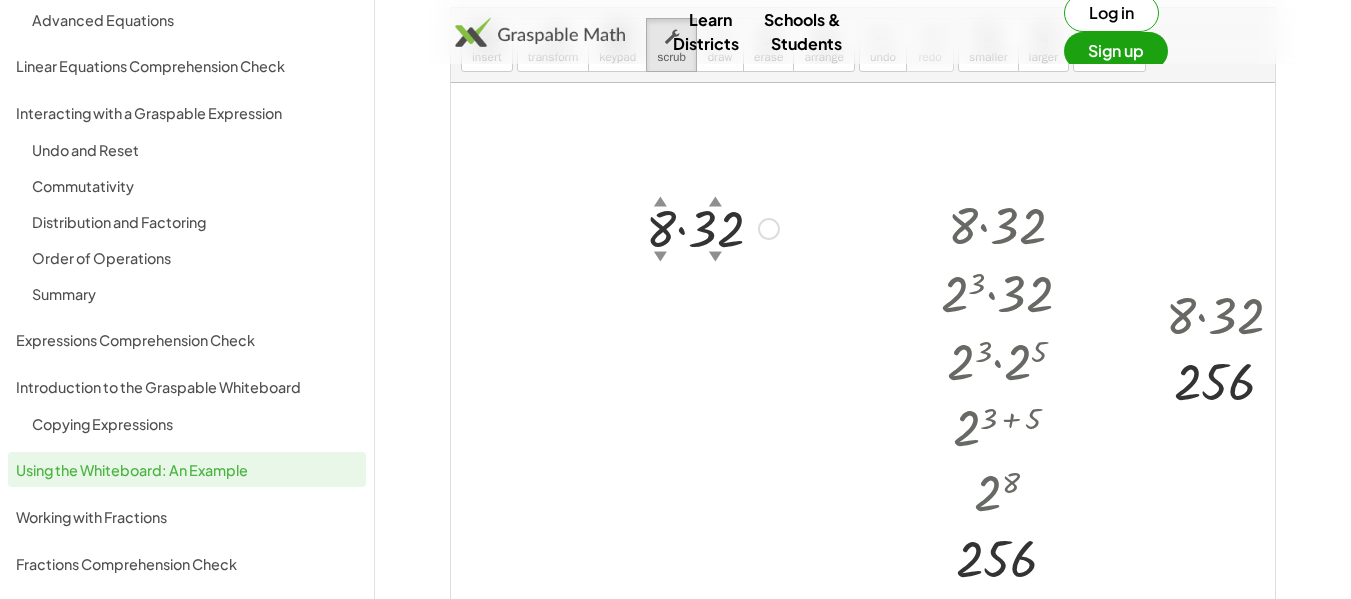 click on "Go back to this line Copy line as LaTeX Copy derivation as LaTeX" at bounding box center (769, 229) 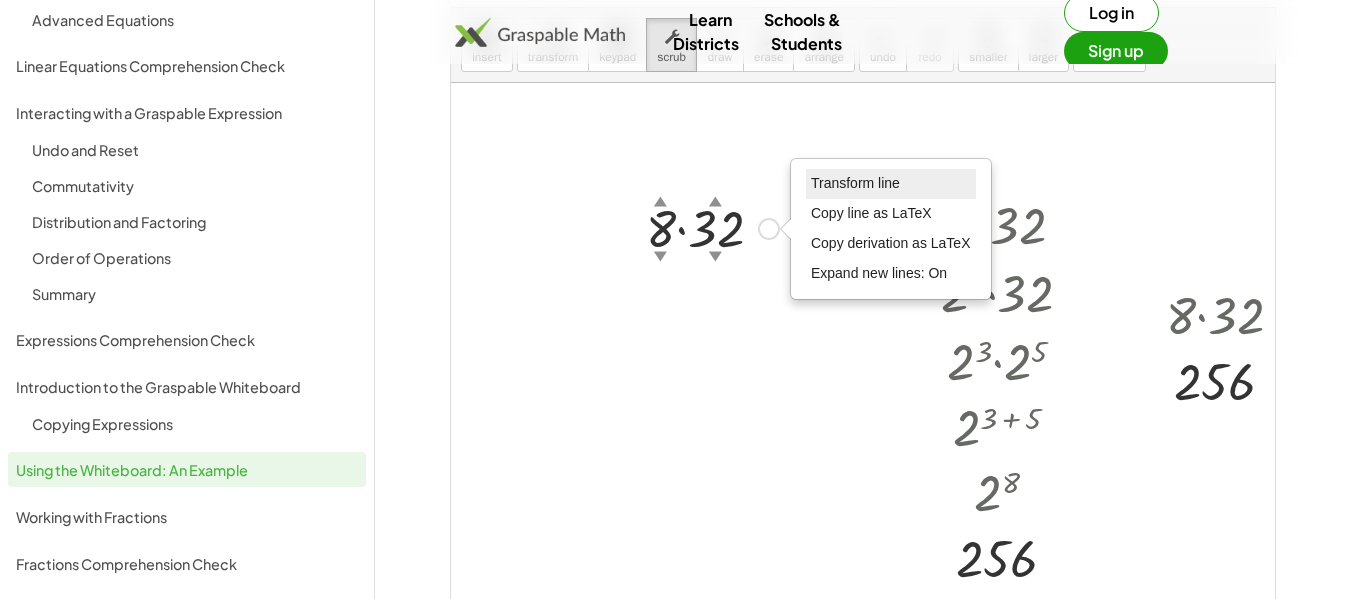 click on "Transform line" at bounding box center [855, 183] 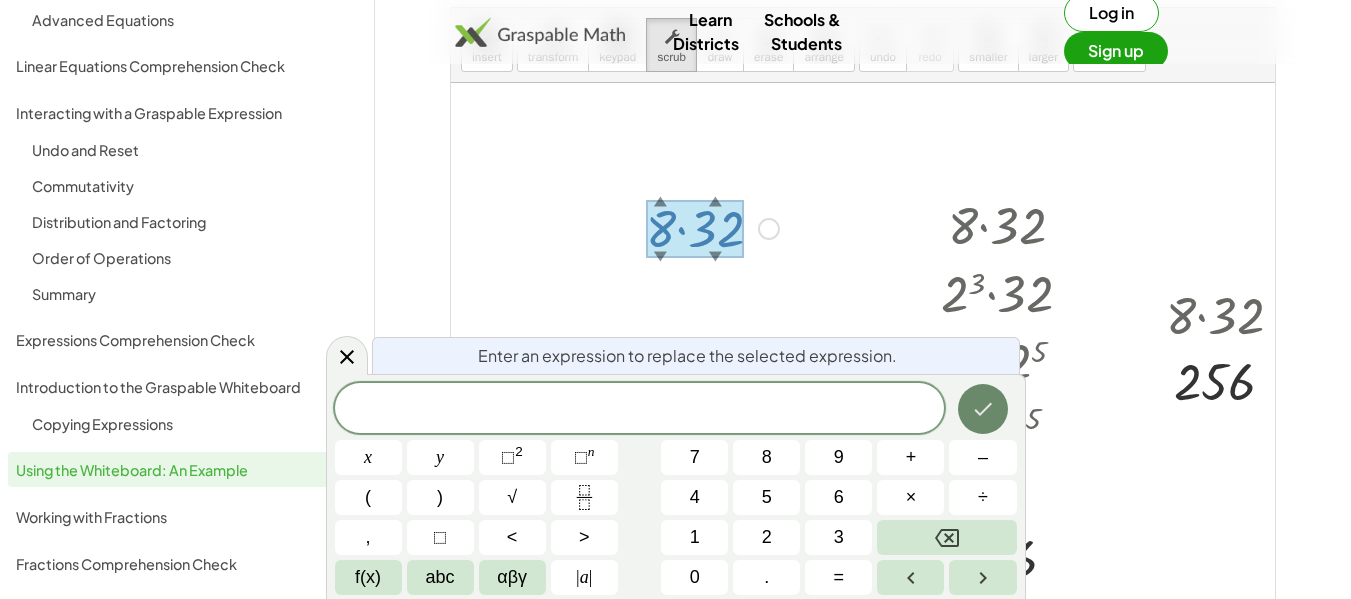 click at bounding box center (983, 409) 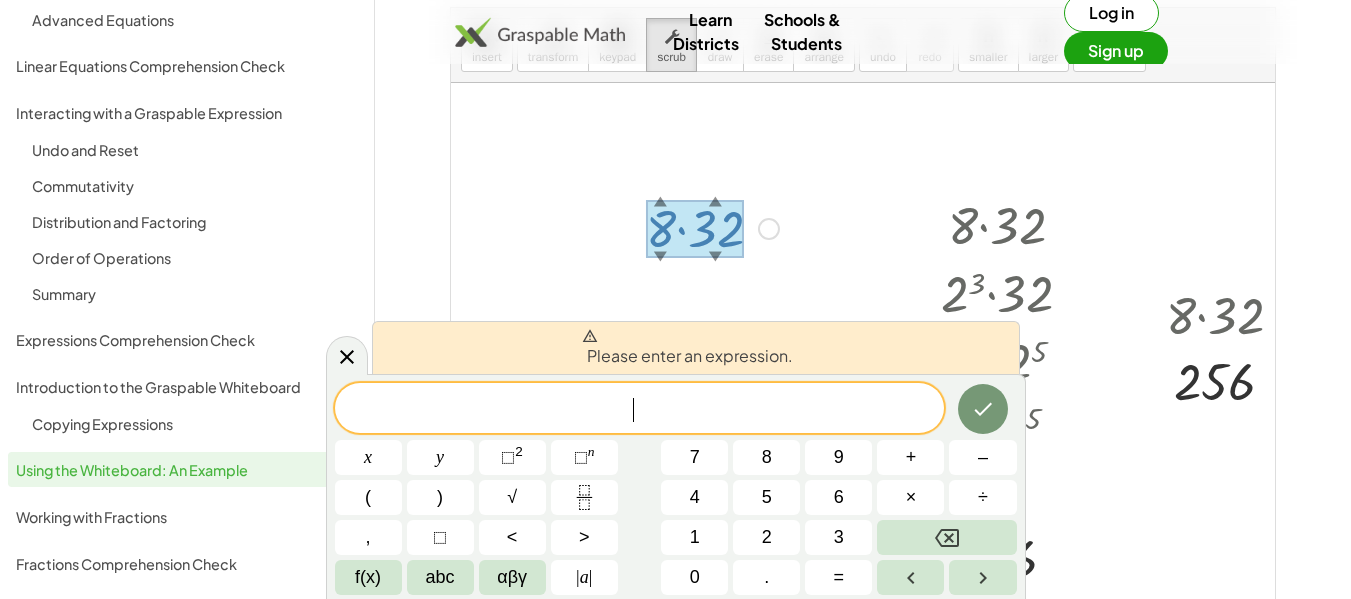 click at bounding box center [1059, 378] 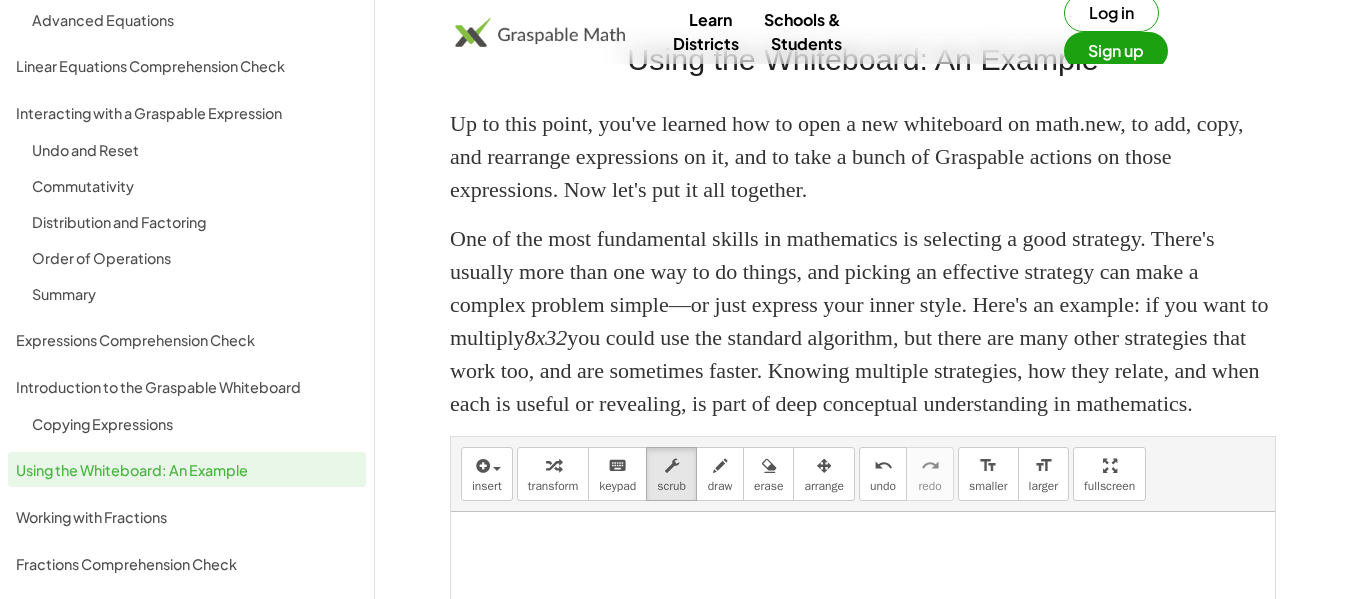 scroll, scrollTop: 0, scrollLeft: 0, axis: both 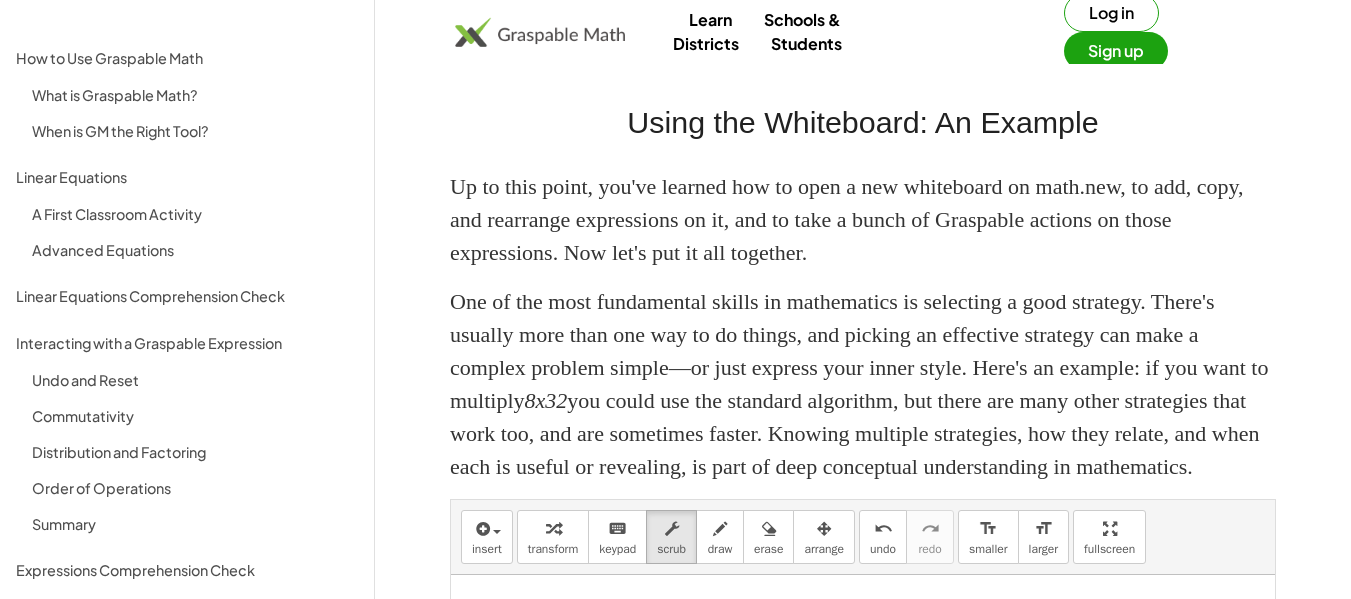 click on "How to Use Graspable Math" 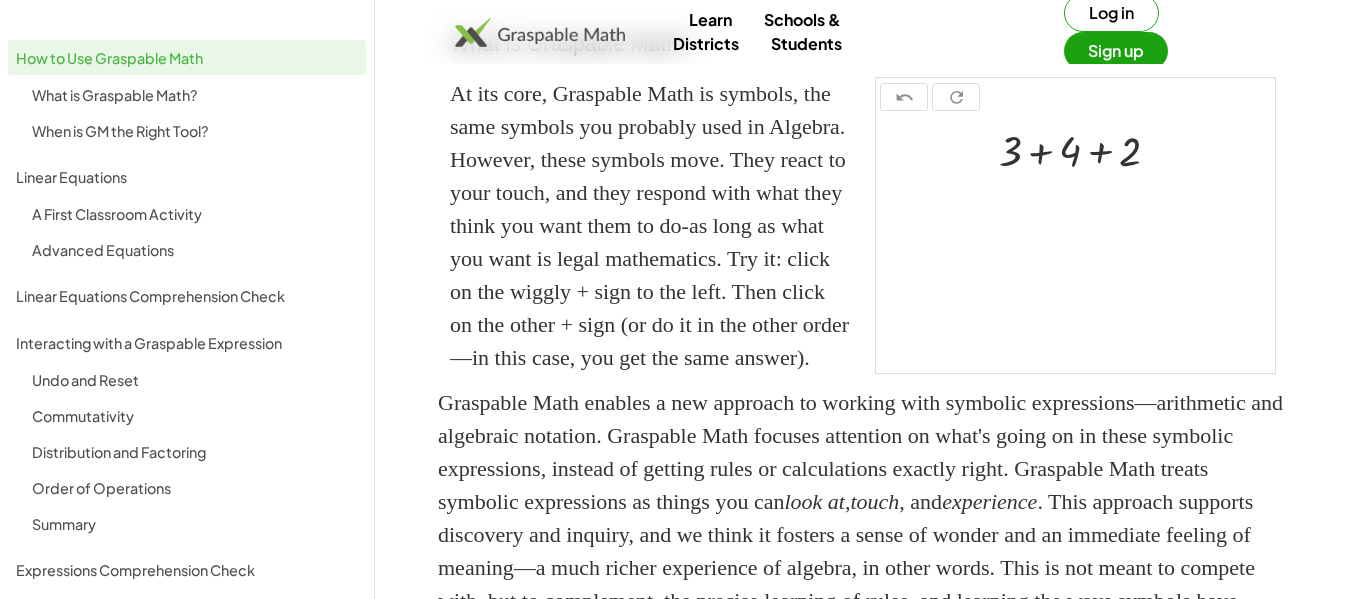 scroll, scrollTop: 404, scrollLeft: 0, axis: vertical 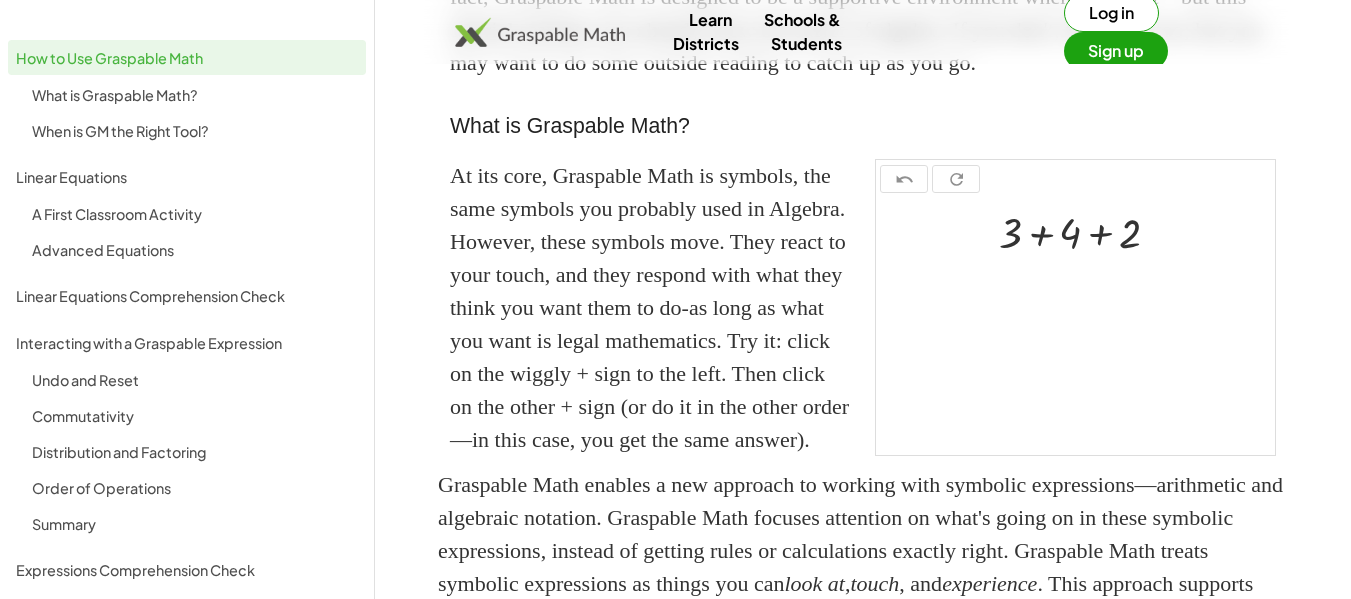 click at bounding box center (1075, 326) 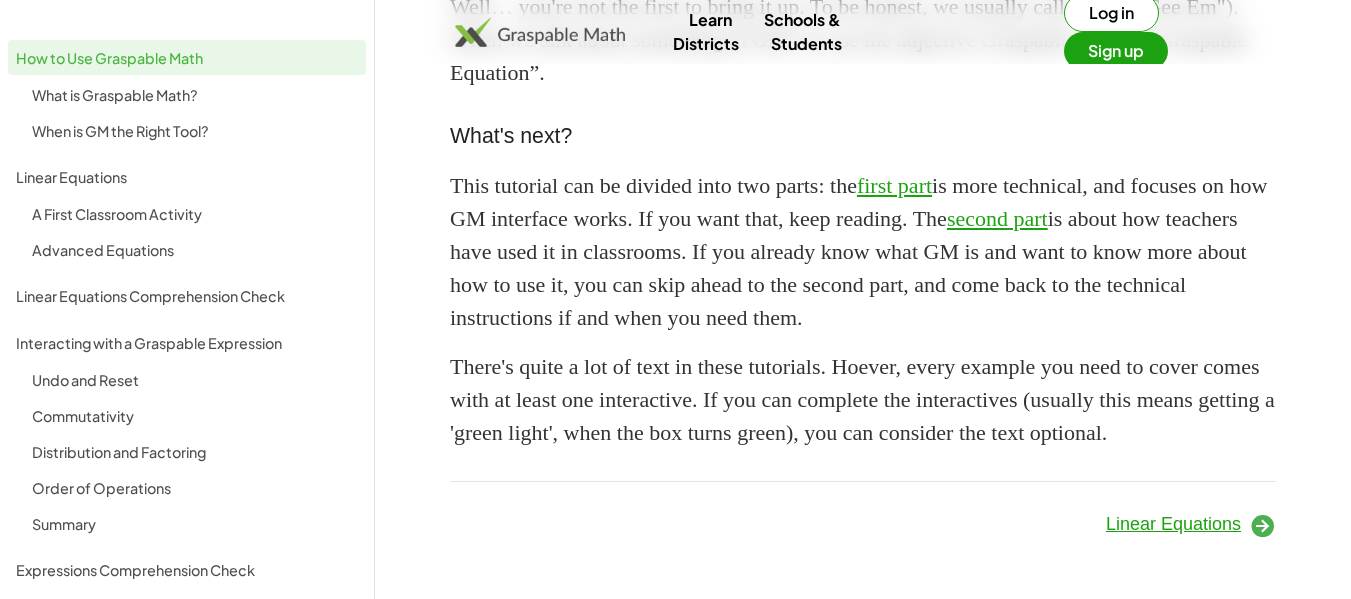 scroll, scrollTop: 1968, scrollLeft: 0, axis: vertical 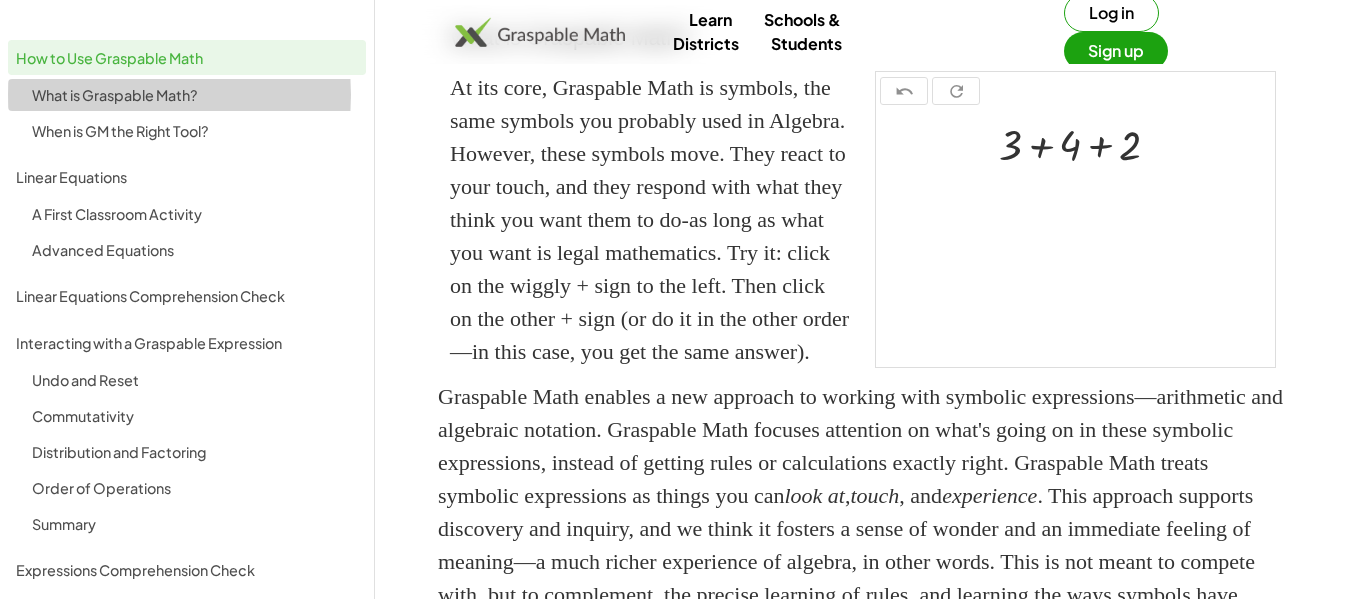 click on "What is Graspable Math?" 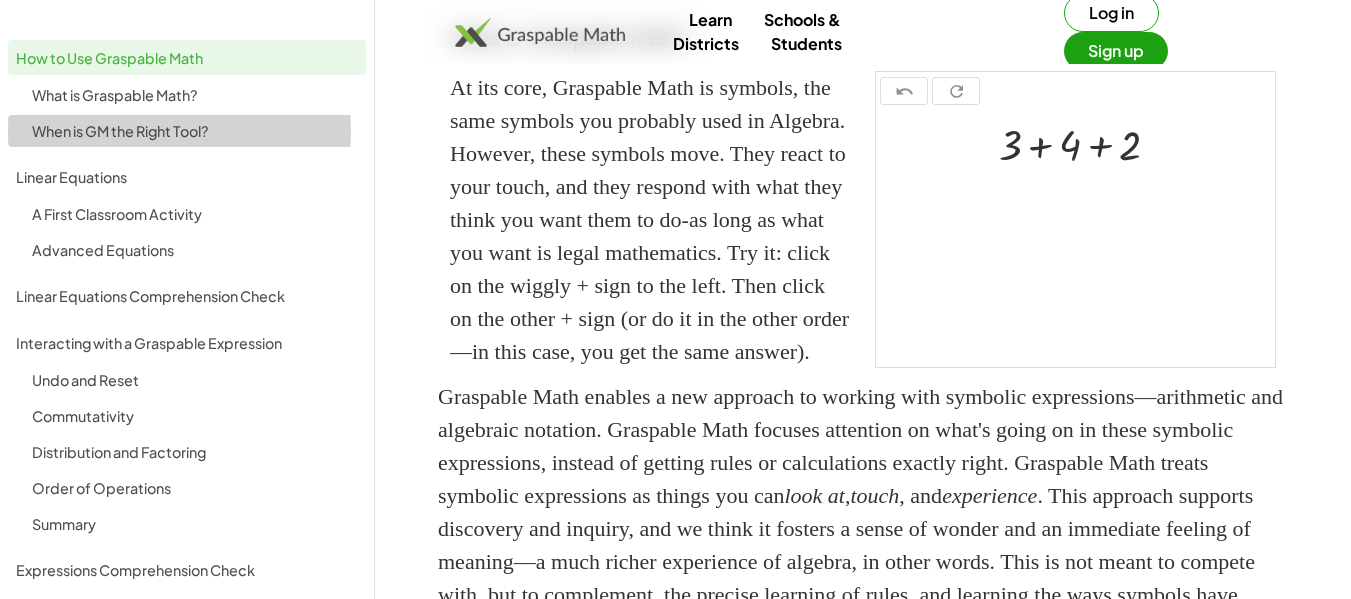 click on "When is GM the Right Tool?" 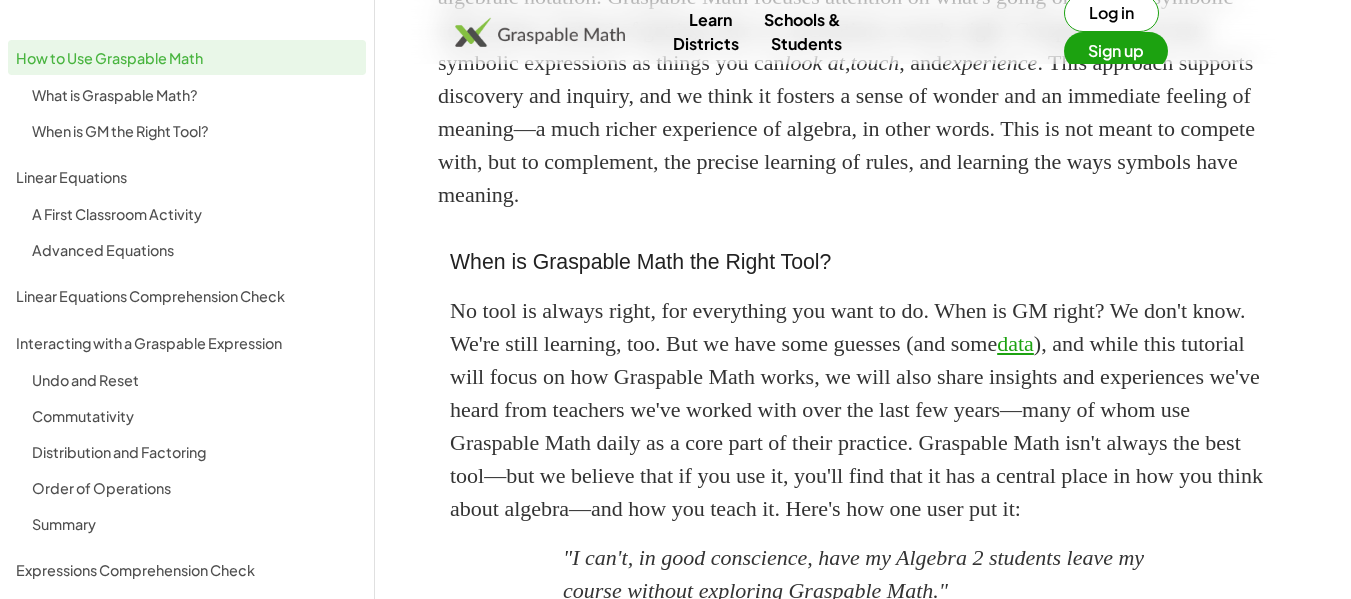 scroll, scrollTop: 1215, scrollLeft: 0, axis: vertical 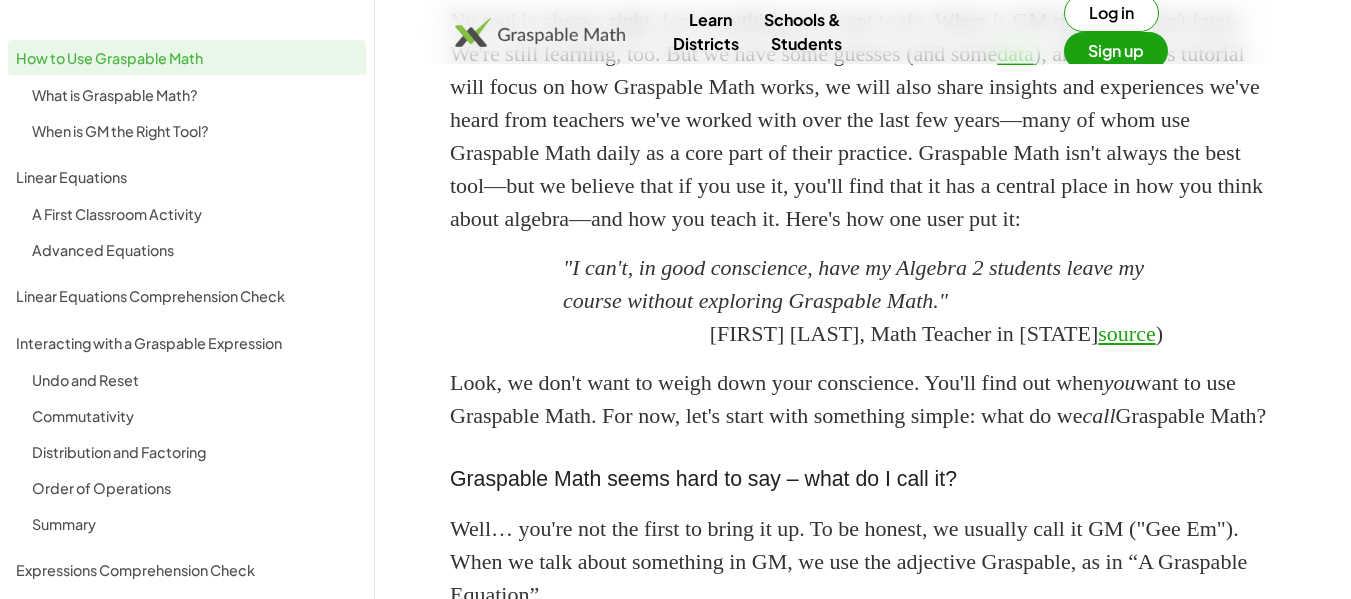 click on "A First Classroom Activity" 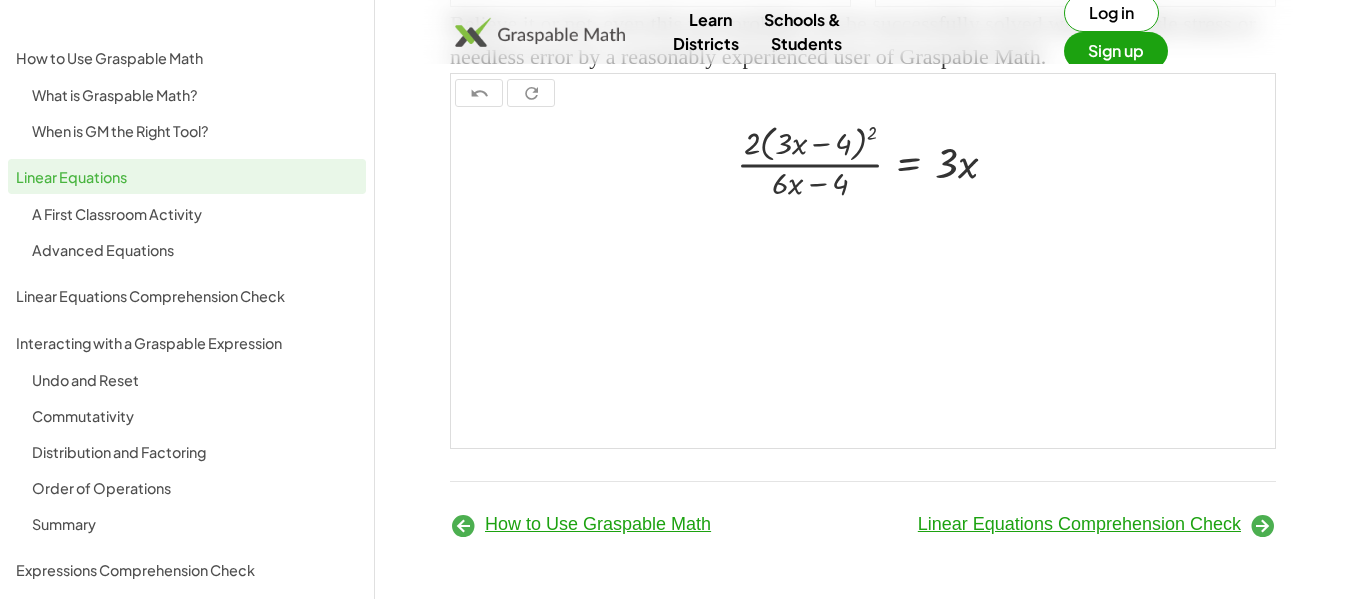 scroll, scrollTop: 2547, scrollLeft: 0, axis: vertical 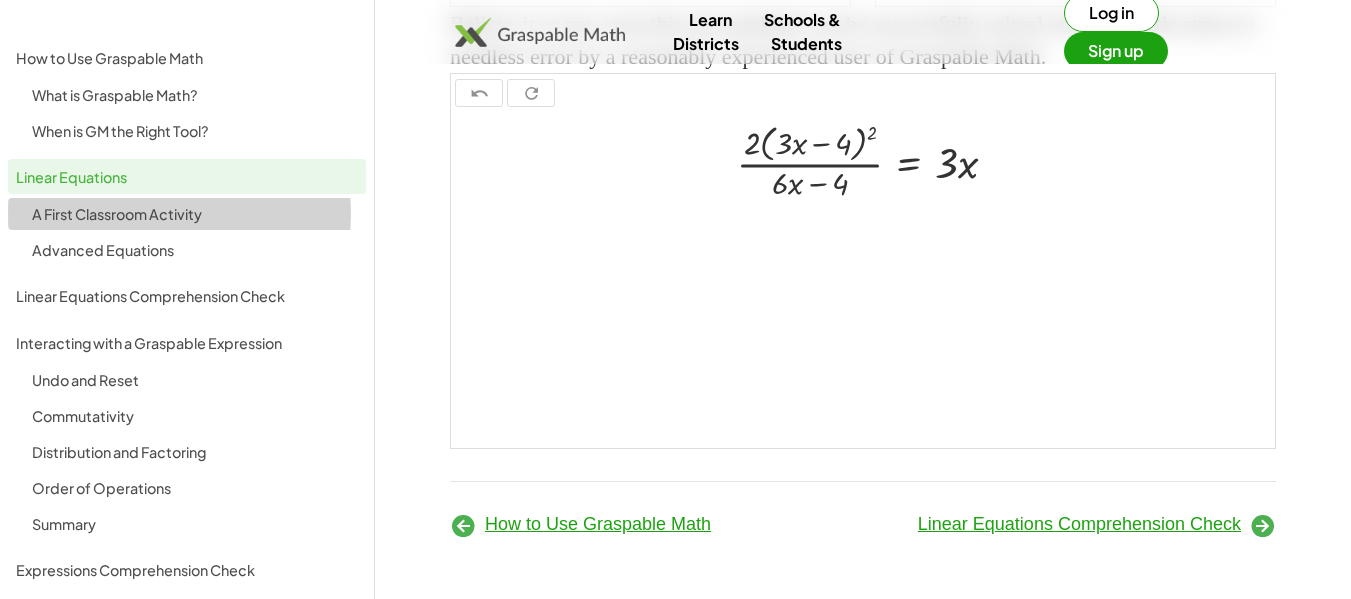 click on "A First Classroom Activity" 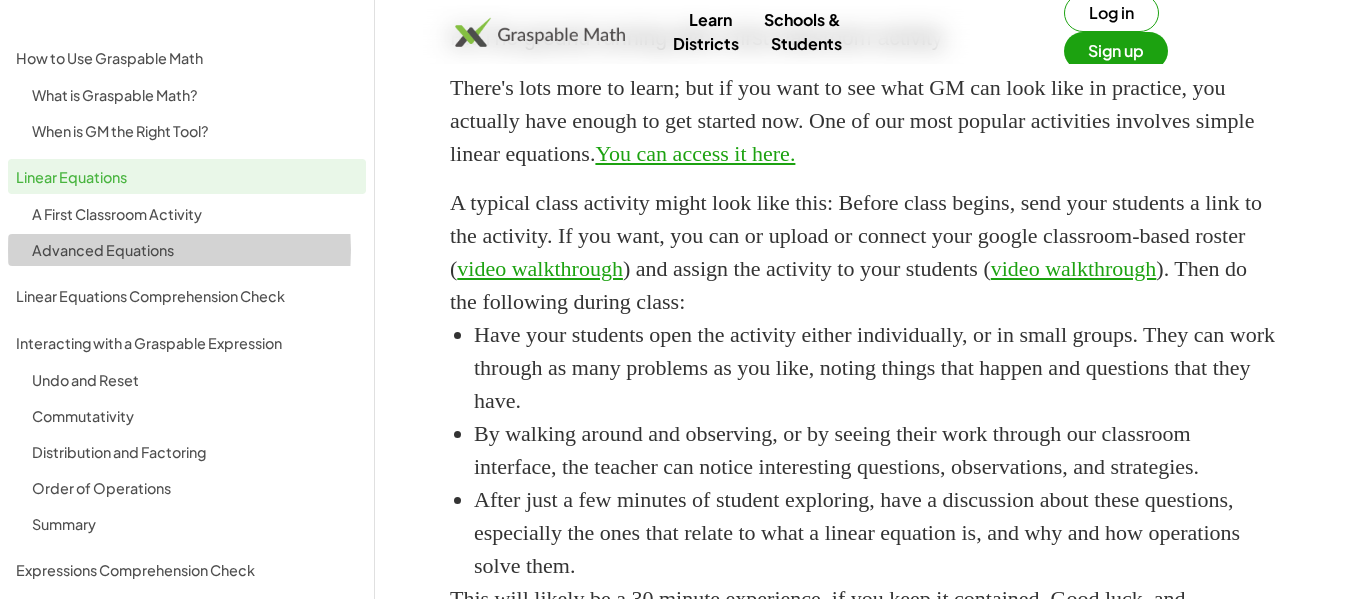click on "Advanced Equations" 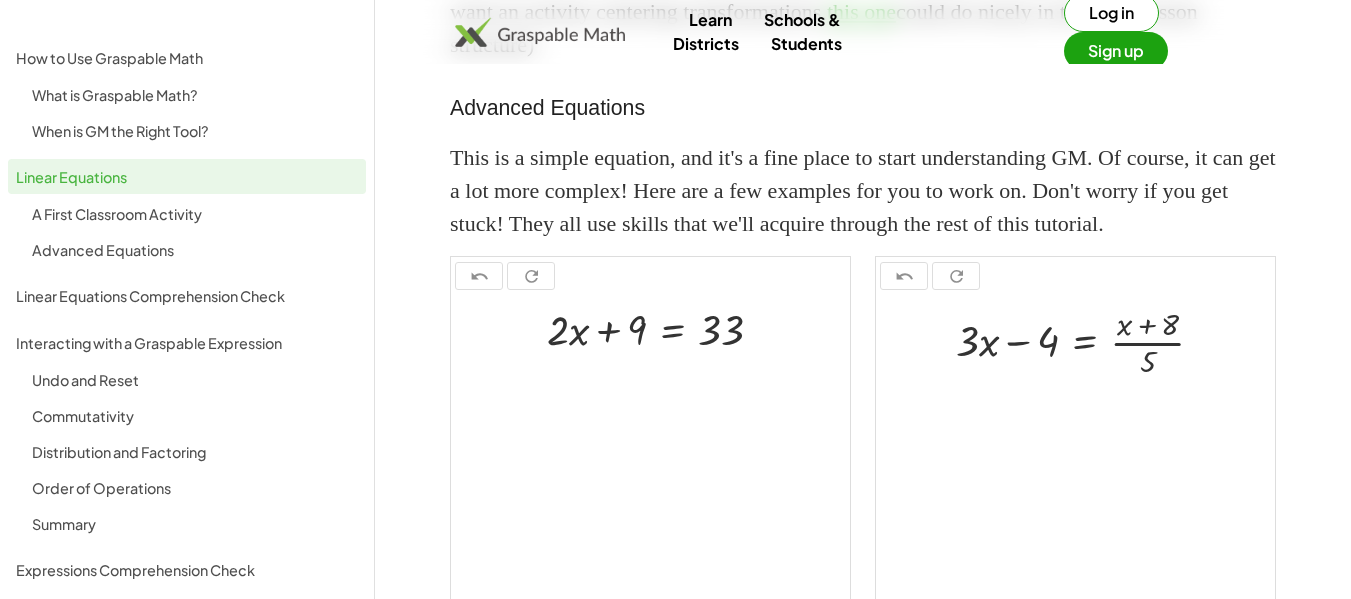 scroll, scrollTop: 1935, scrollLeft: 0, axis: vertical 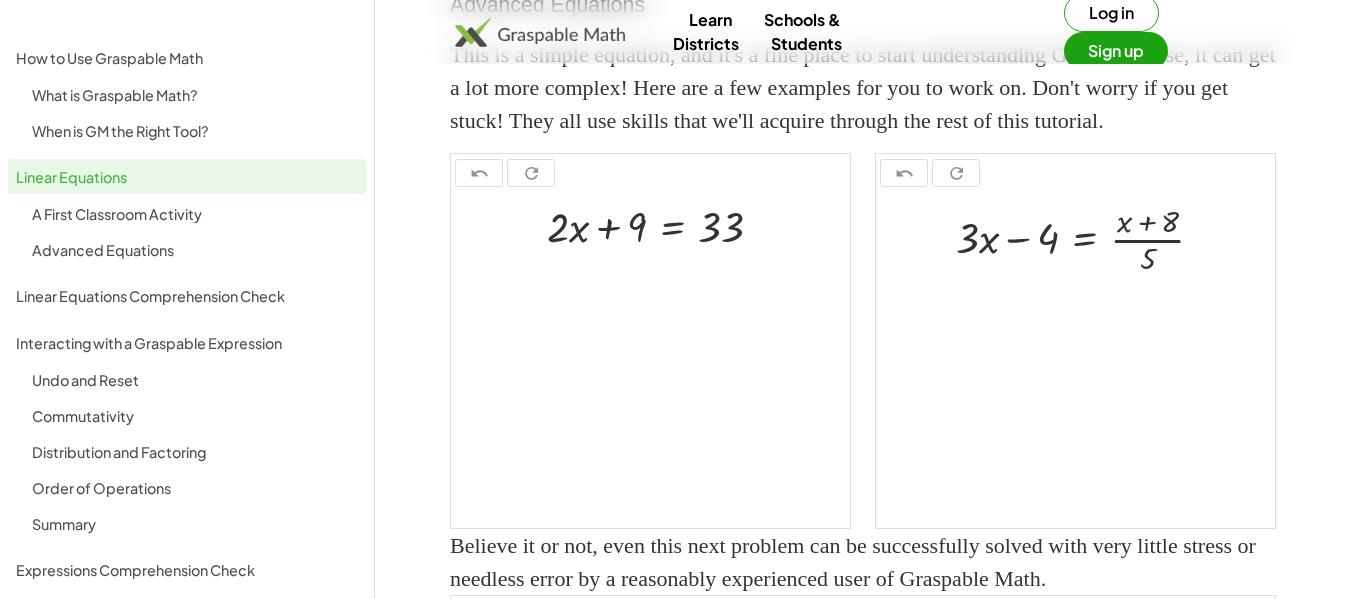 click on "Interacting with a Graspable Expression" 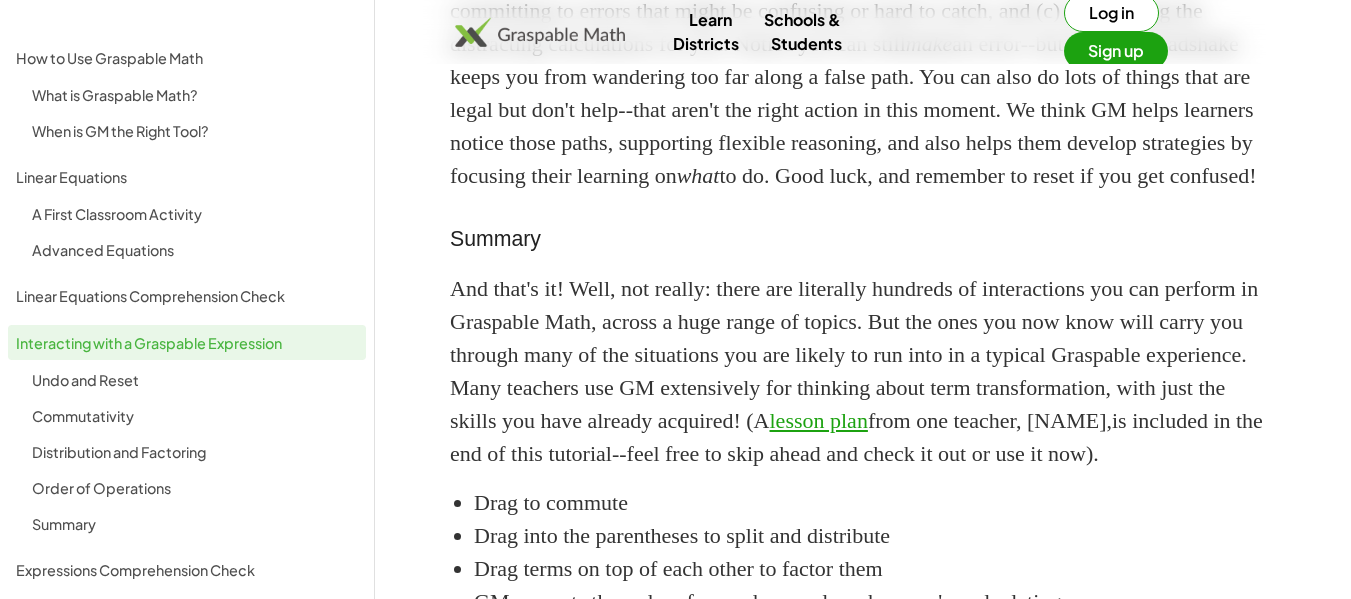 scroll, scrollTop: 2754, scrollLeft: 0, axis: vertical 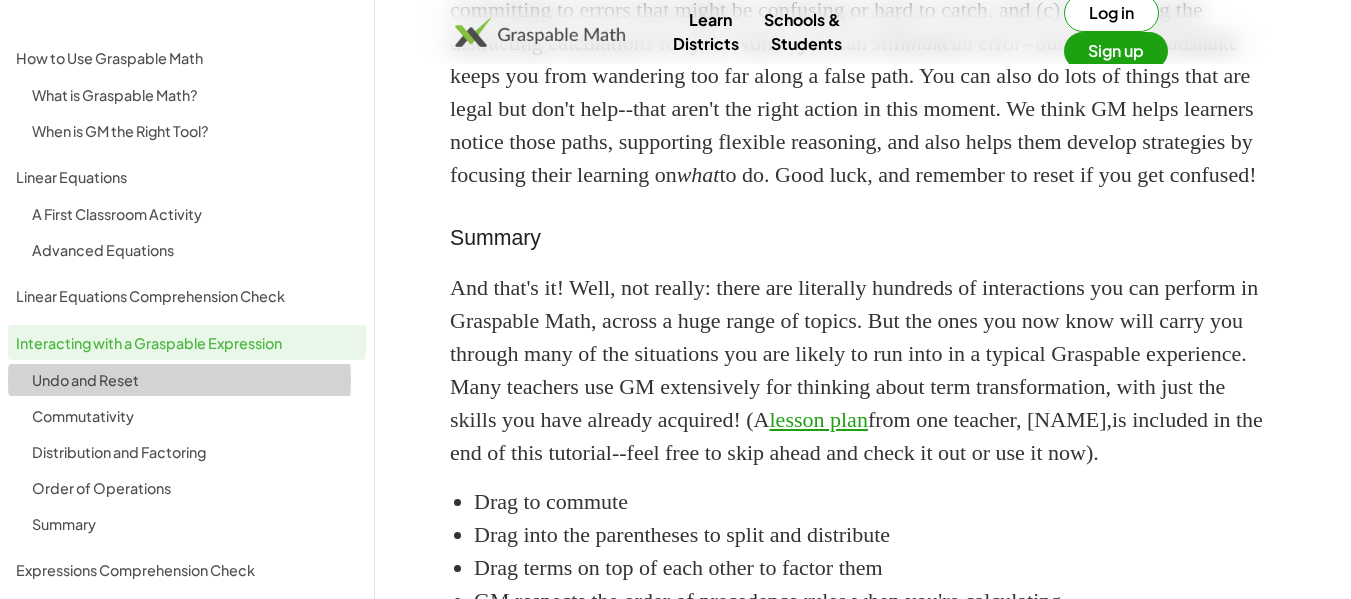 click on "Undo and Reset" 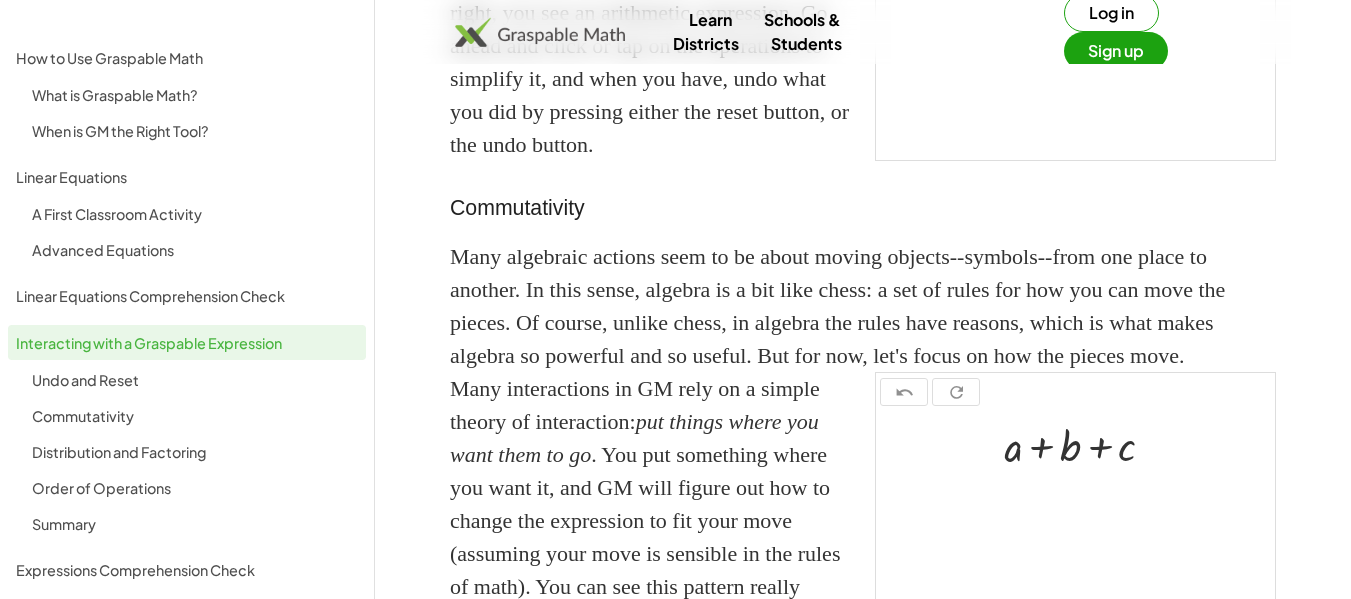 scroll, scrollTop: 368, scrollLeft: 0, axis: vertical 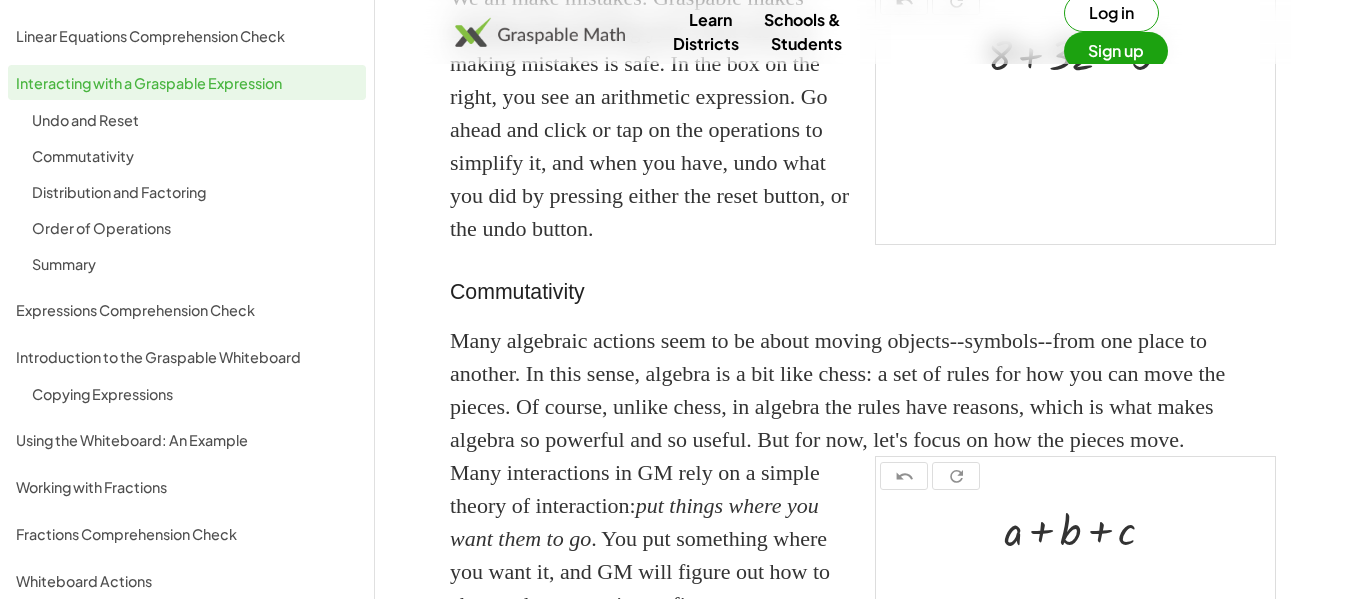 click on "How to Use Graspable Math What is Graspable Math? When is GM the Right Tool? Linear Equations A First Classroom Activity Advanced Equations Linear Equations Comprehension Check Interacting with a Graspable Expression Undo and Reset Commutativity Distribution and Factoring Order of Operations Summary Expressions Comprehension Check Introduction to the Graspable Whiteboard Copying Expressions Using the Whiteboard: An Example Working with Fractions Fractions Comprehension Check Whiteboard Actions Substitution Scrubbing Numbers Formulas GM In the Classroom: some ideas Exploring Expressions in a 7th Grade class" 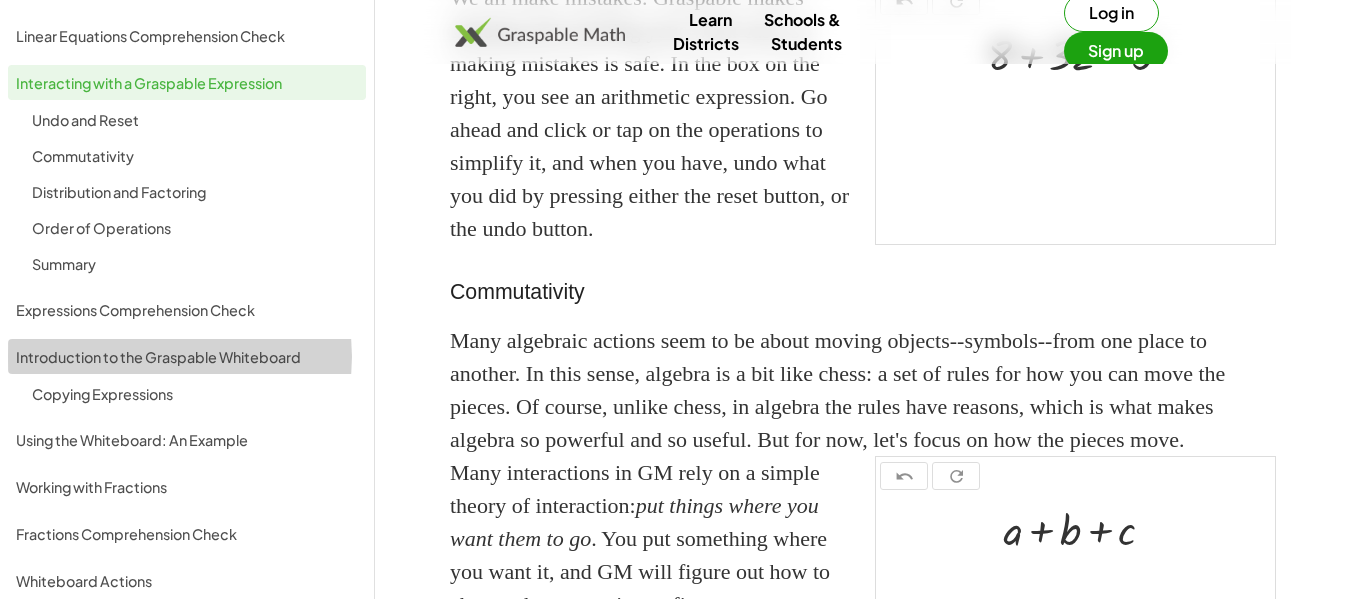 click on "Introduction to the Graspable Whiteboard" 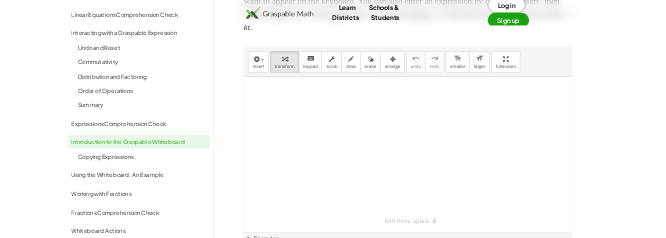 scroll, scrollTop: 366, scrollLeft: 0, axis: vertical 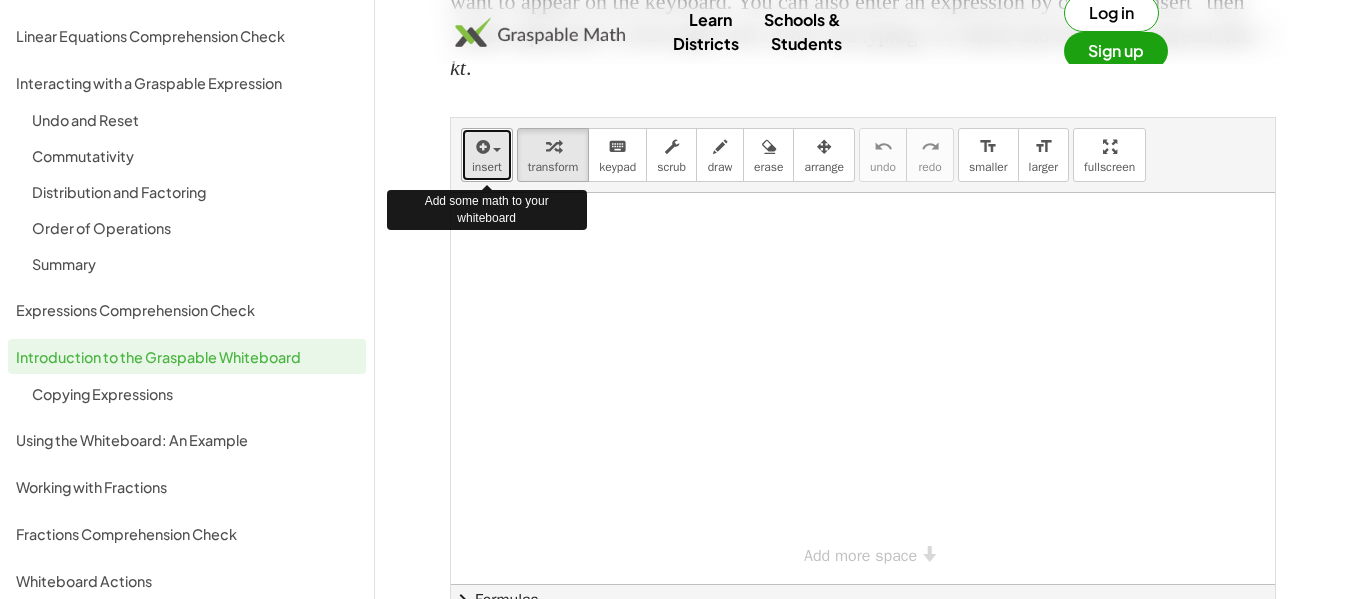 click at bounding box center [487, 146] 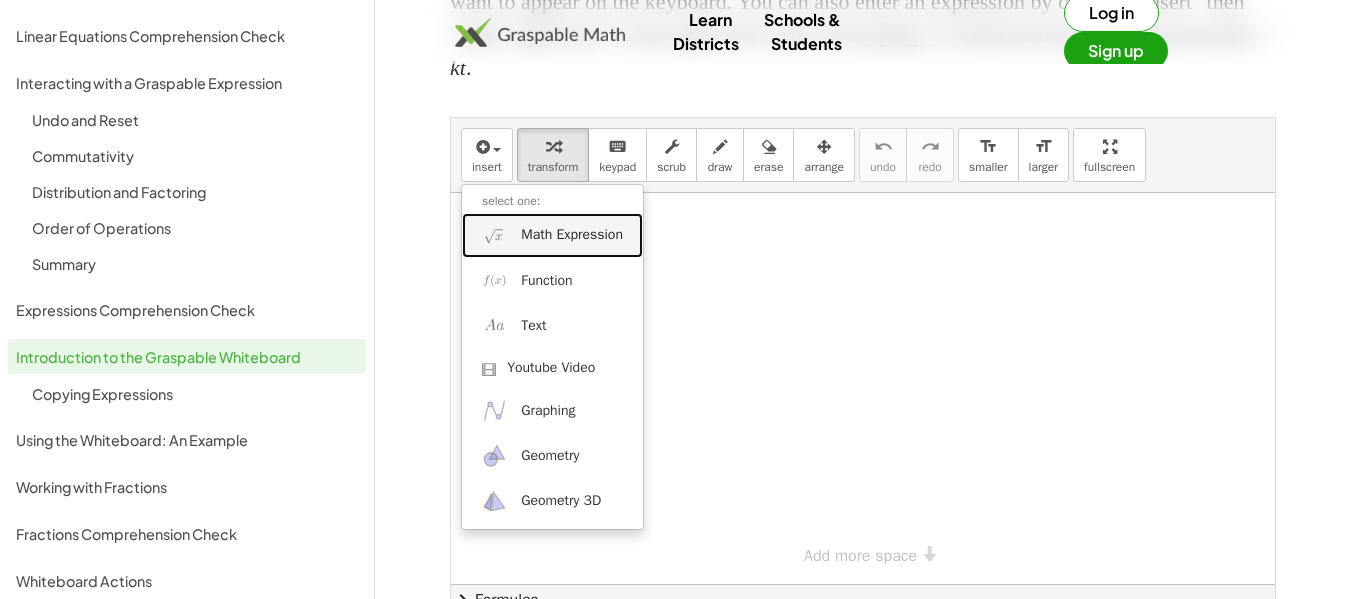 click on "Math Expression" at bounding box center (572, 235) 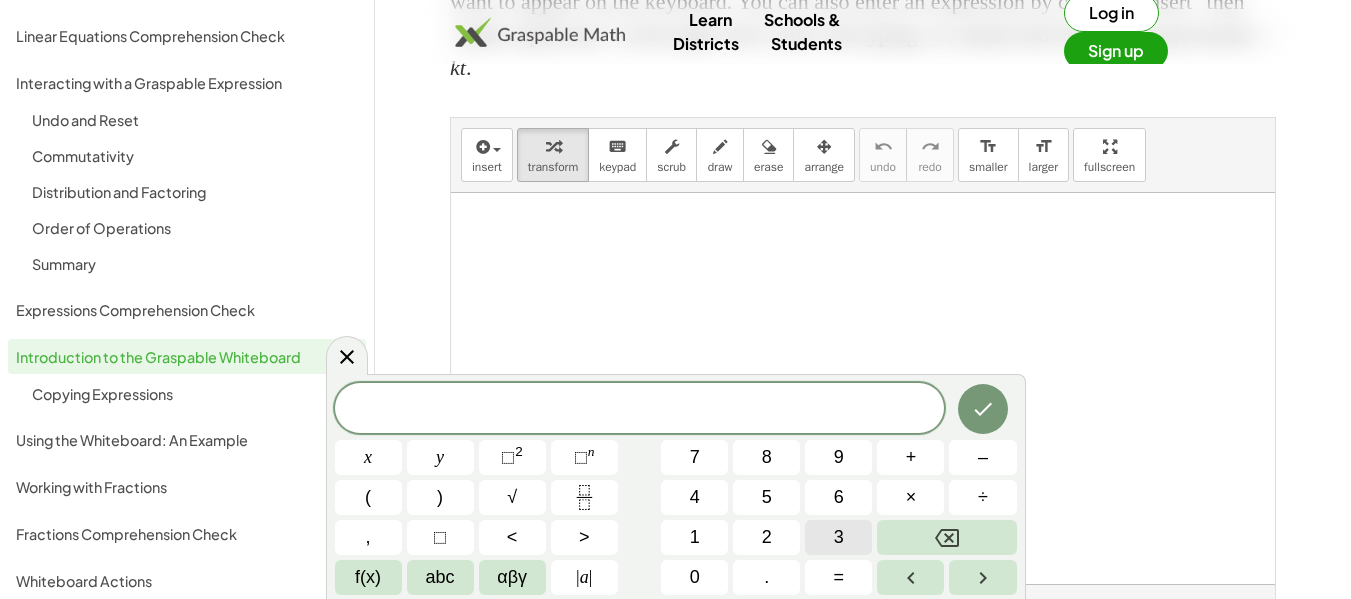 click on "3" at bounding box center [839, 537] 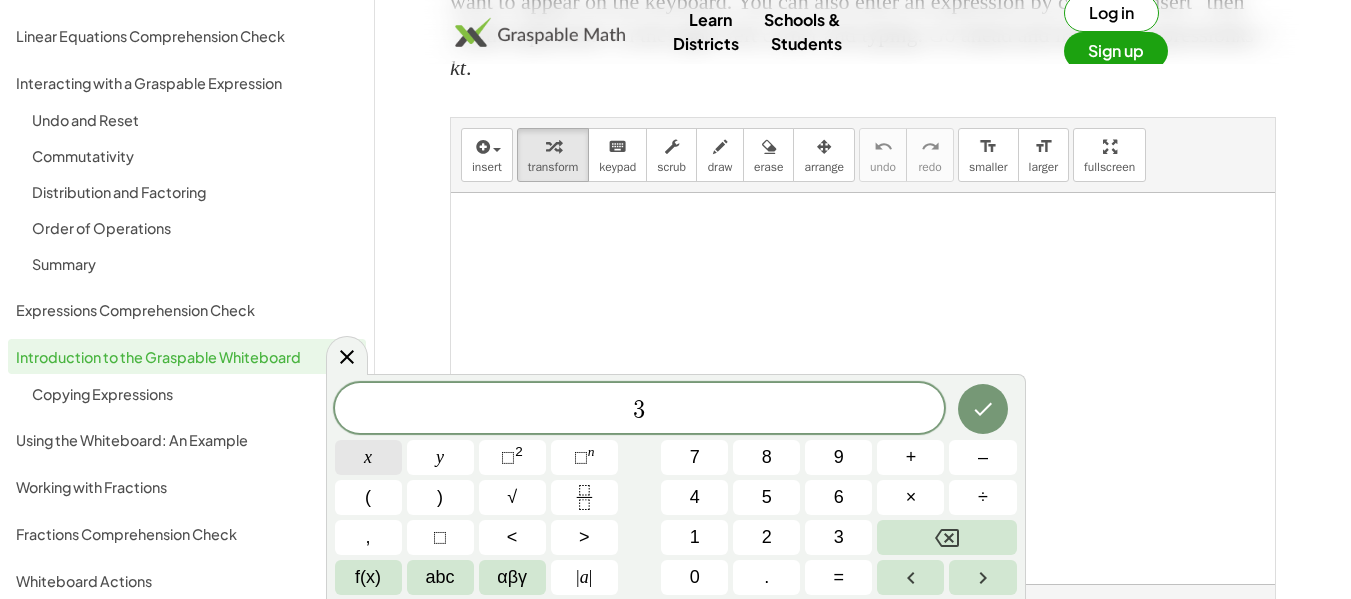 click on "x" at bounding box center (368, 457) 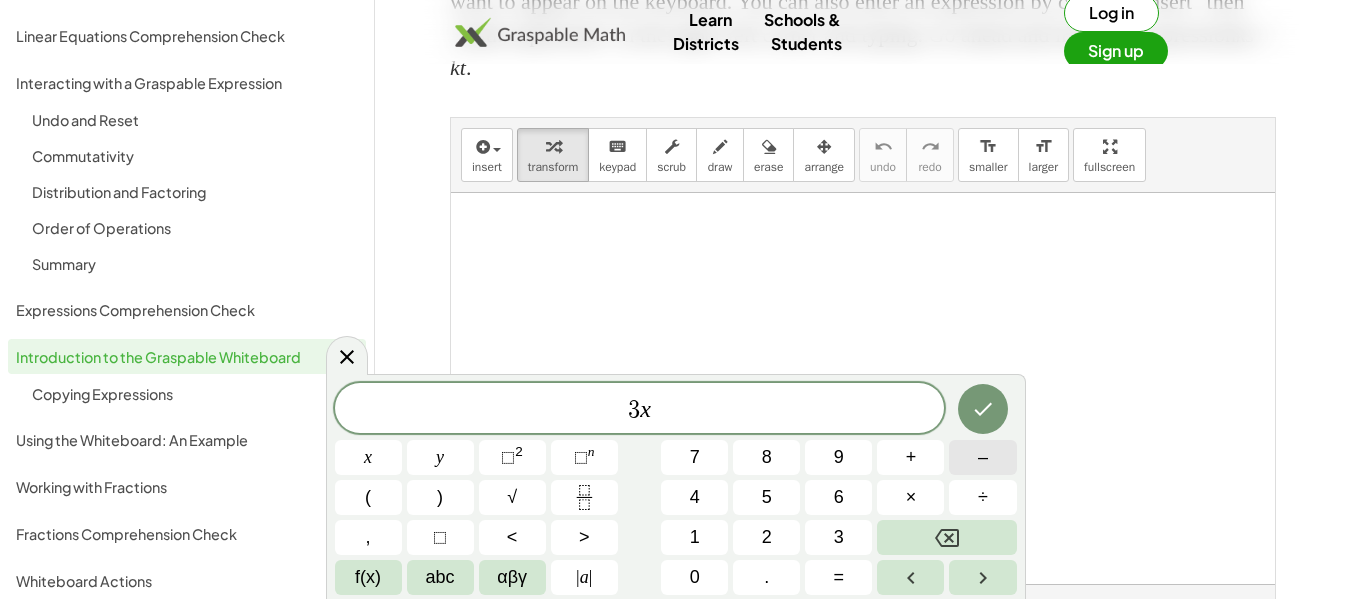 click on "–" at bounding box center (983, 457) 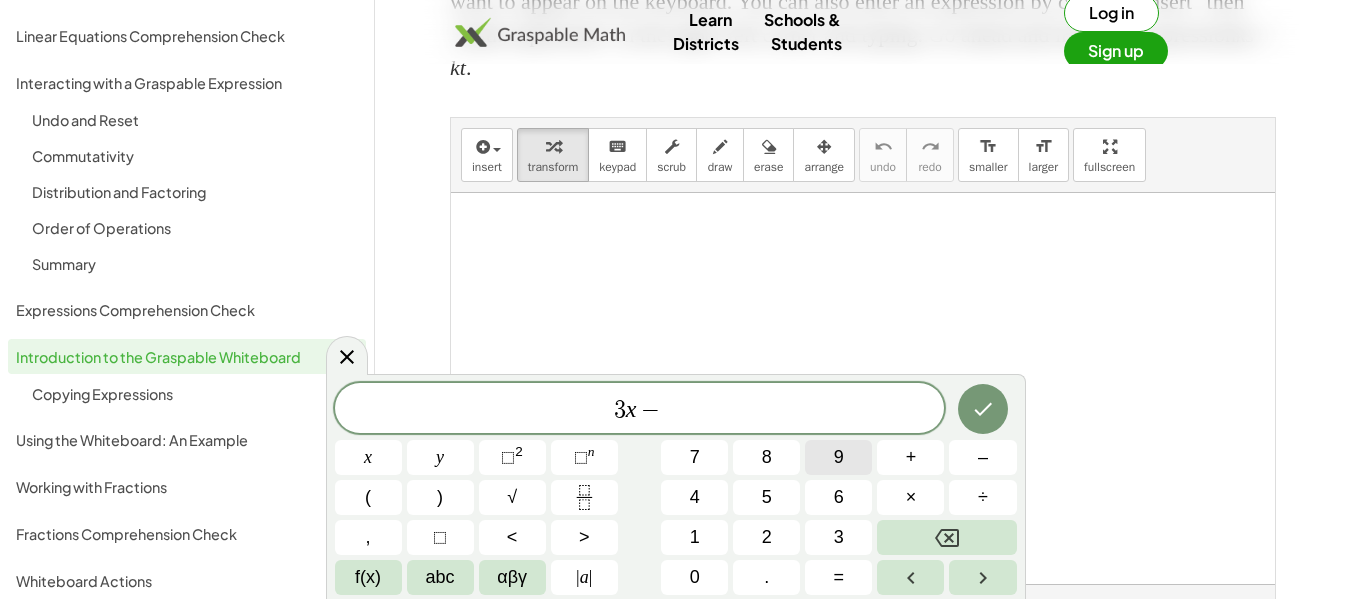 click on "9" at bounding box center [839, 457] 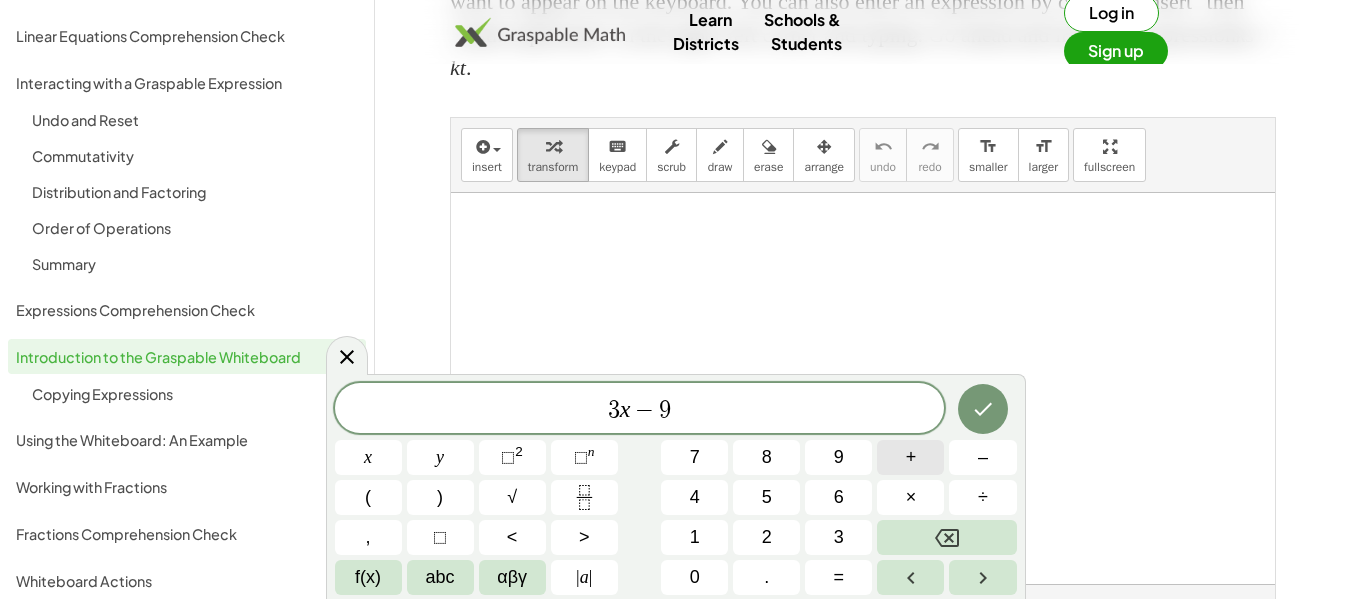 click on "+" at bounding box center [910, 457] 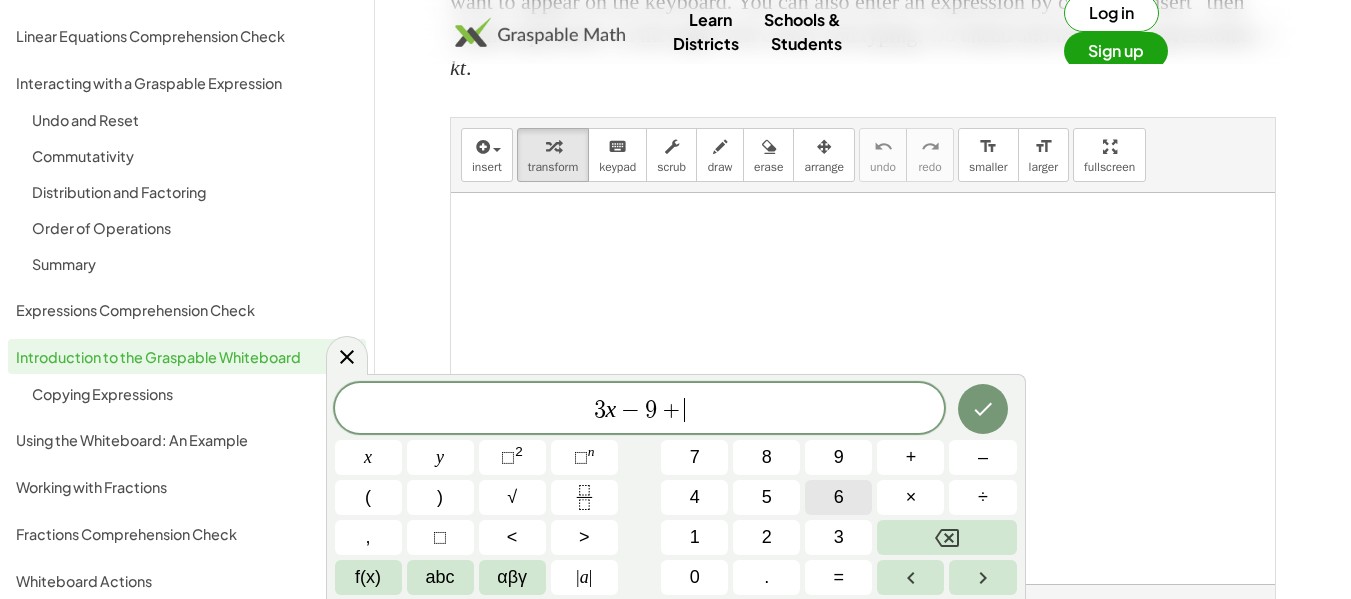 click on "6" at bounding box center (838, 497) 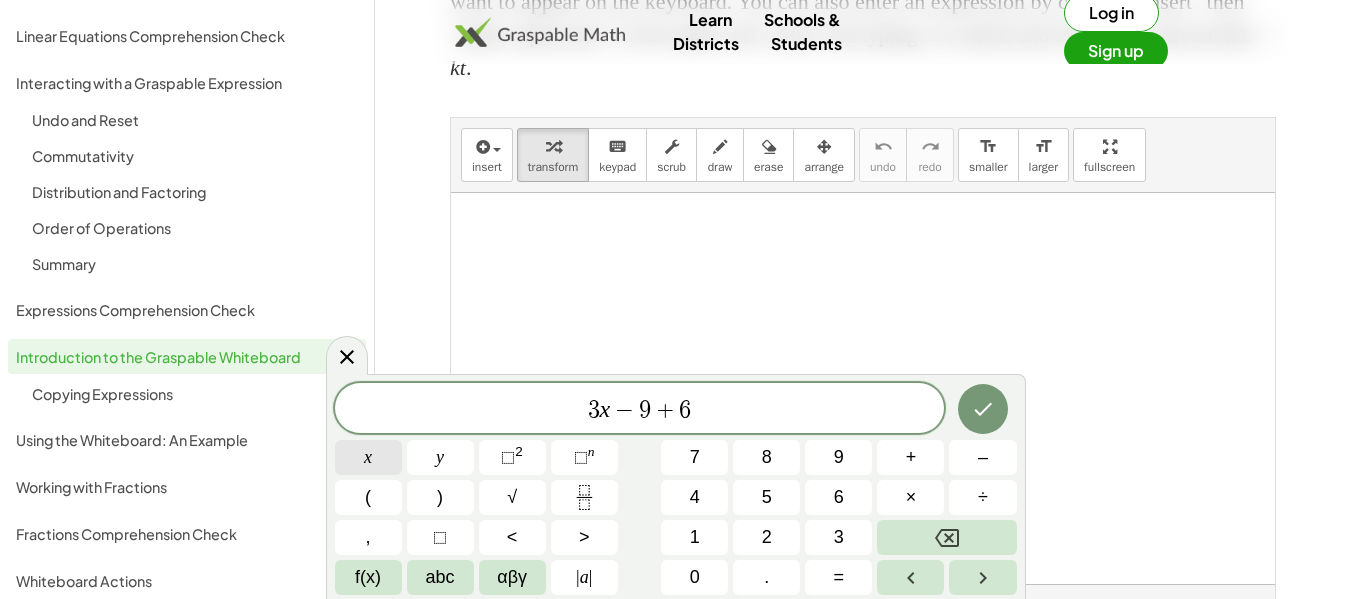 click on "x" at bounding box center [368, 457] 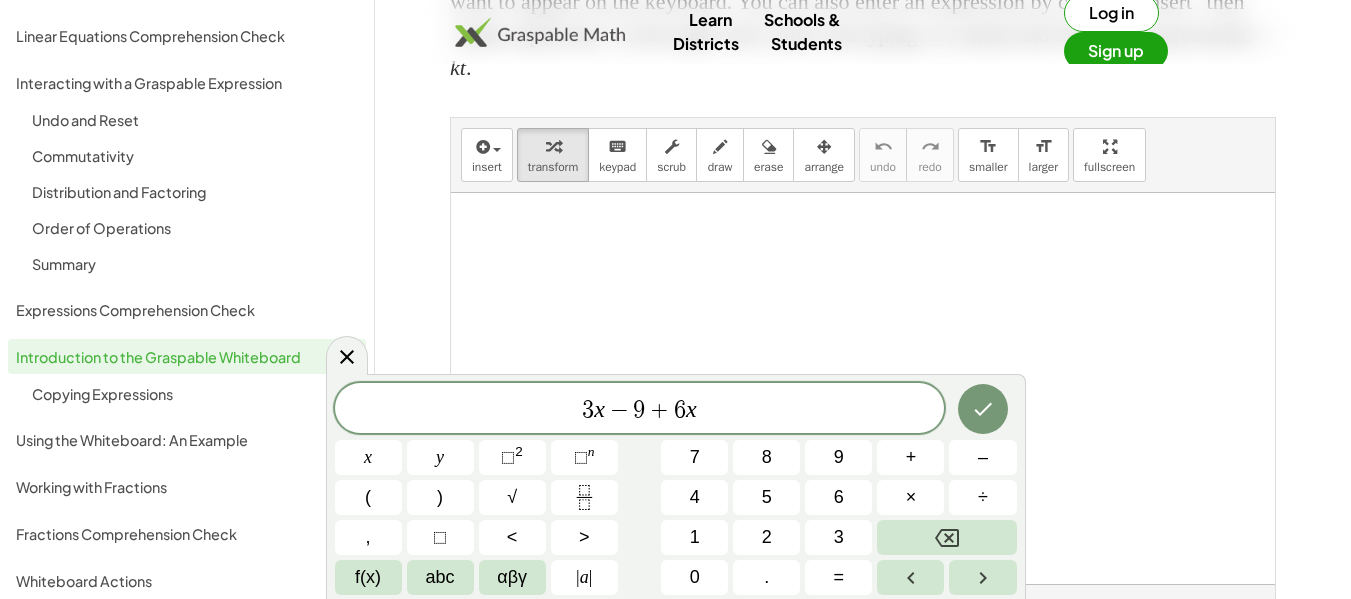 click on "3 x − 9 + 6 x x y ⬚ 2 ⬚ n 7 8 9 + – ( ) √ 4 5 6 × ÷ , ⬚ < > 1 2 3 f(x) abc αβγ | a | 0 . =" at bounding box center (676, 489) 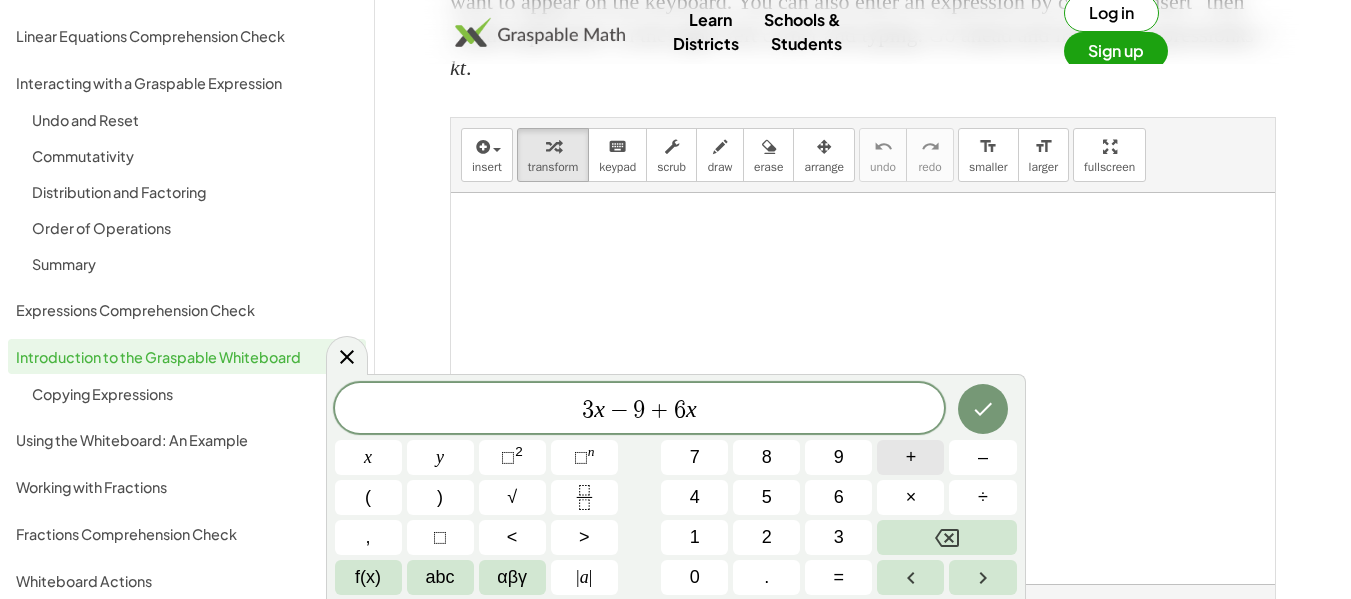 click on "+" at bounding box center [910, 457] 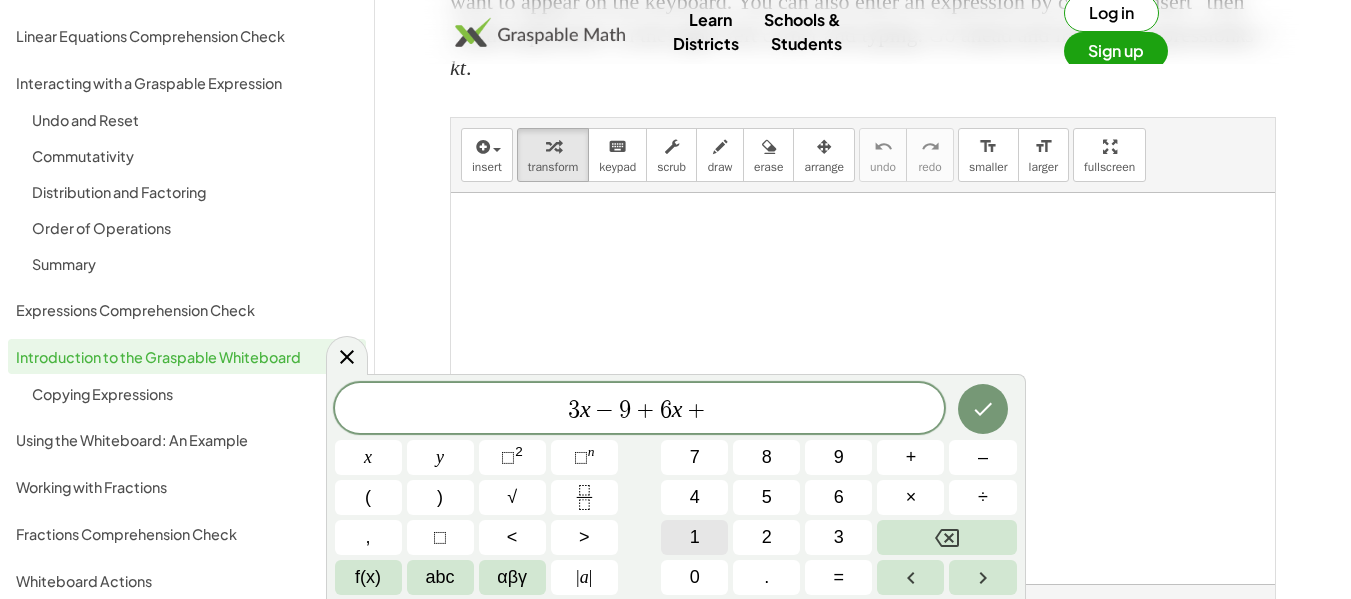 click on "1" at bounding box center (695, 537) 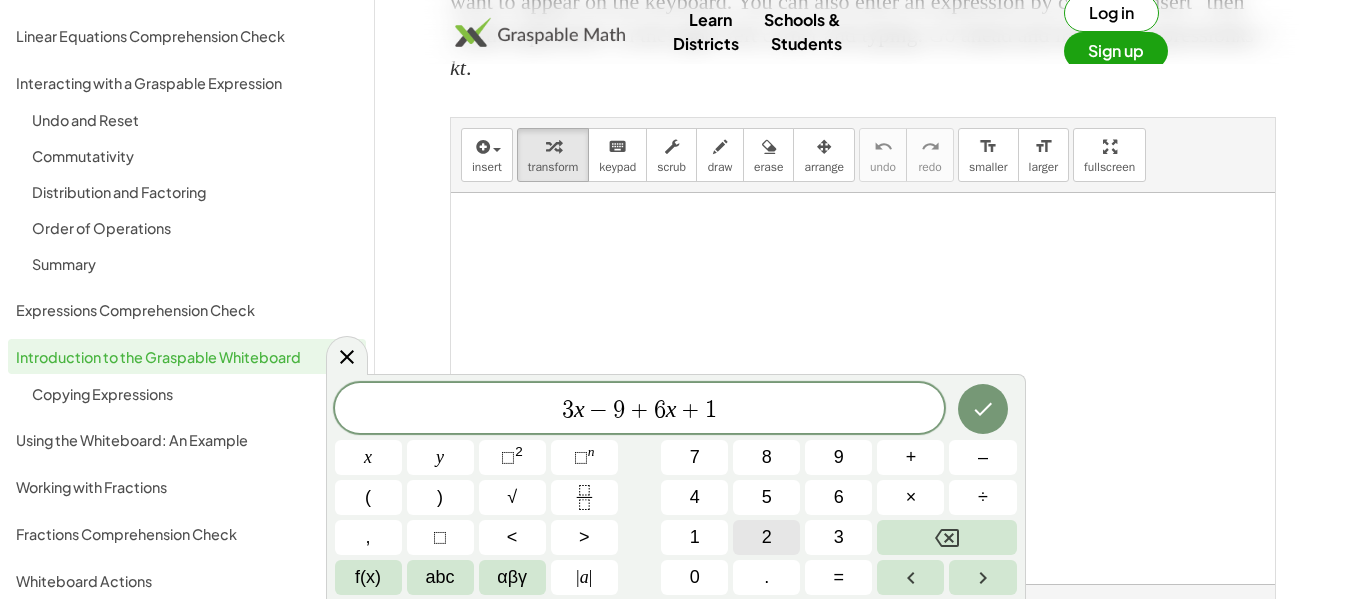 click on "2" at bounding box center (767, 537) 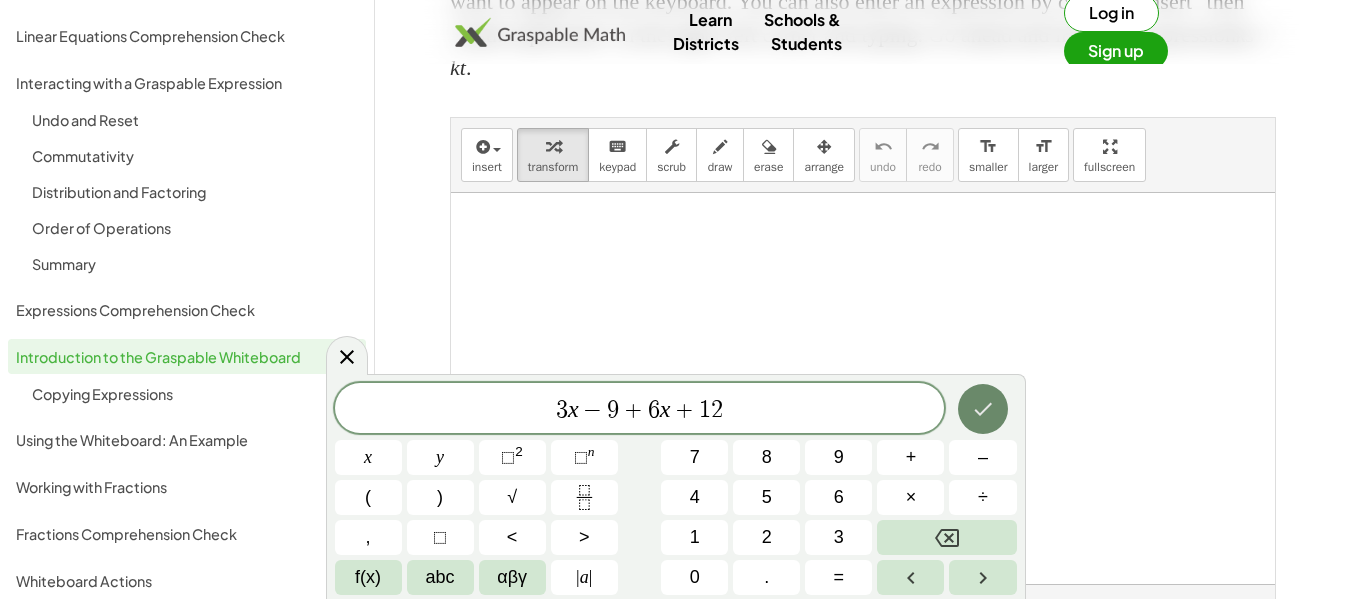 click at bounding box center (983, 409) 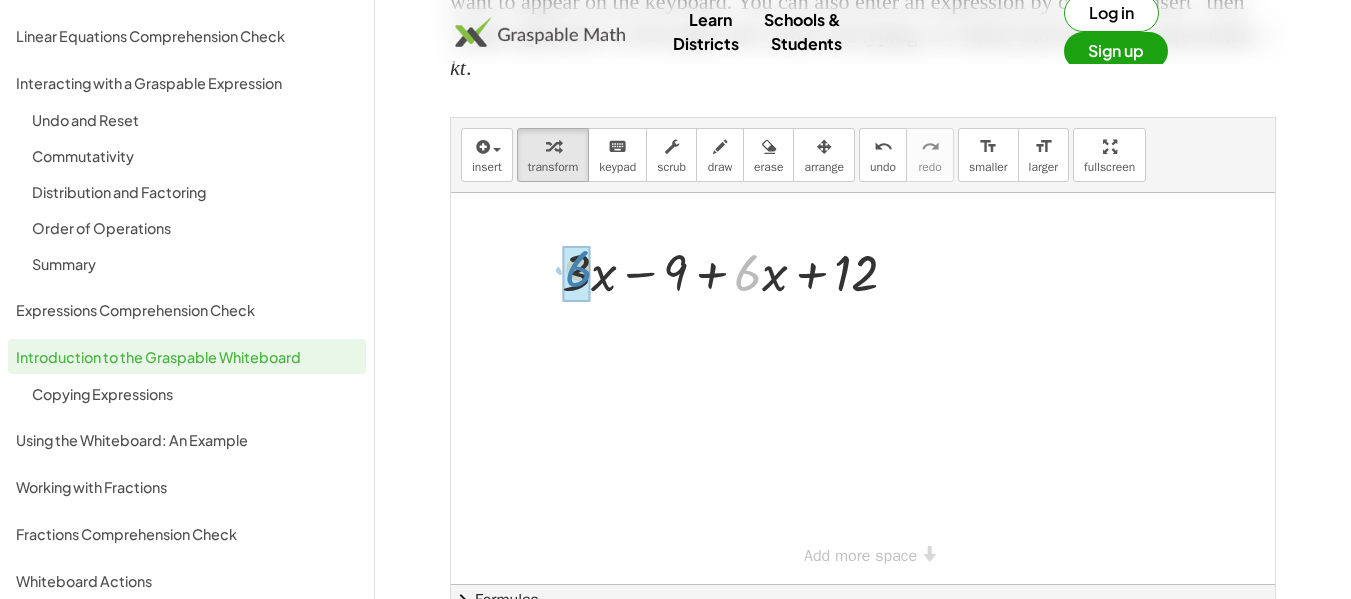 drag, startPoint x: 751, startPoint y: 275, endPoint x: 582, endPoint y: 273, distance: 169.01184 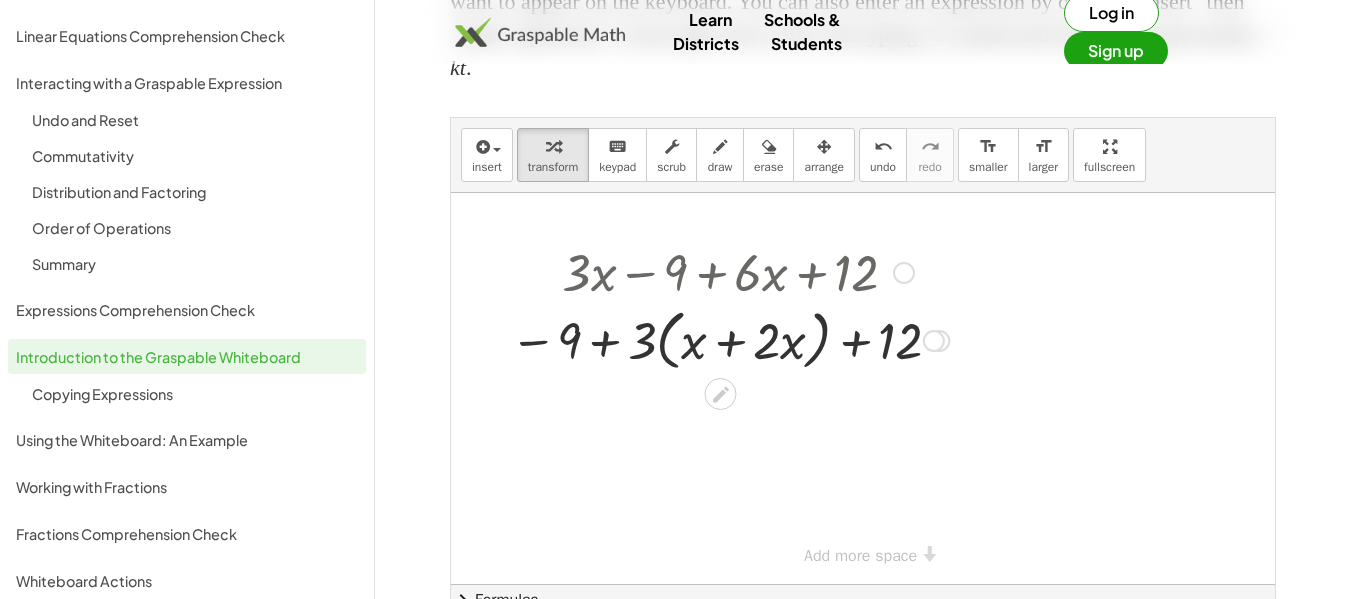 click at bounding box center [729, 271] 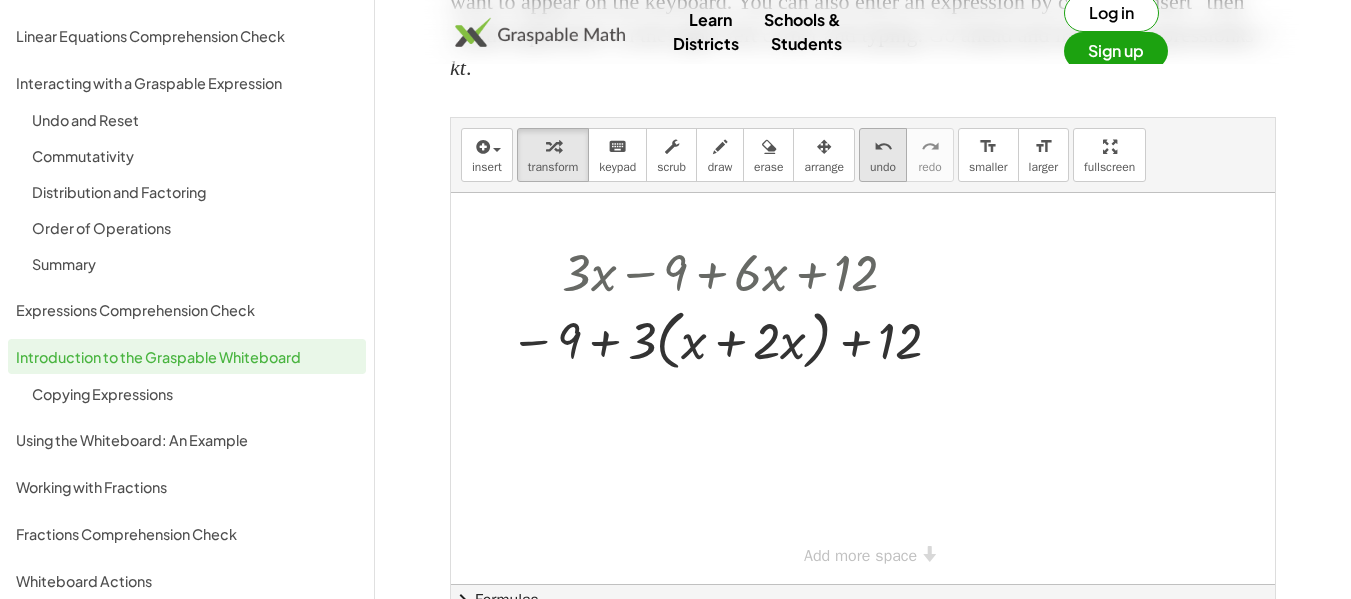 click on "undo" at bounding box center (883, 167) 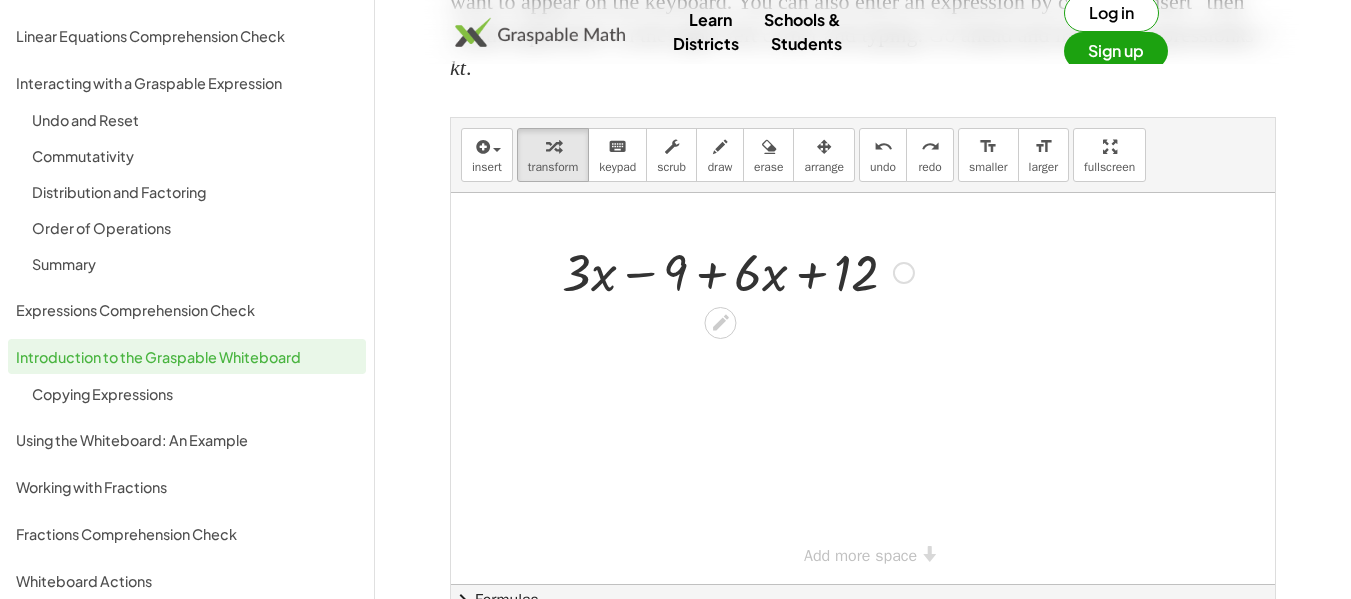 click at bounding box center (738, 271) 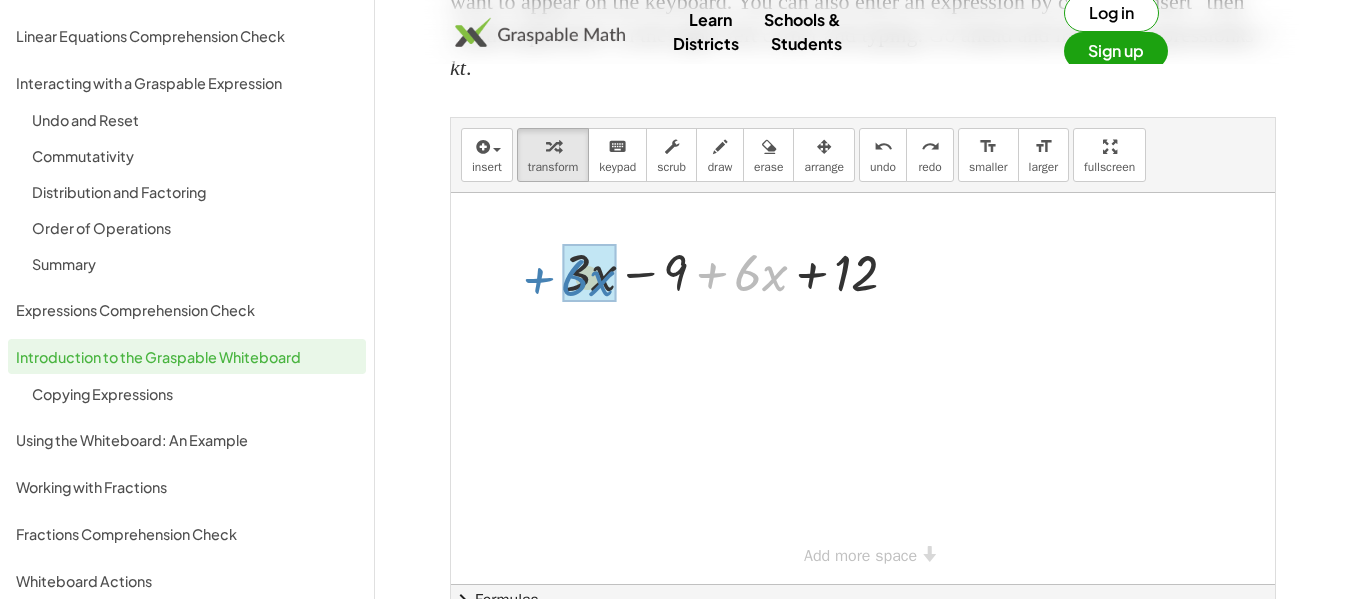 drag, startPoint x: 713, startPoint y: 278, endPoint x: 540, endPoint y: 283, distance: 173.07224 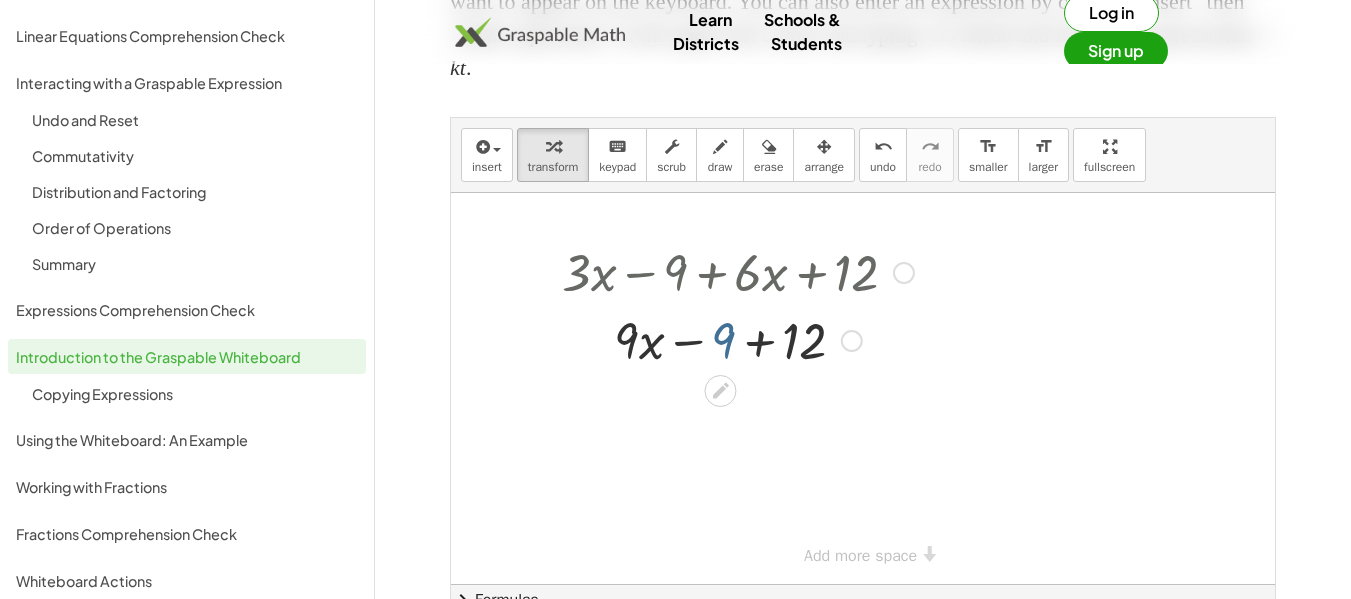 click at bounding box center [738, 339] 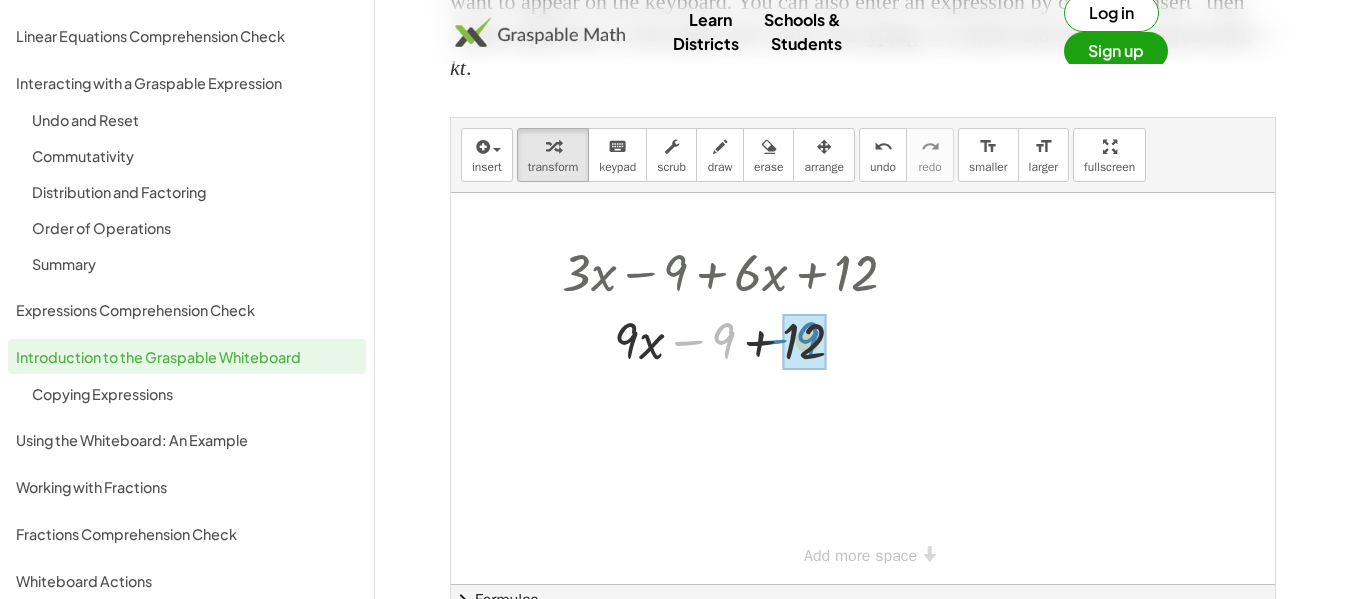 drag, startPoint x: 685, startPoint y: 346, endPoint x: 769, endPoint y: 345, distance: 84.00595 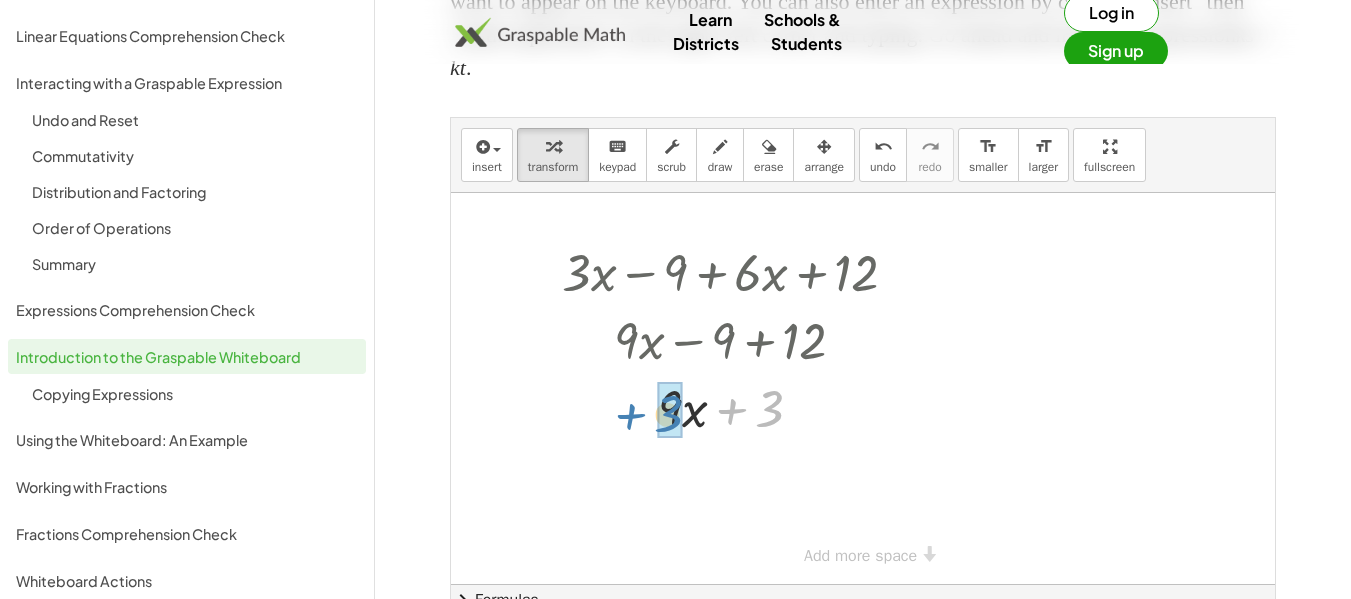 drag, startPoint x: 772, startPoint y: 413, endPoint x: 671, endPoint y: 418, distance: 101.12369 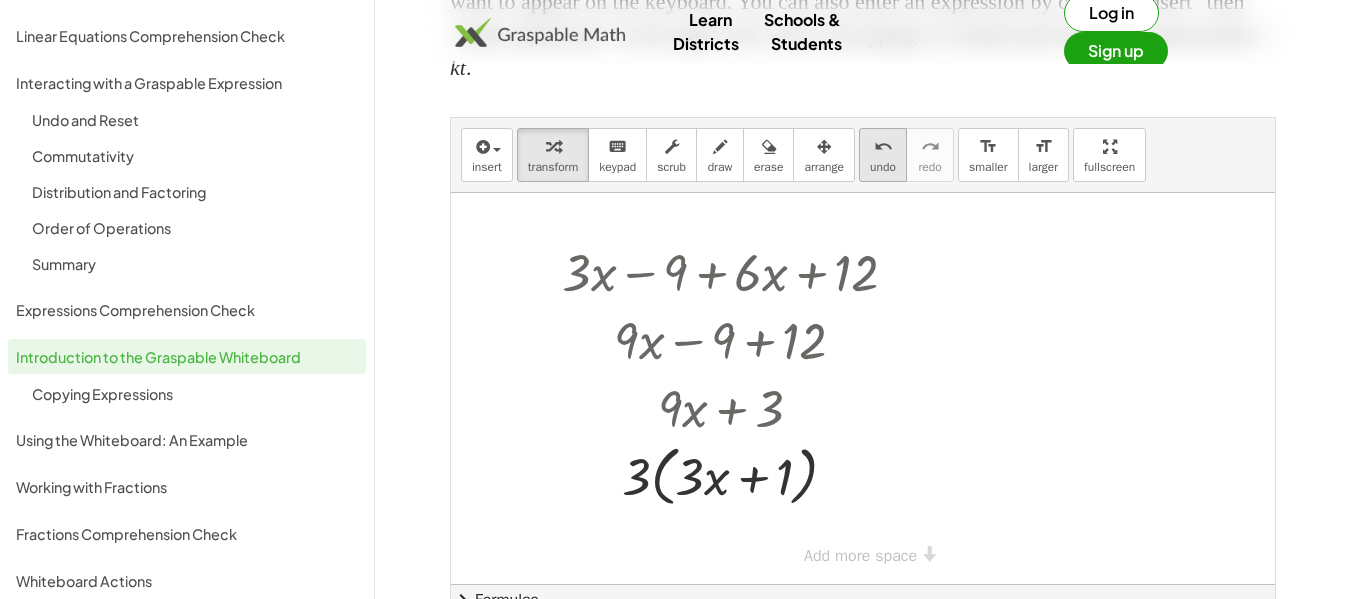 click on "undo" at bounding box center [883, 147] 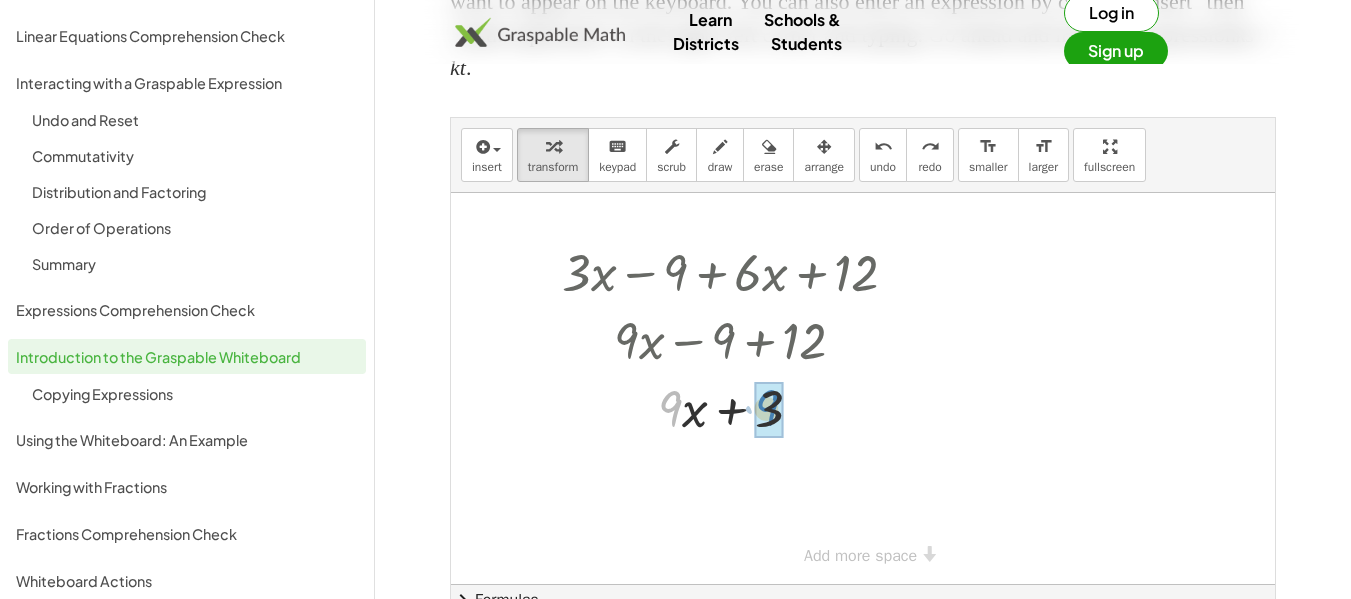 drag, startPoint x: 671, startPoint y: 405, endPoint x: 768, endPoint y: 404, distance: 97.00516 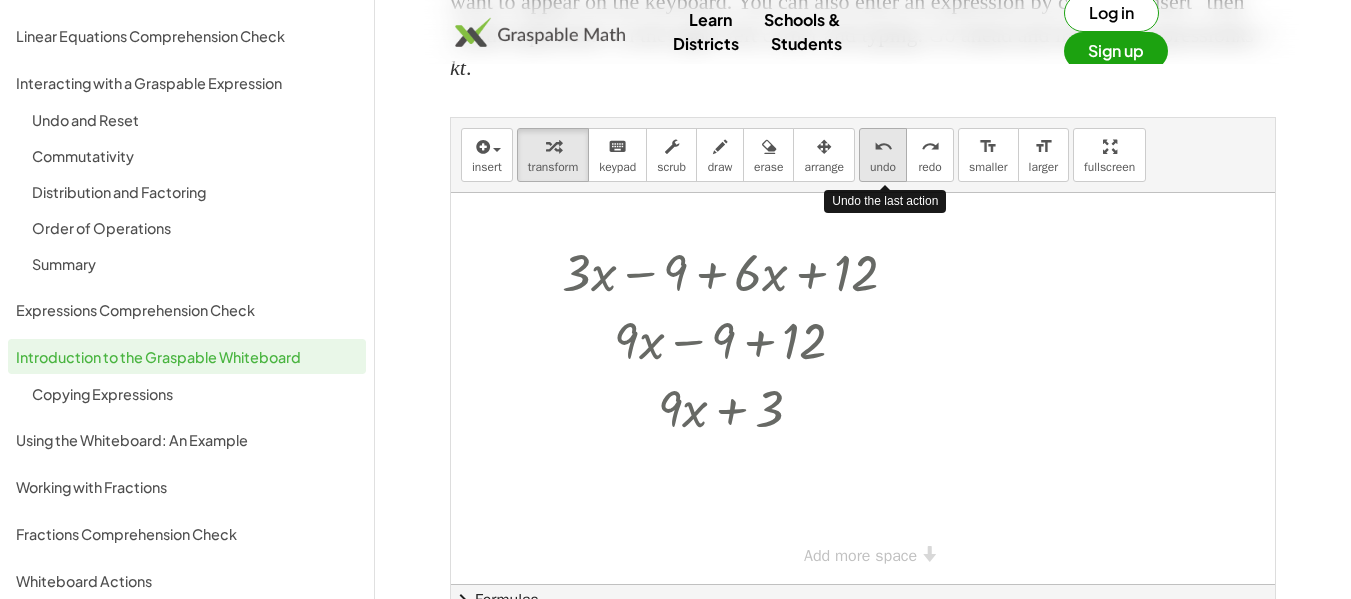 click on "undo" at bounding box center [883, 146] 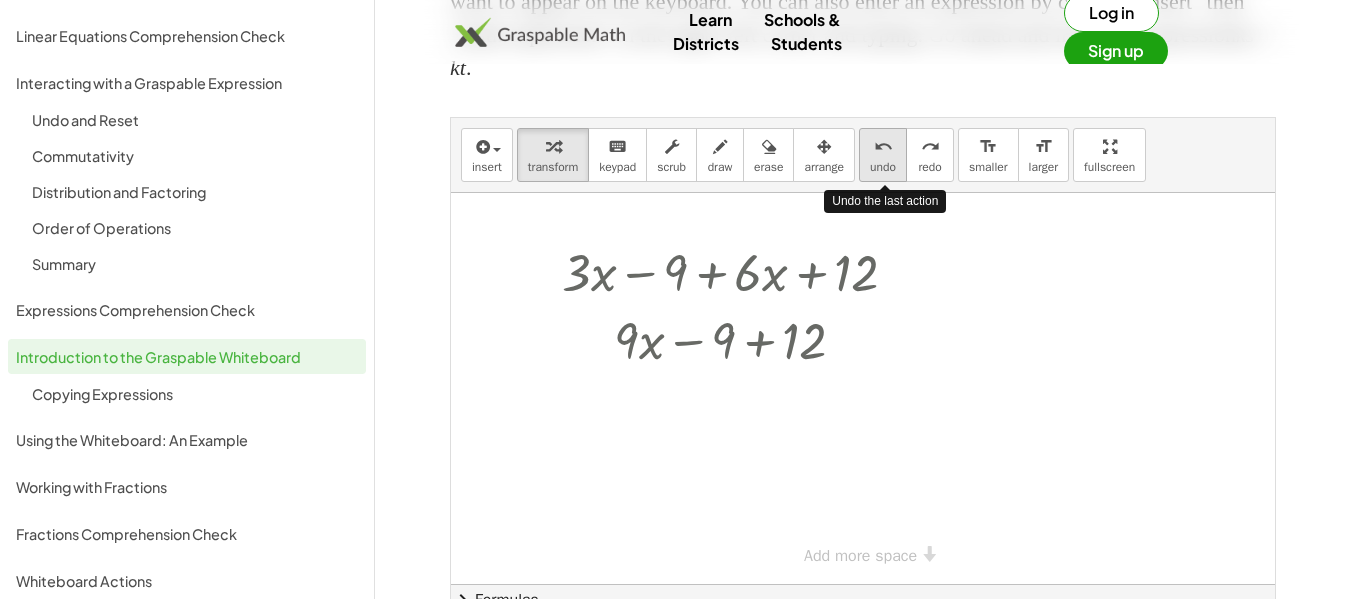 click on "undo" at bounding box center (883, 146) 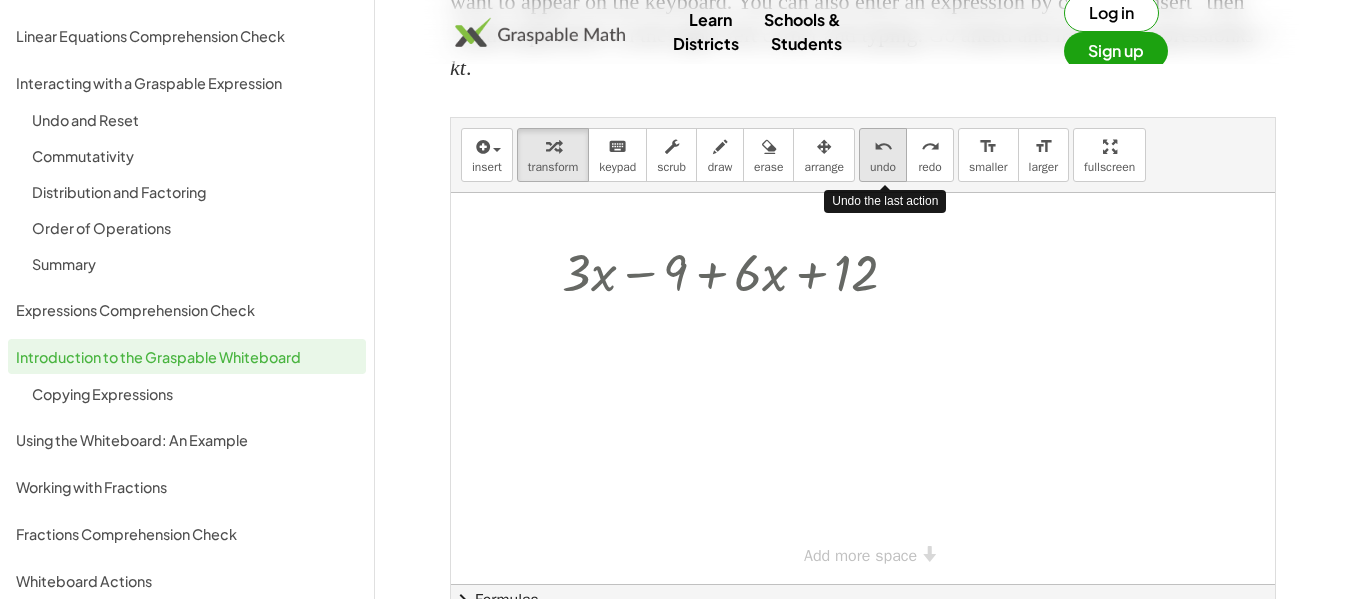 click on "undo" at bounding box center [883, 146] 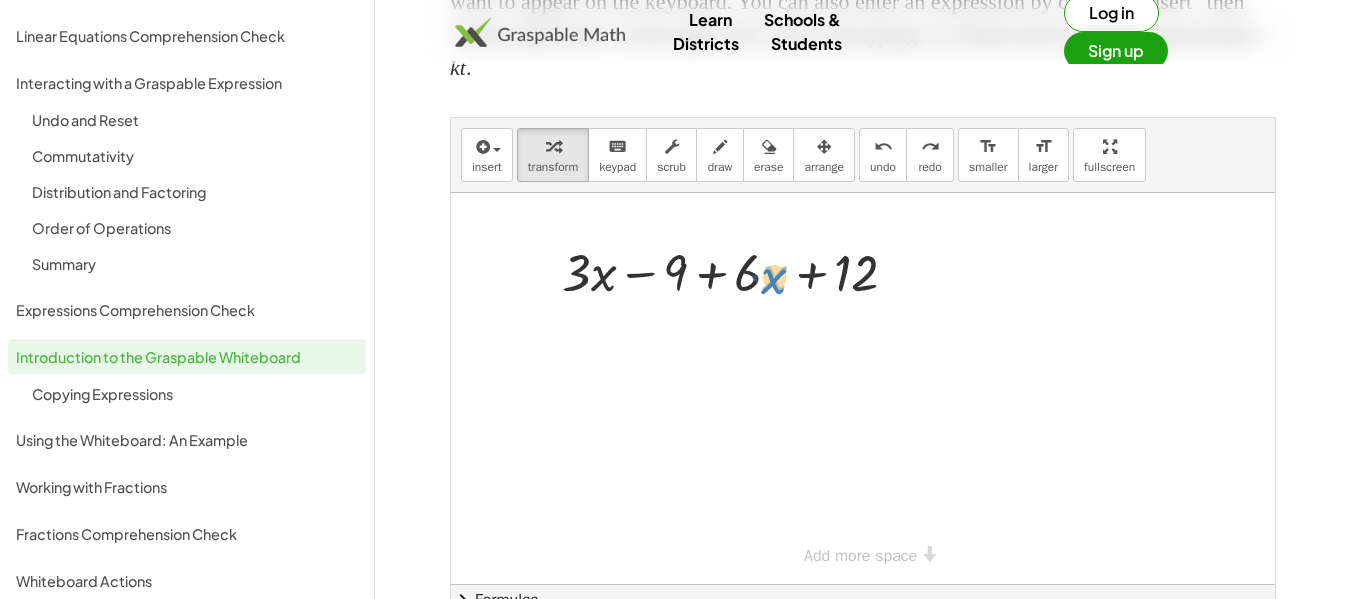 click at bounding box center (738, 271) 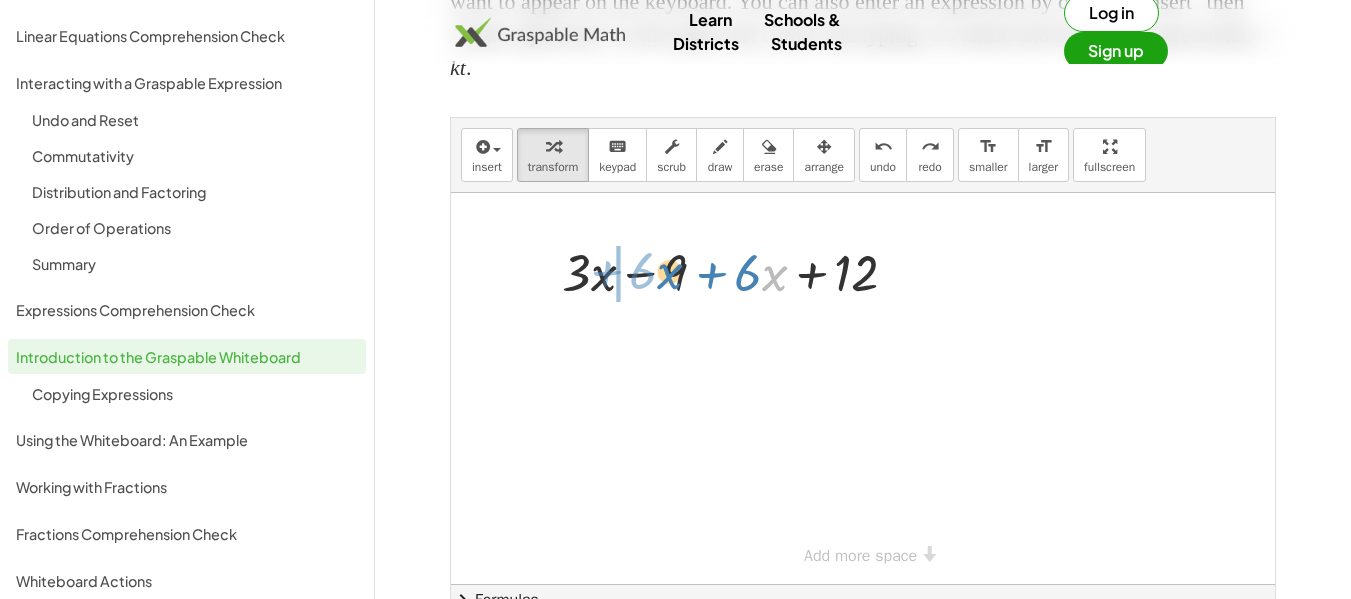 drag, startPoint x: 767, startPoint y: 278, endPoint x: 662, endPoint y: 276, distance: 105.01904 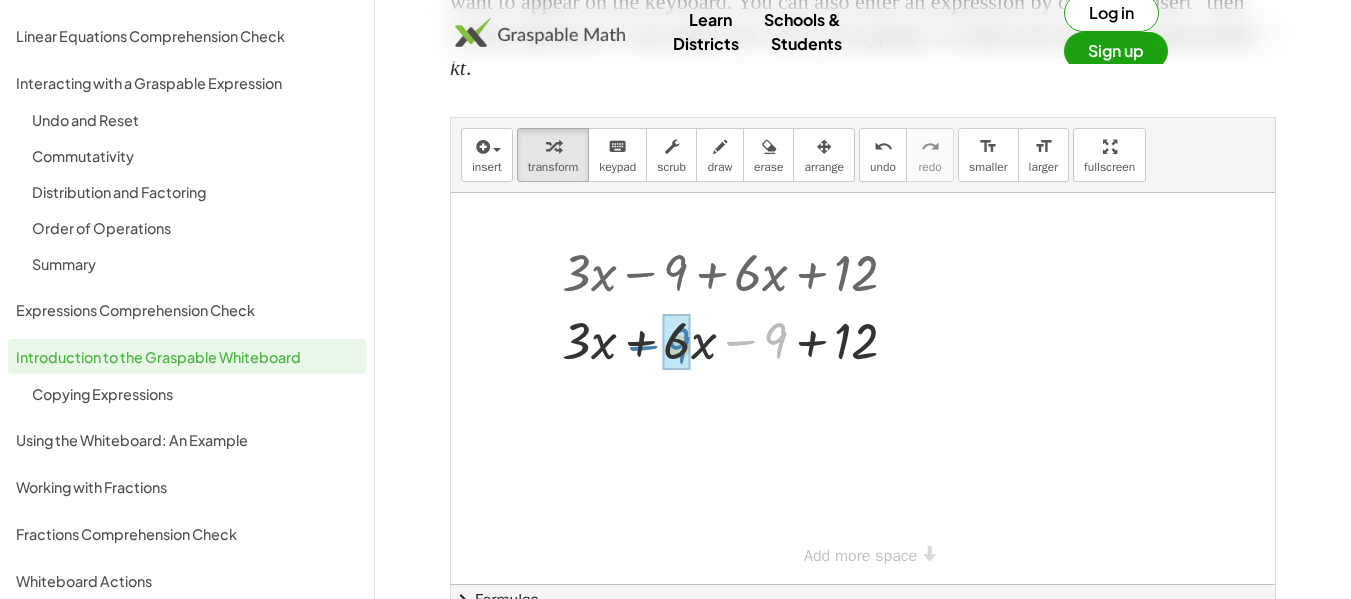 drag, startPoint x: 779, startPoint y: 330, endPoint x: 682, endPoint y: 335, distance: 97.128784 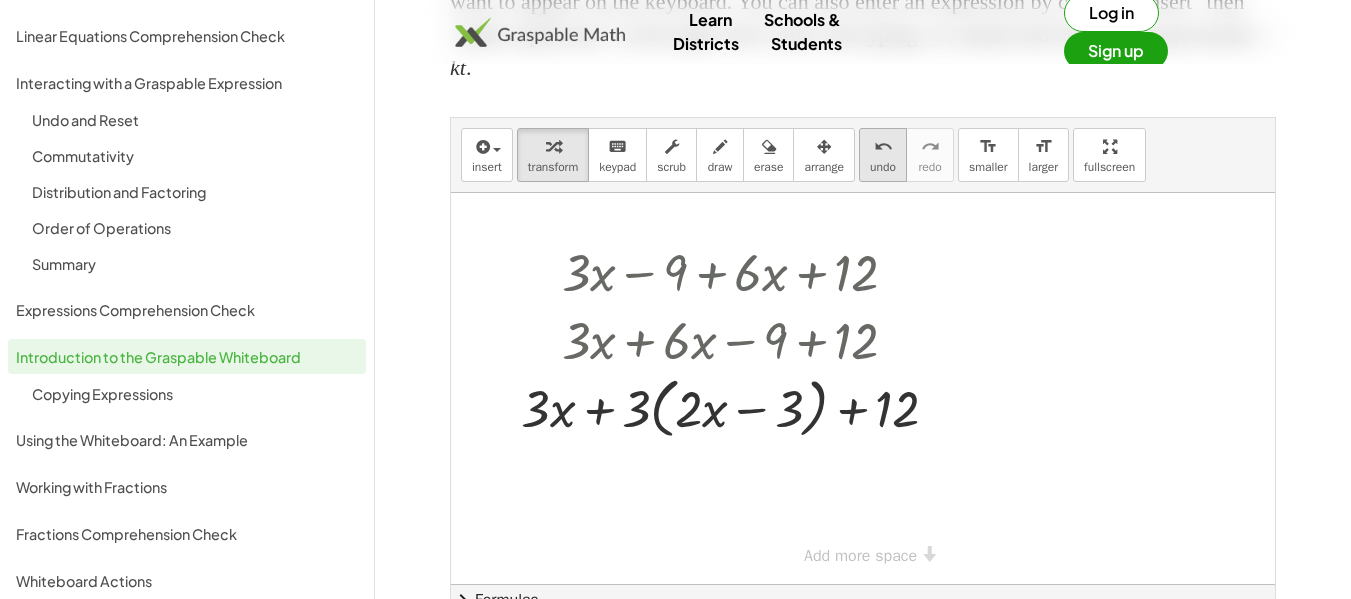 click on "undo" at bounding box center [883, 147] 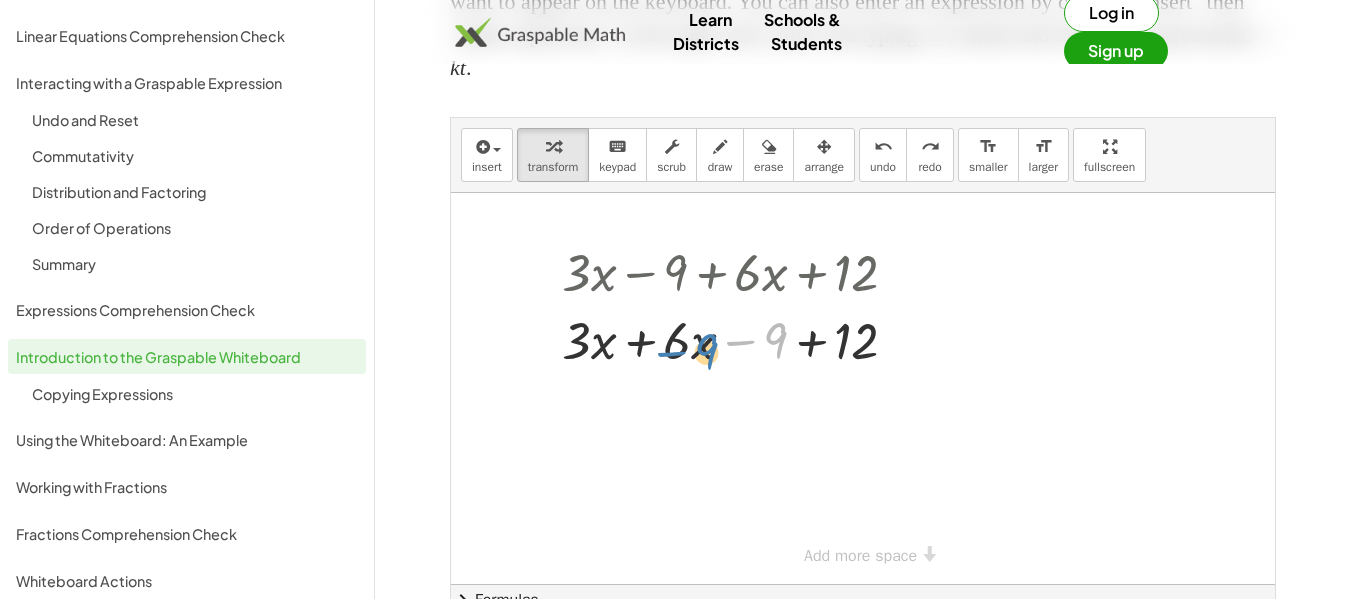 drag, startPoint x: 778, startPoint y: 332, endPoint x: 709, endPoint y: 343, distance: 69.87131 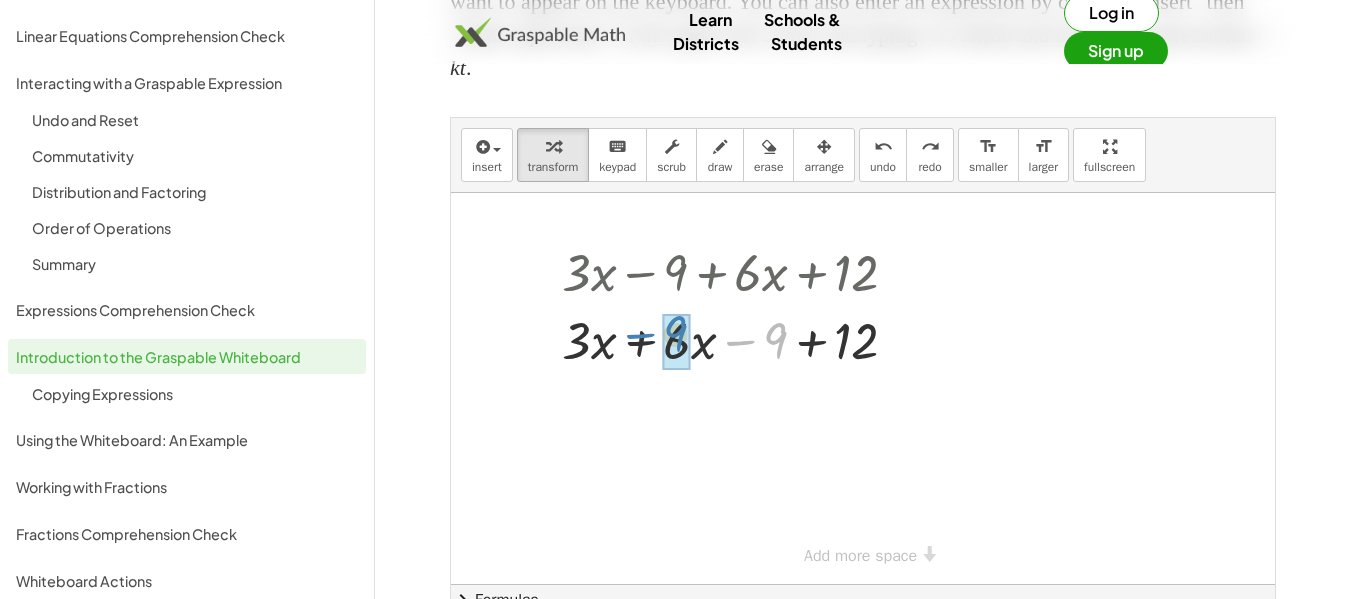 drag, startPoint x: 777, startPoint y: 334, endPoint x: 677, endPoint y: 327, distance: 100.2447 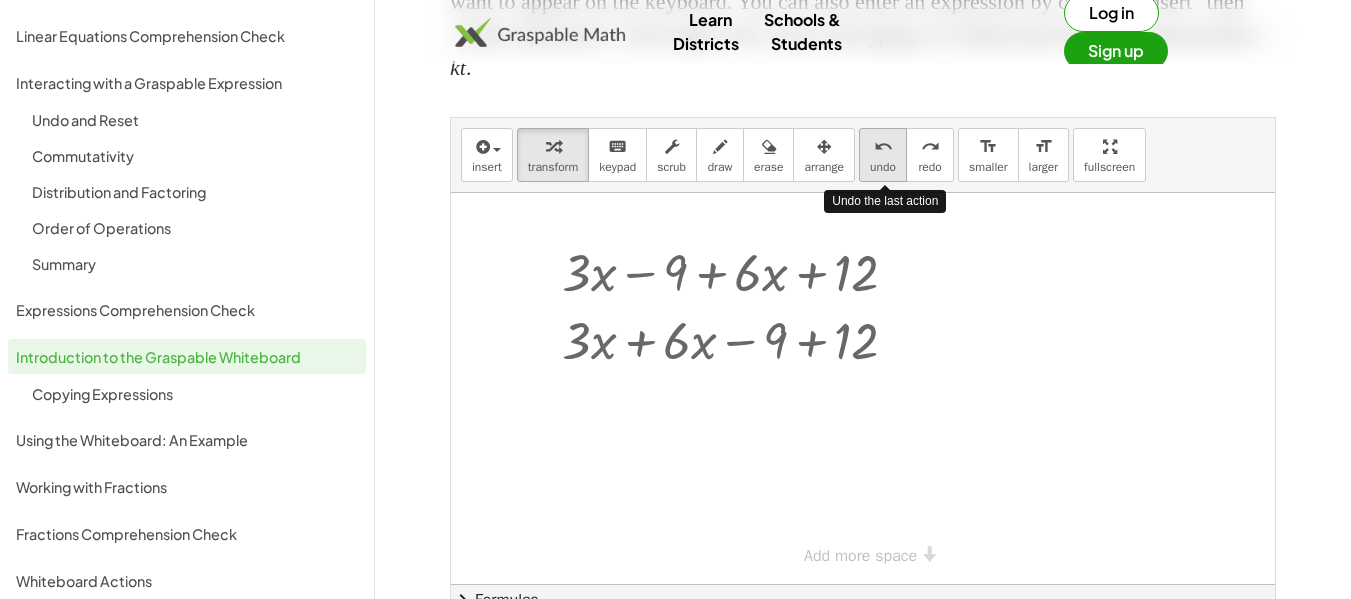 click on "undo" at bounding box center [883, 147] 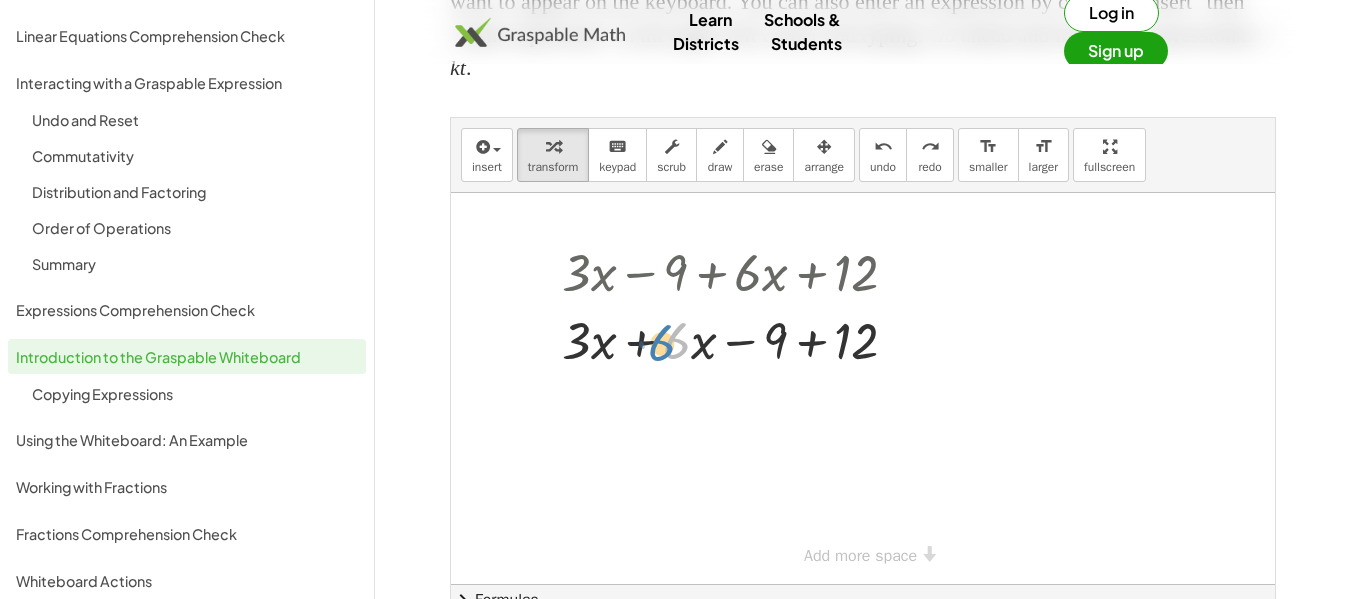 drag, startPoint x: 674, startPoint y: 347, endPoint x: 658, endPoint y: 349, distance: 16.124516 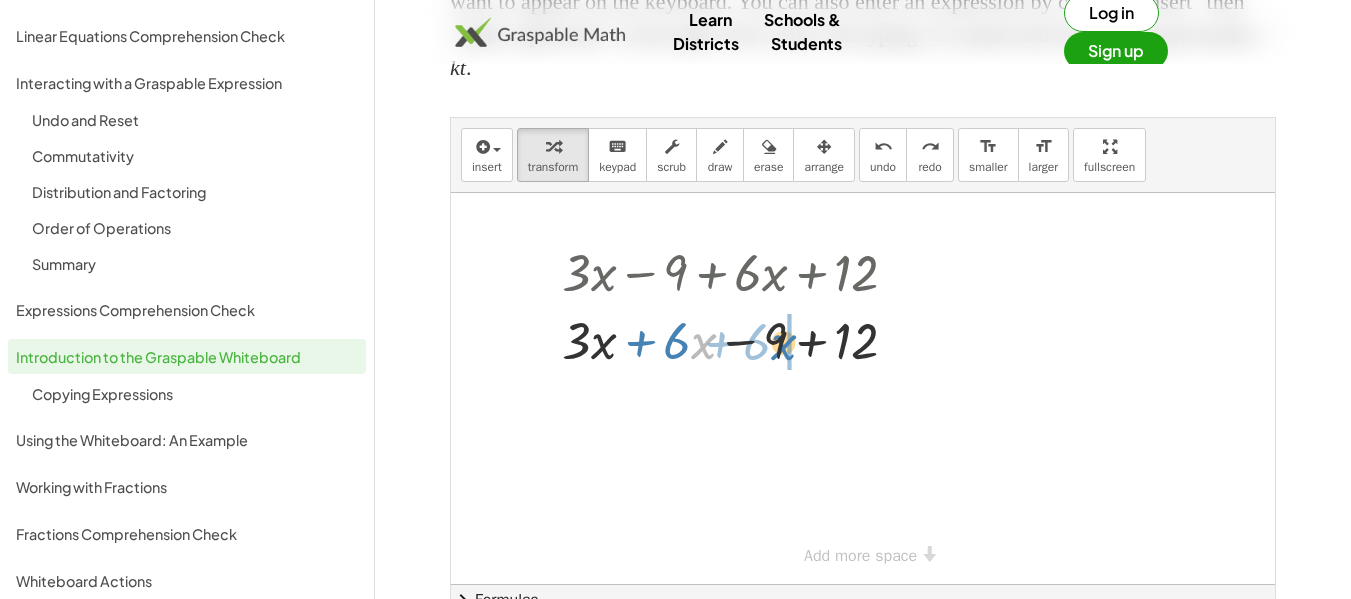 drag, startPoint x: 701, startPoint y: 343, endPoint x: 781, endPoint y: 344, distance: 80.00625 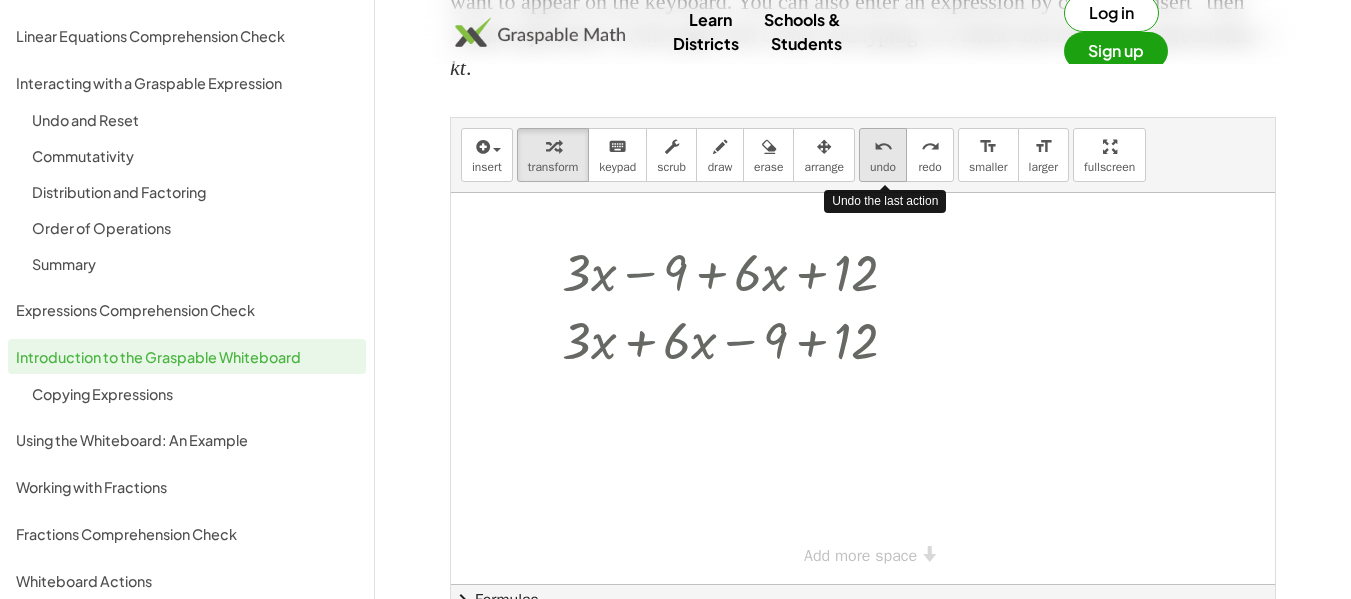 click on "undo undo" at bounding box center (883, 155) 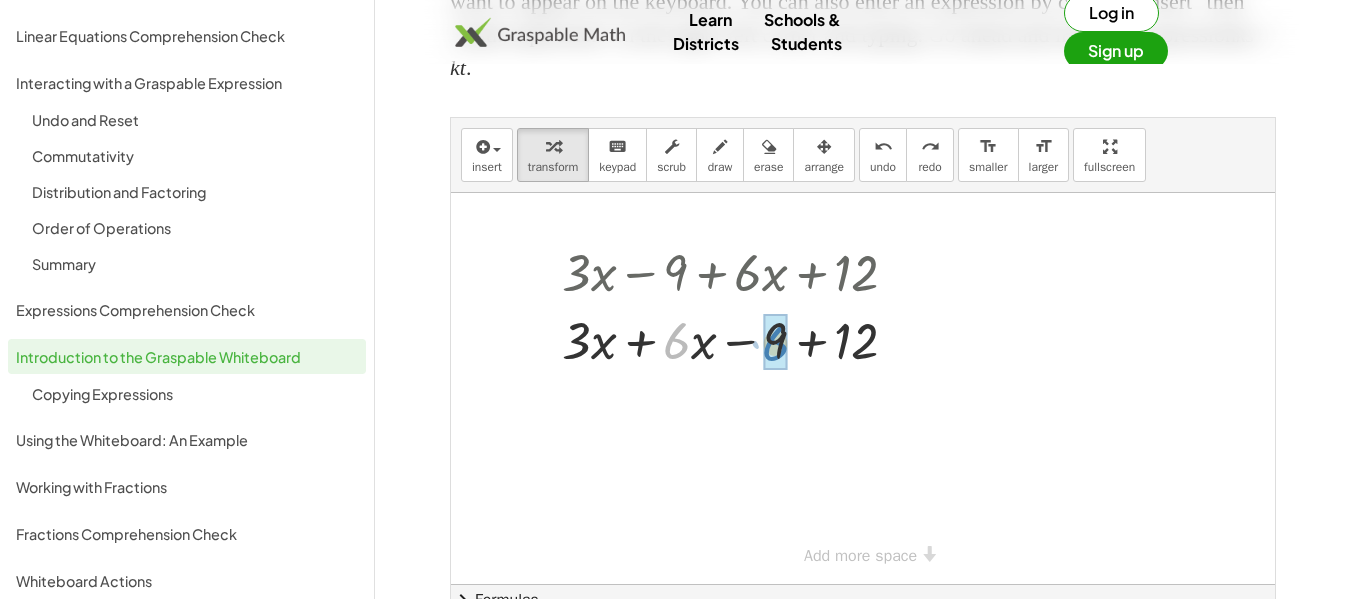 drag, startPoint x: 675, startPoint y: 339, endPoint x: 778, endPoint y: 342, distance: 103.04368 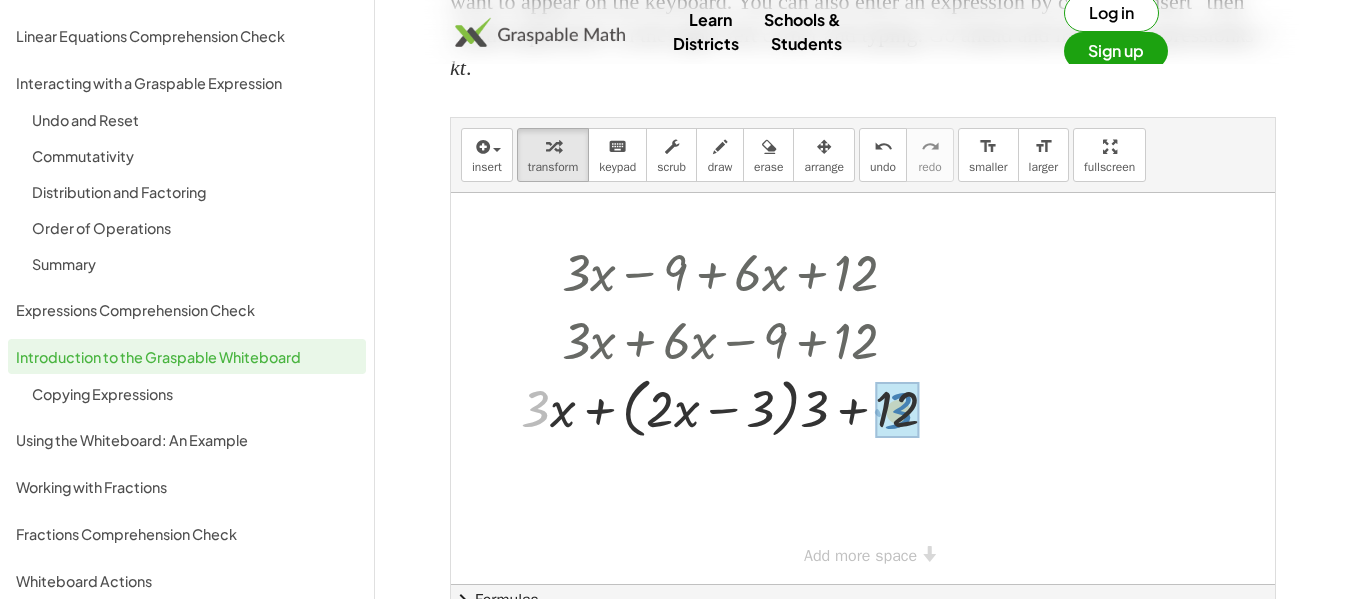 drag, startPoint x: 537, startPoint y: 412, endPoint x: 900, endPoint y: 414, distance: 363.00552 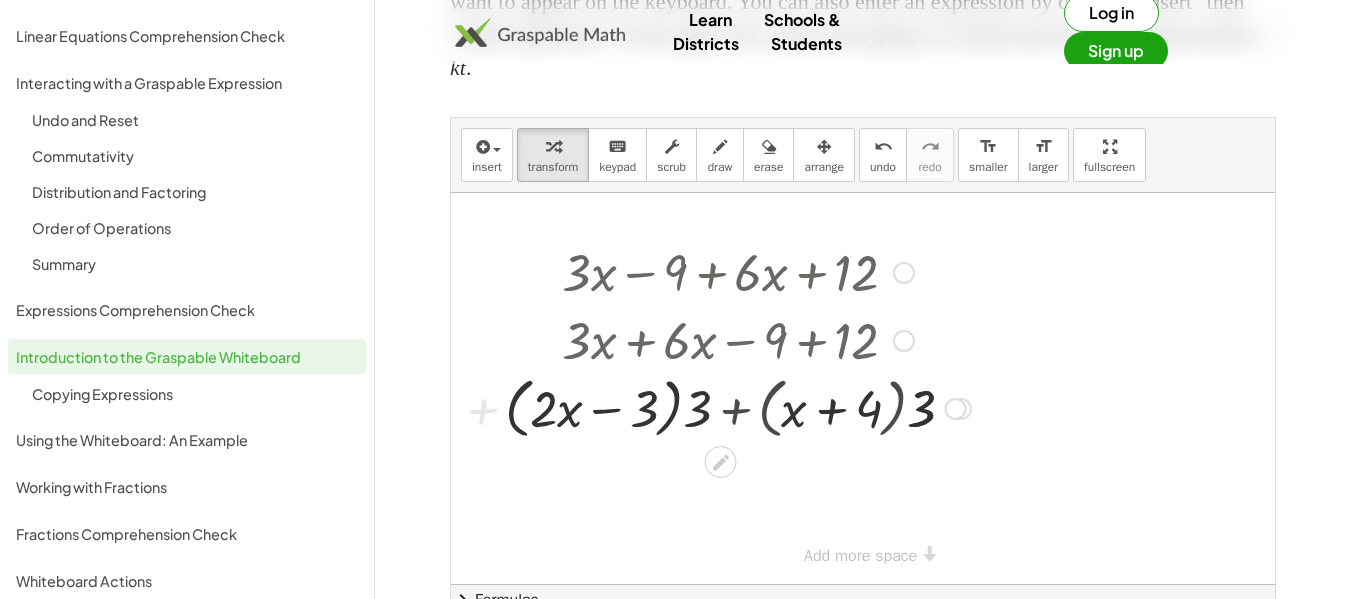click at bounding box center [738, 407] 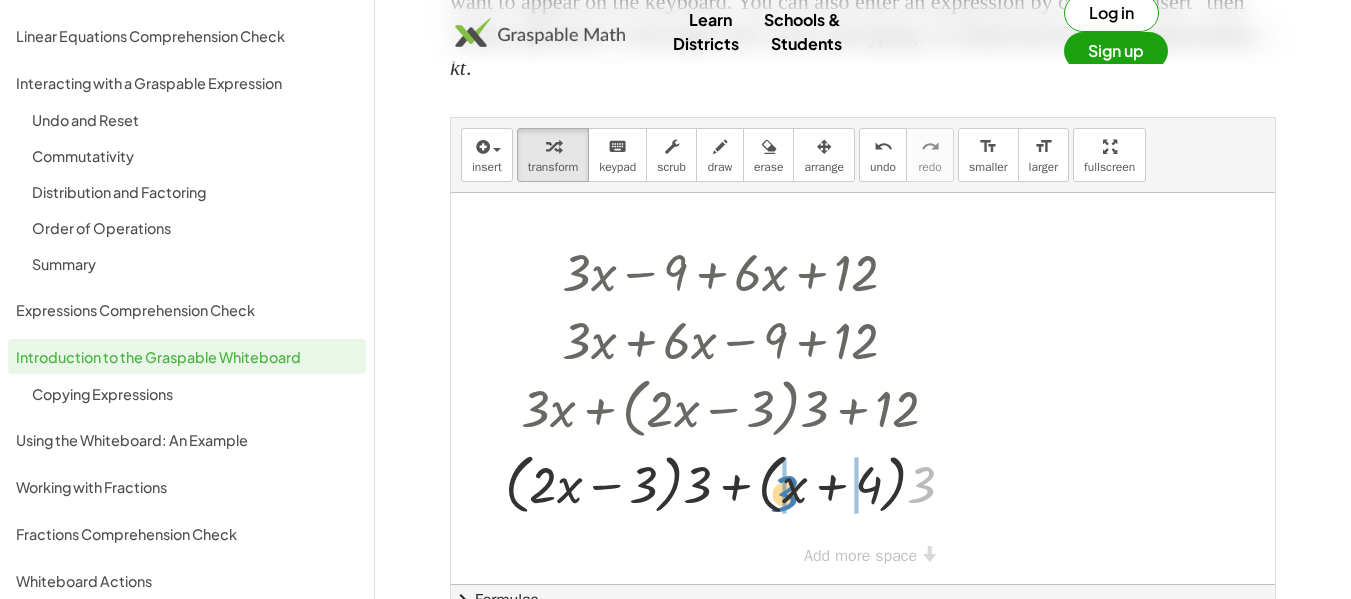 drag, startPoint x: 925, startPoint y: 478, endPoint x: 788, endPoint y: 487, distance: 137.2953 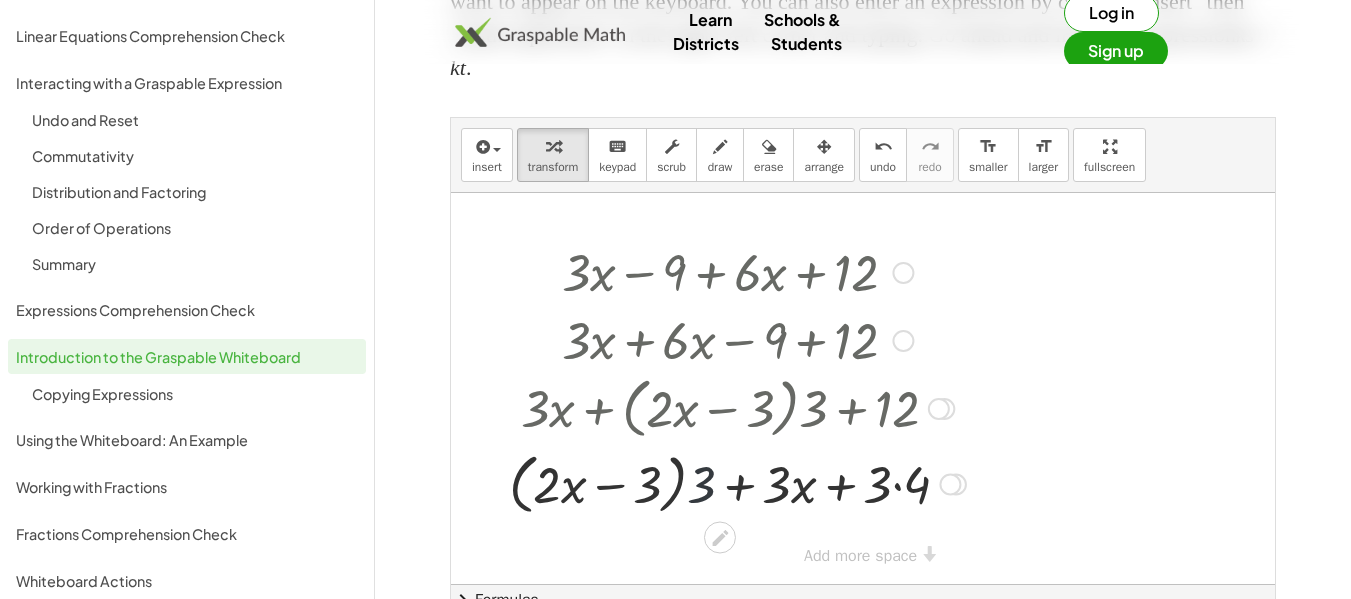 click at bounding box center (737, 482) 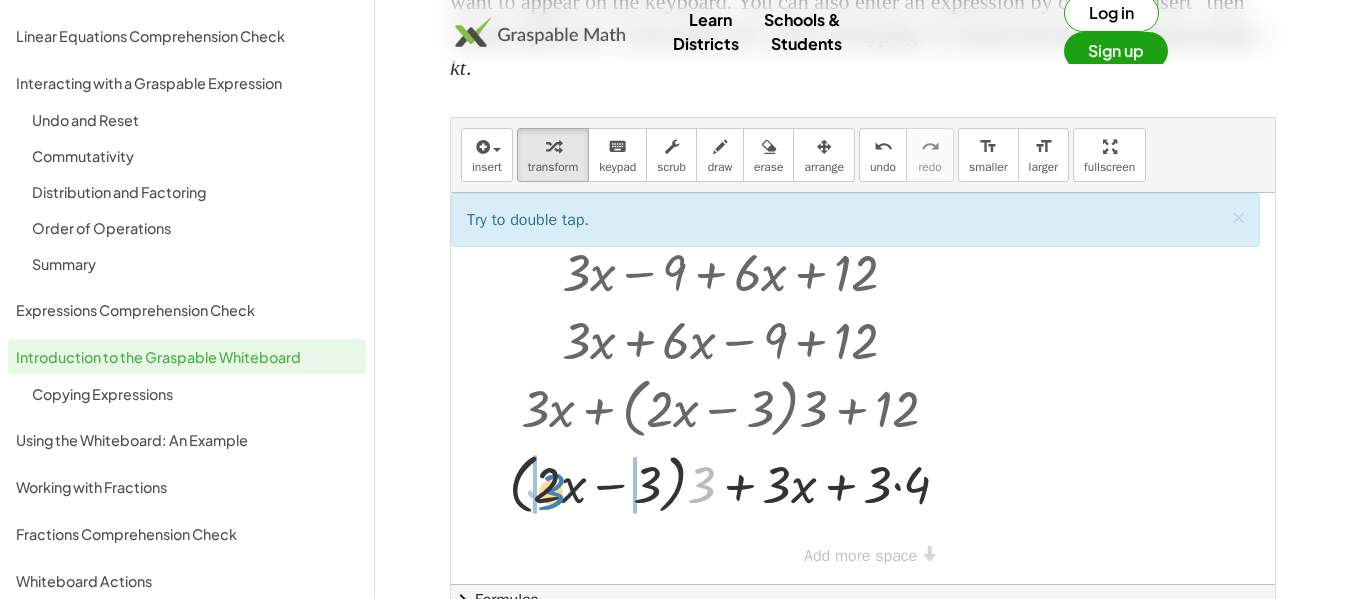 drag, startPoint x: 703, startPoint y: 486, endPoint x: 553, endPoint y: 493, distance: 150.16324 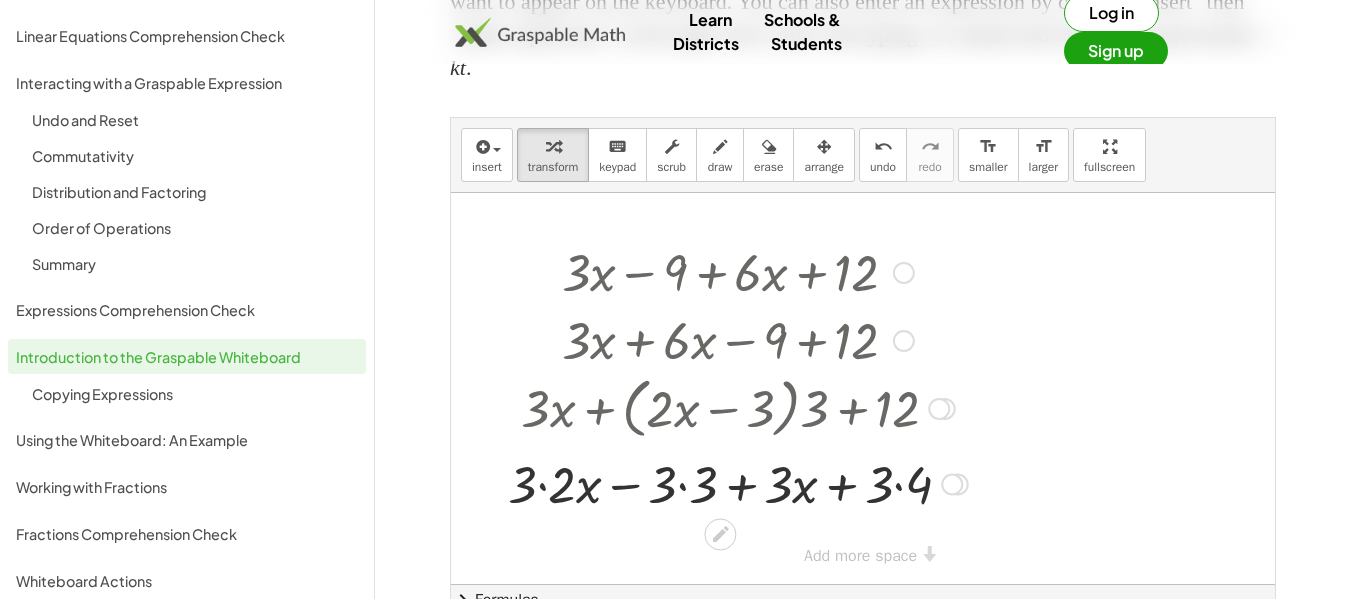 click at bounding box center [738, 482] 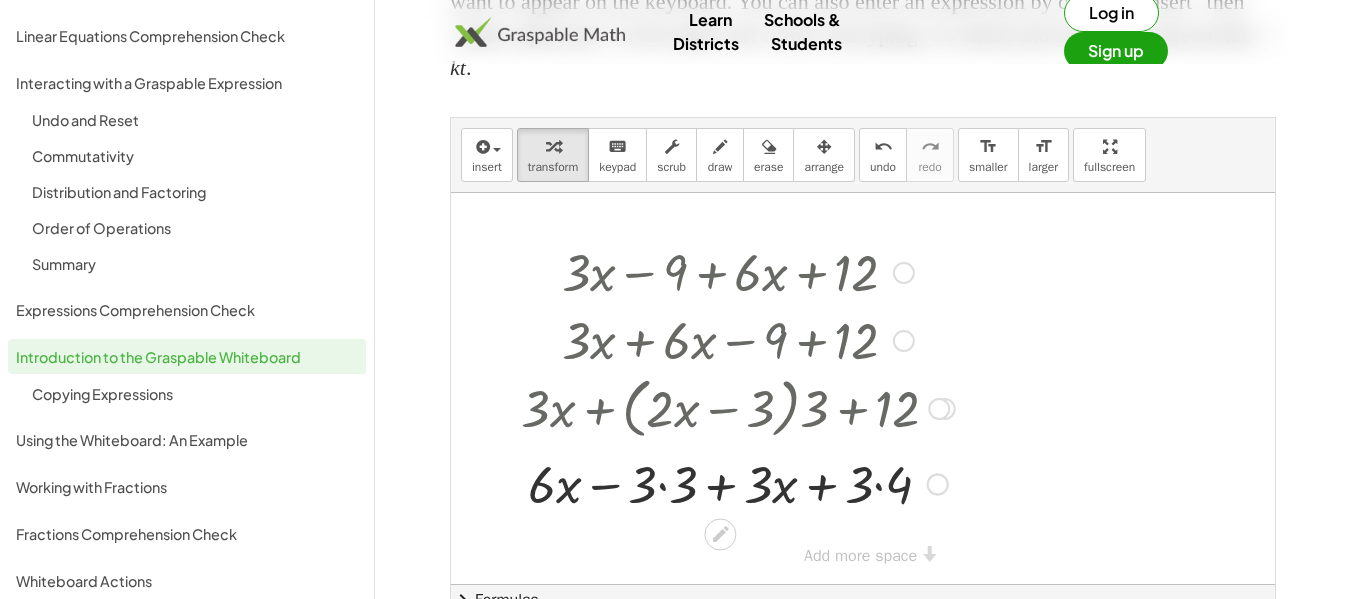 click at bounding box center (738, 482) 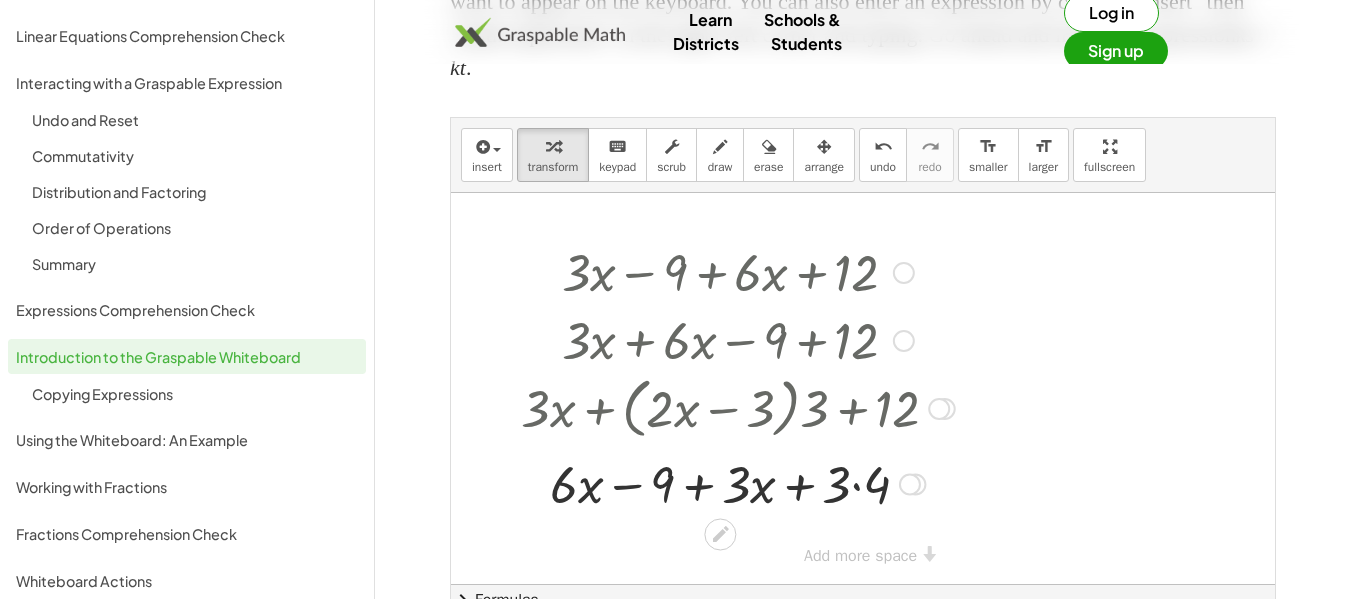 click at bounding box center (738, 482) 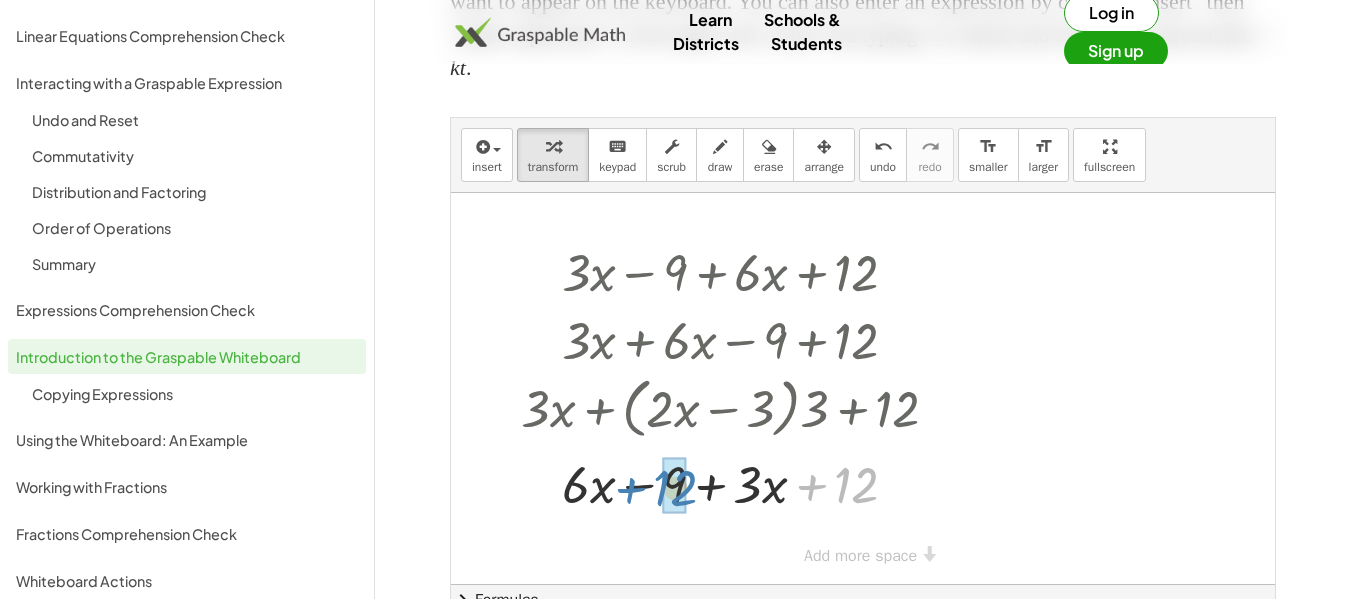 drag, startPoint x: 813, startPoint y: 489, endPoint x: 632, endPoint y: 492, distance: 181.02486 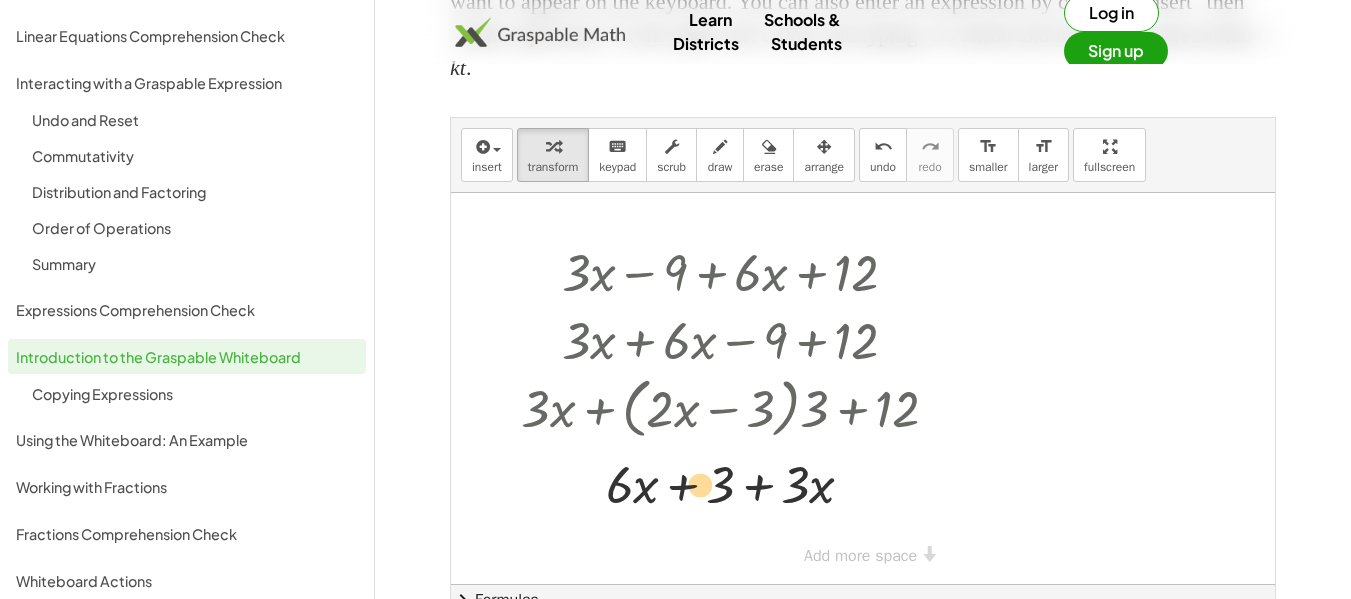 drag, startPoint x: 686, startPoint y: 481, endPoint x: 667, endPoint y: 481, distance: 19 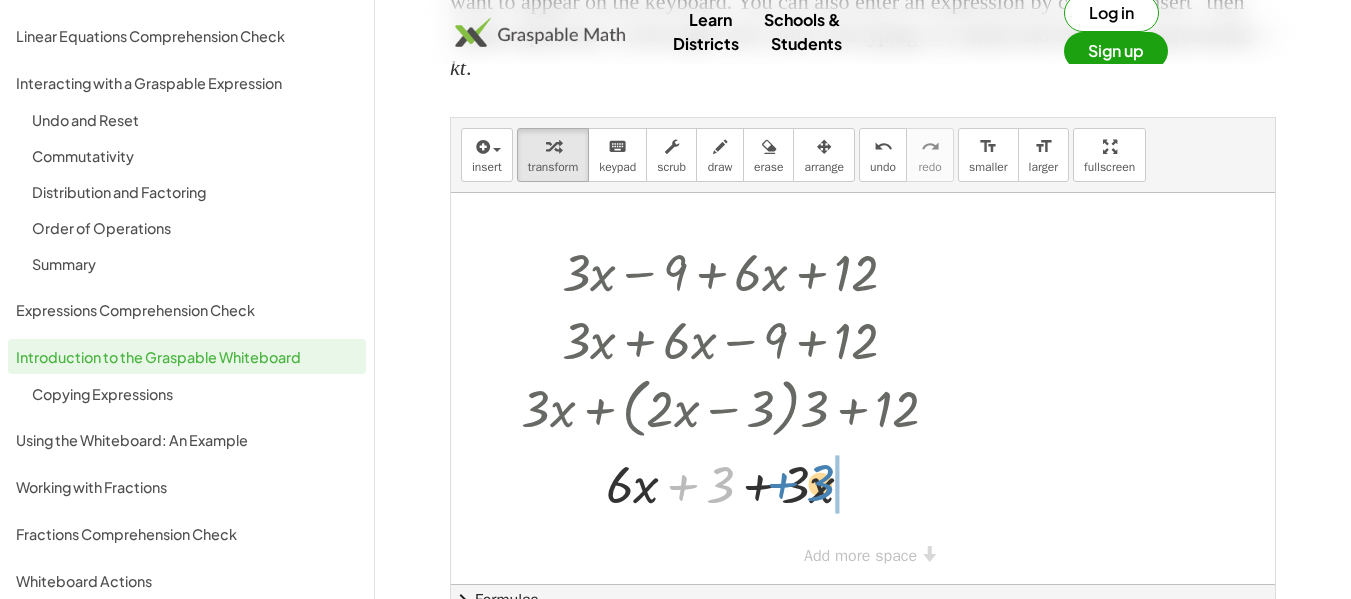 drag, startPoint x: 684, startPoint y: 486, endPoint x: 784, endPoint y: 485, distance: 100.005 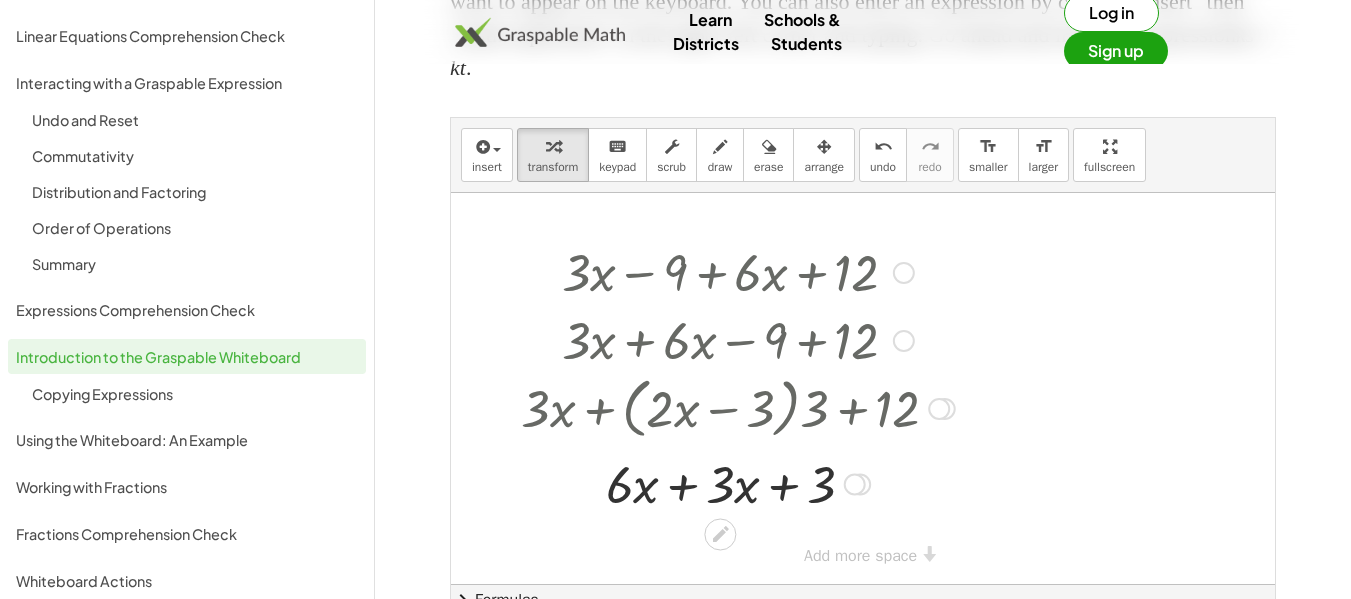 click at bounding box center (738, 482) 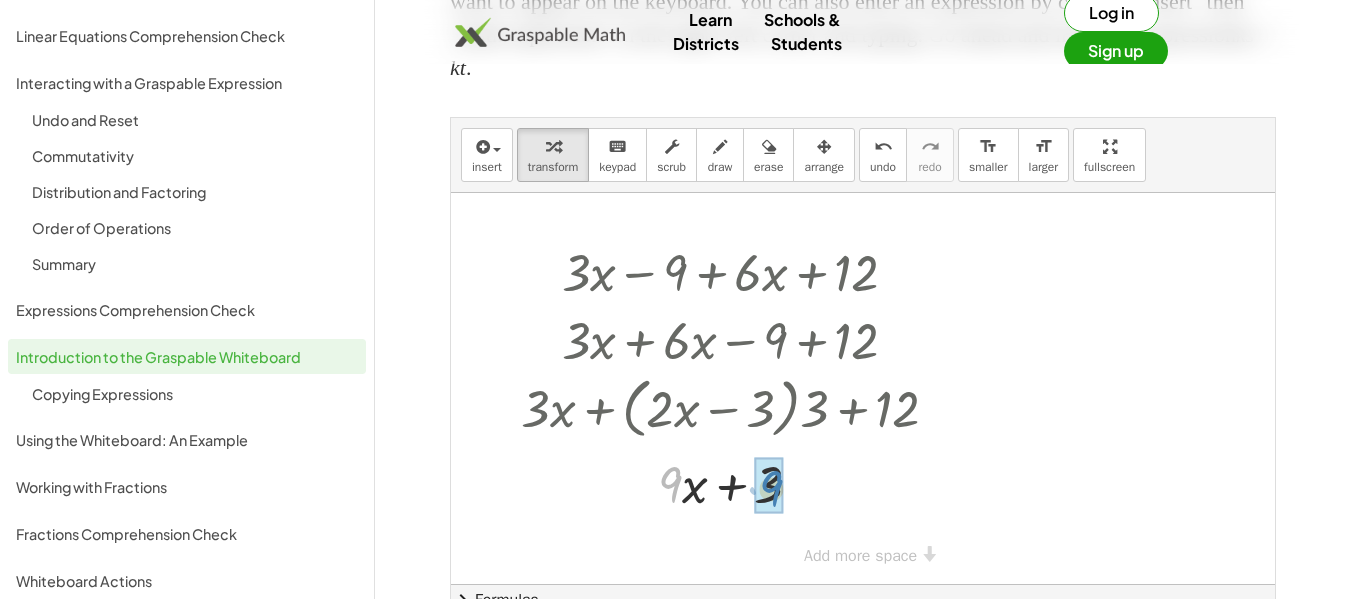drag, startPoint x: 669, startPoint y: 484, endPoint x: 770, endPoint y: 488, distance: 101.07918 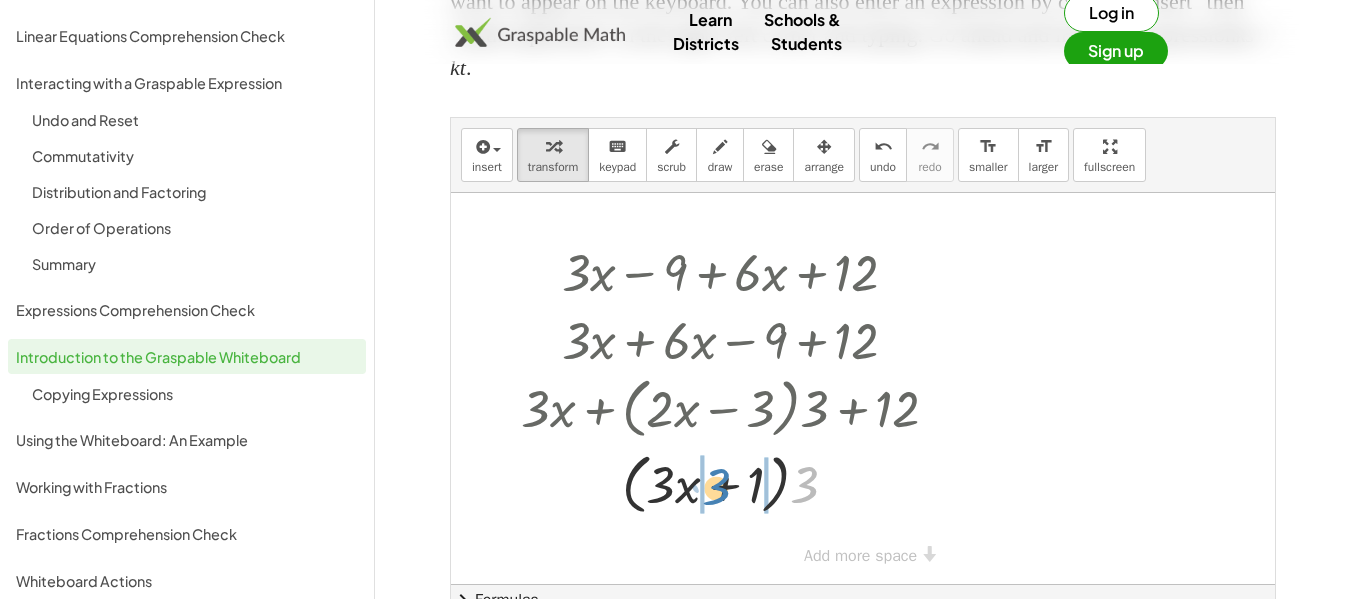 drag, startPoint x: 807, startPoint y: 477, endPoint x: 719, endPoint y: 480, distance: 88.051125 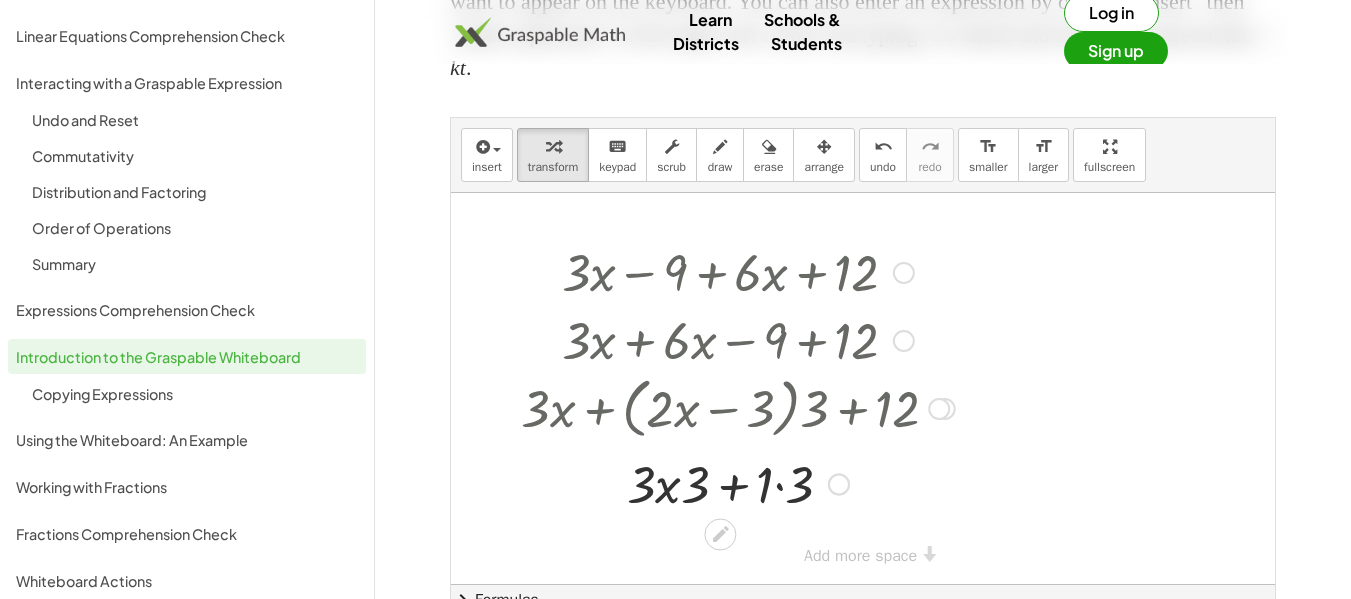 click at bounding box center (738, 482) 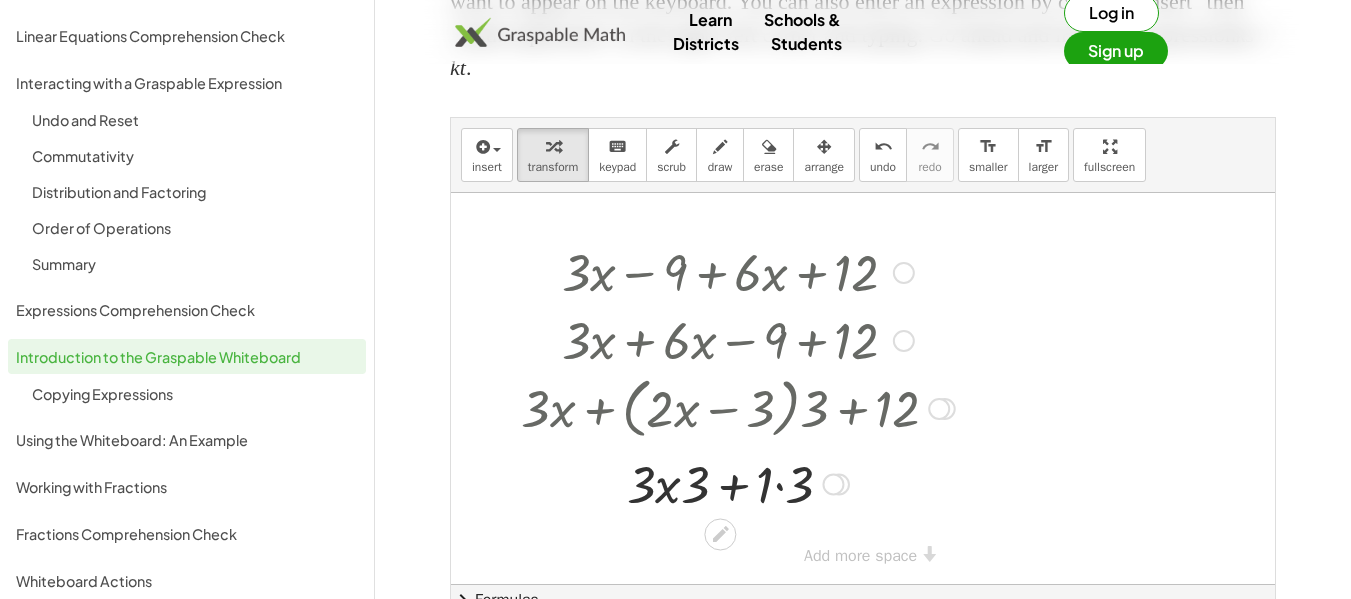 click at bounding box center (738, 482) 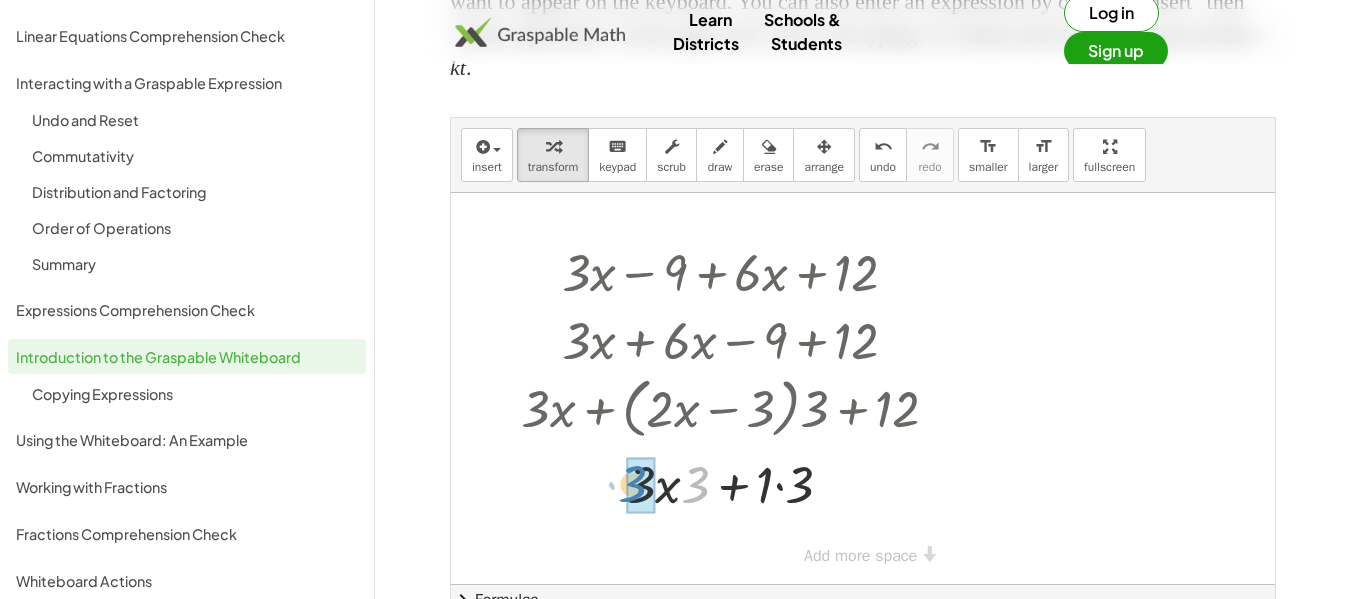 drag, startPoint x: 703, startPoint y: 478, endPoint x: 640, endPoint y: 478, distance: 63 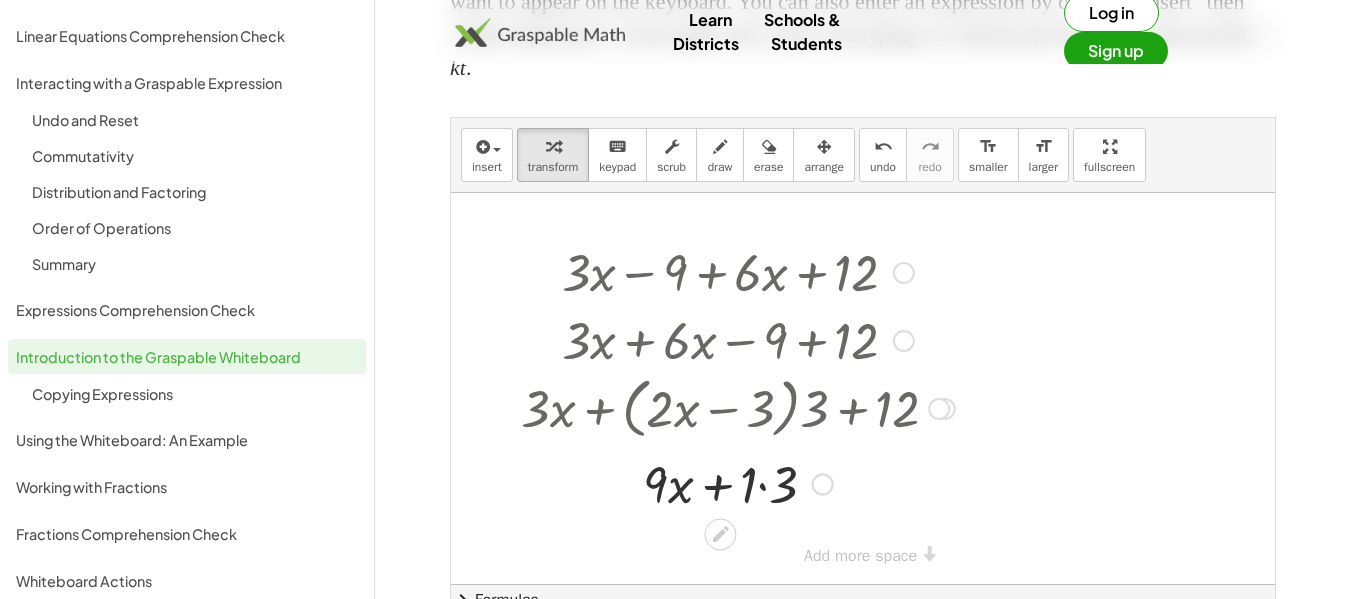 click at bounding box center [738, 482] 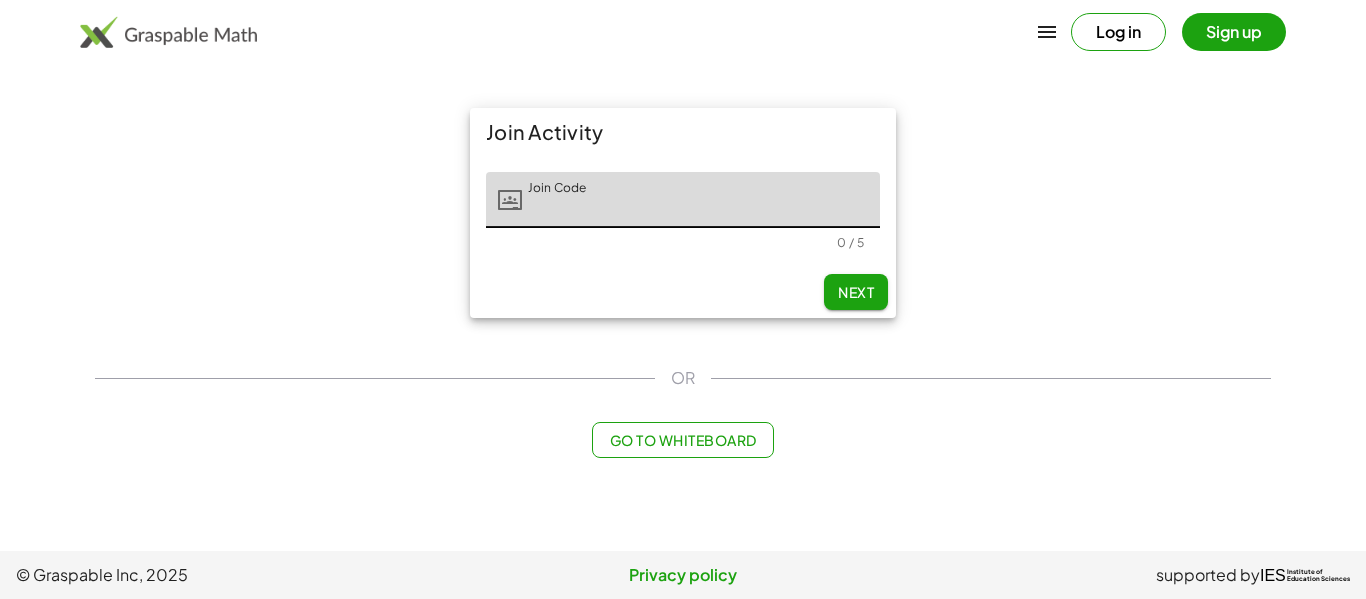 scroll, scrollTop: 0, scrollLeft: 0, axis: both 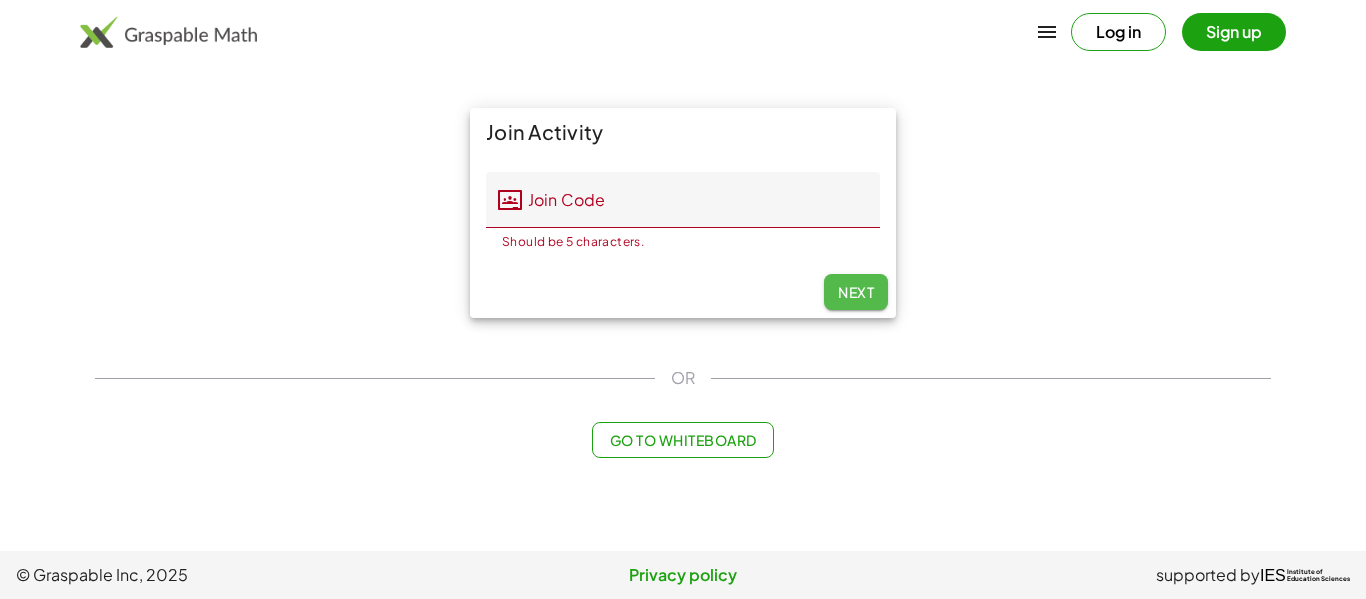 click on "Next" 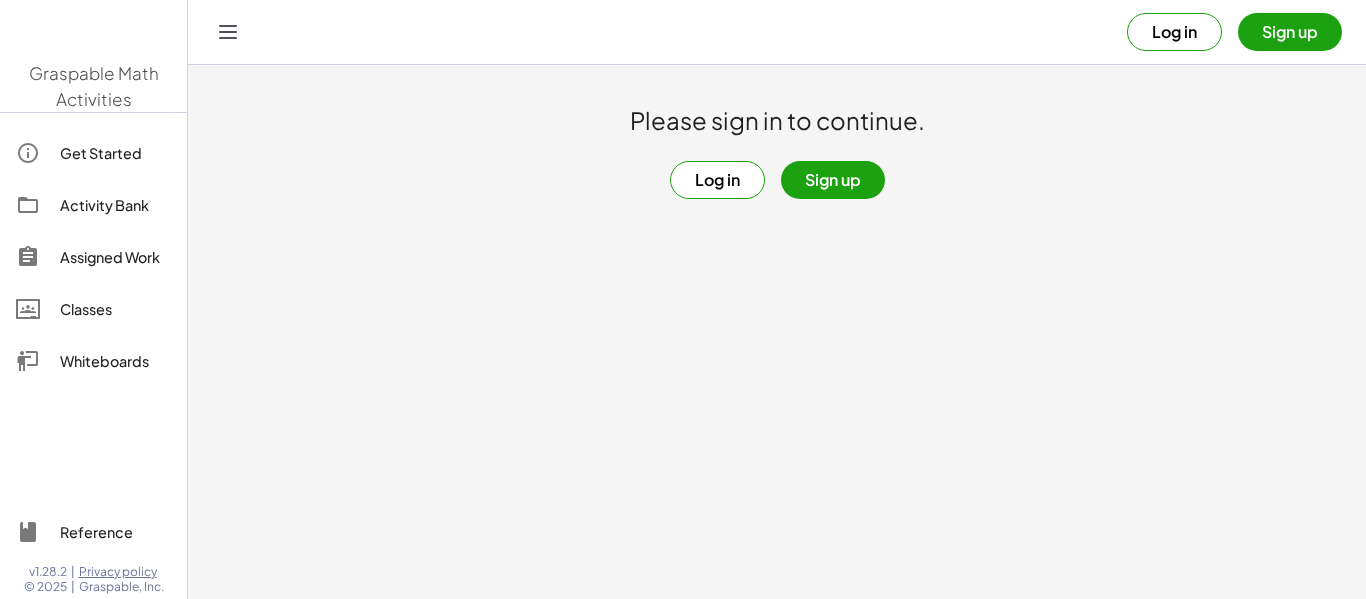 scroll, scrollTop: 0, scrollLeft: 0, axis: both 